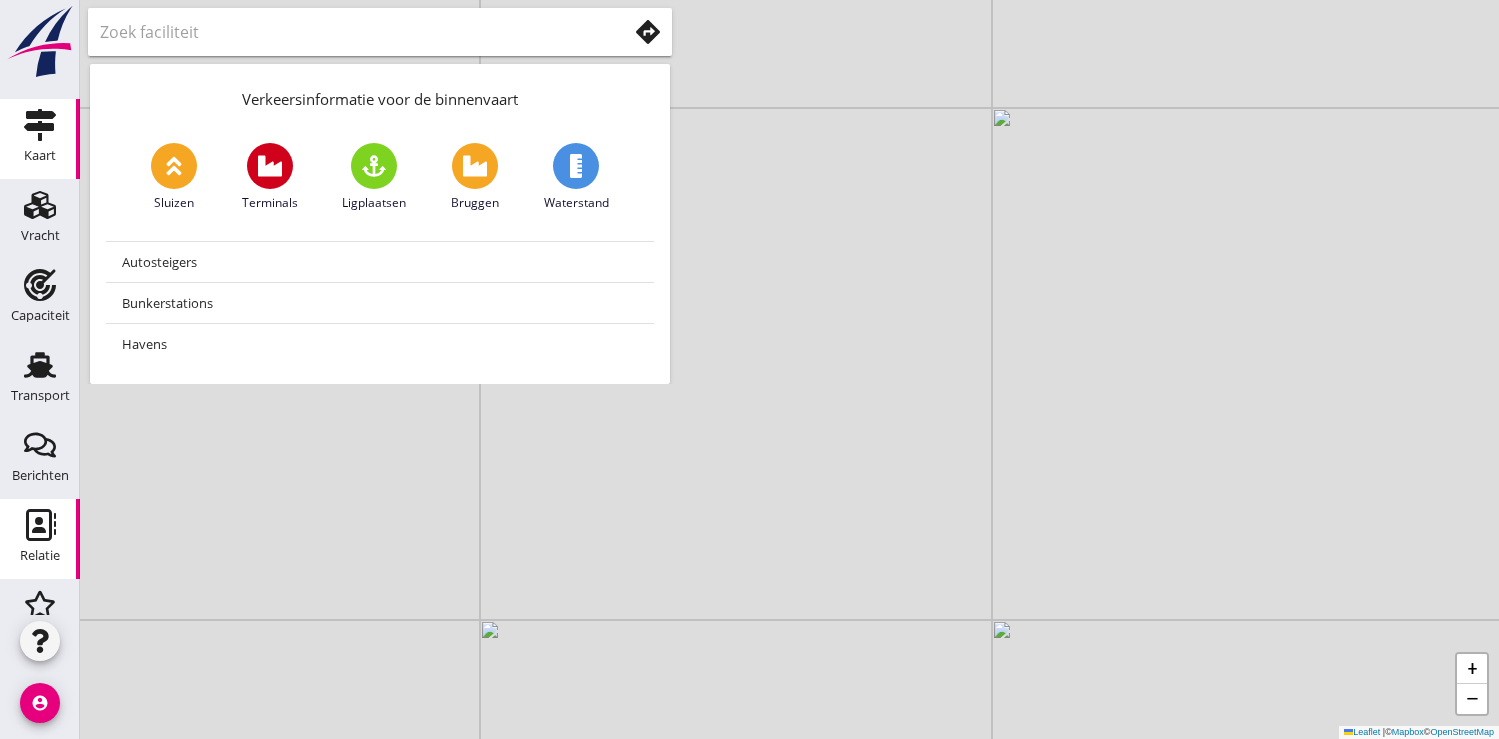 scroll, scrollTop: 0, scrollLeft: 0, axis: both 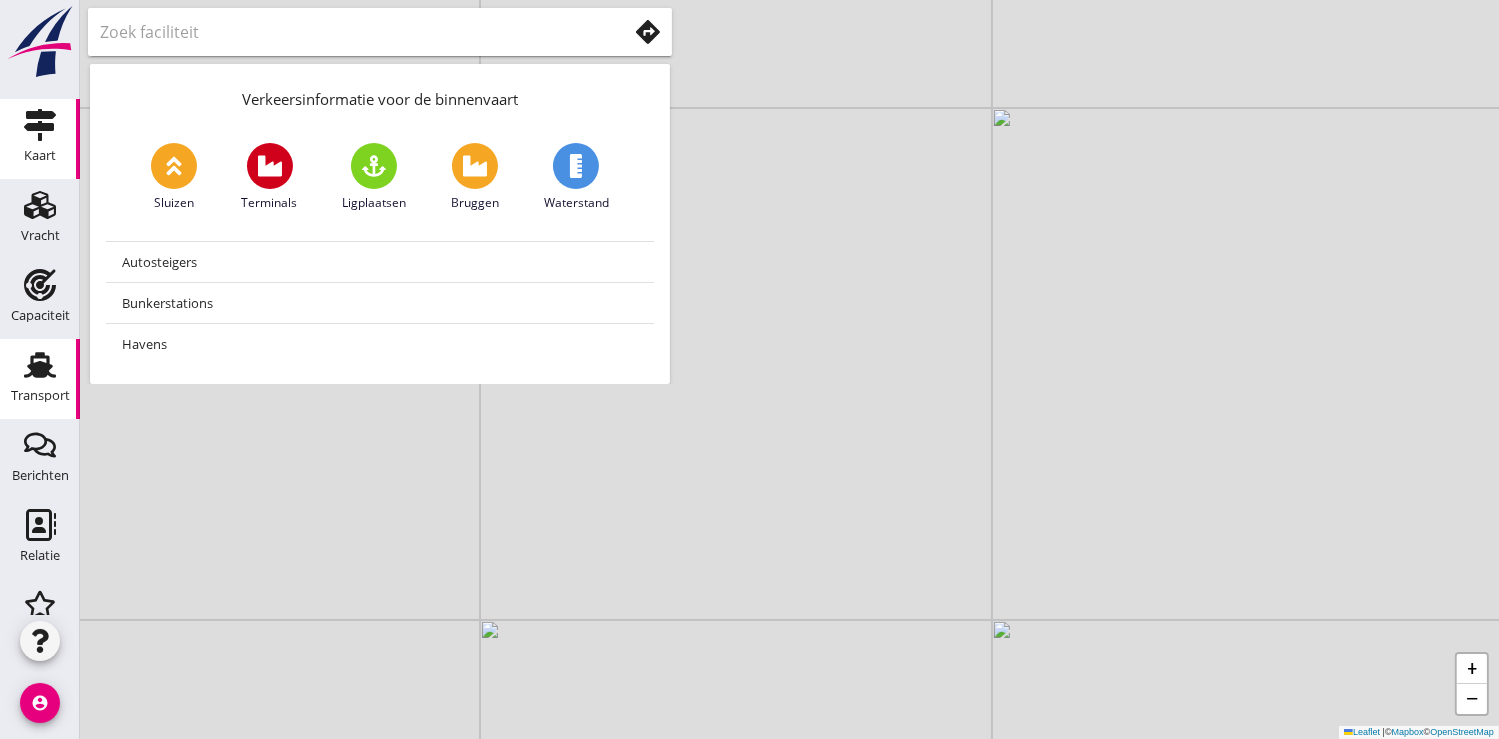 click 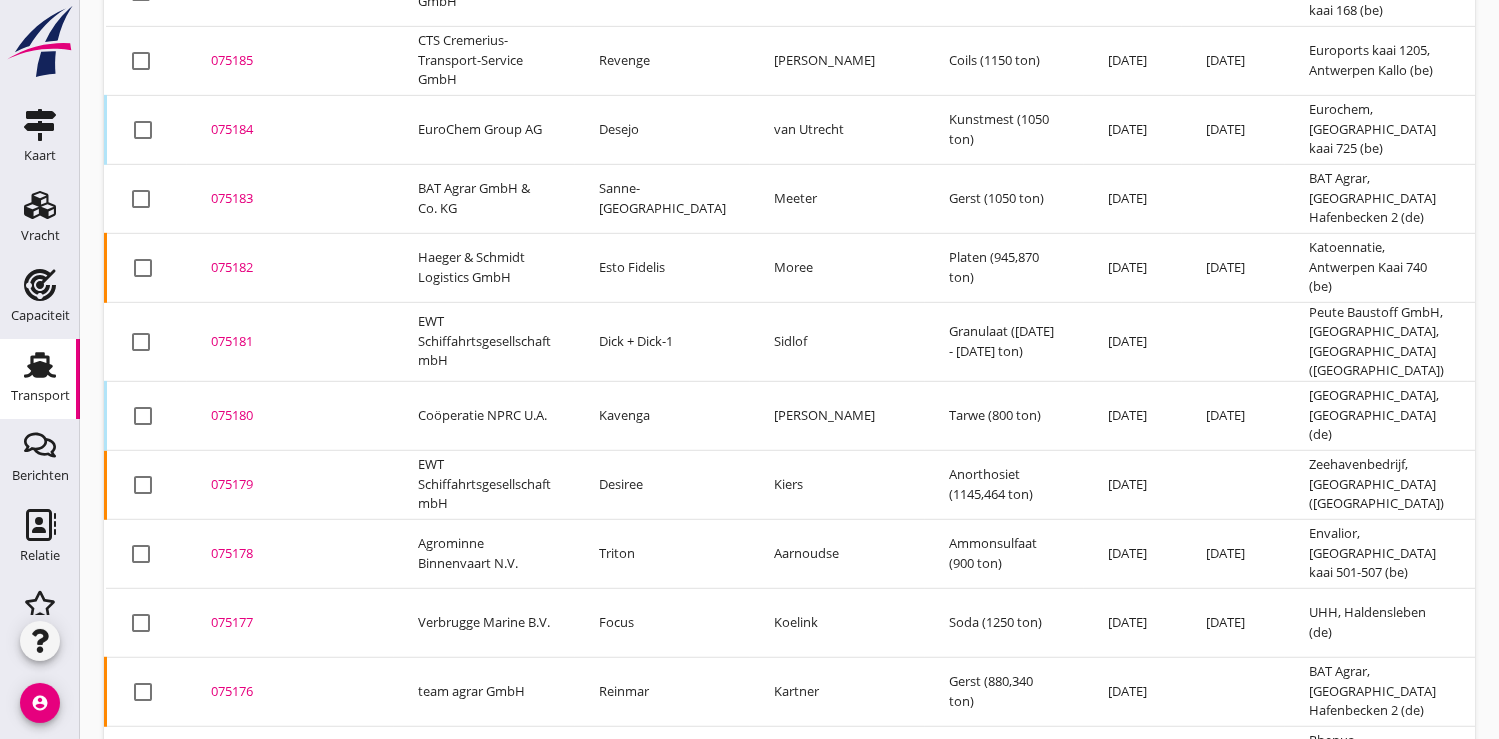 scroll, scrollTop: 1165, scrollLeft: 0, axis: vertical 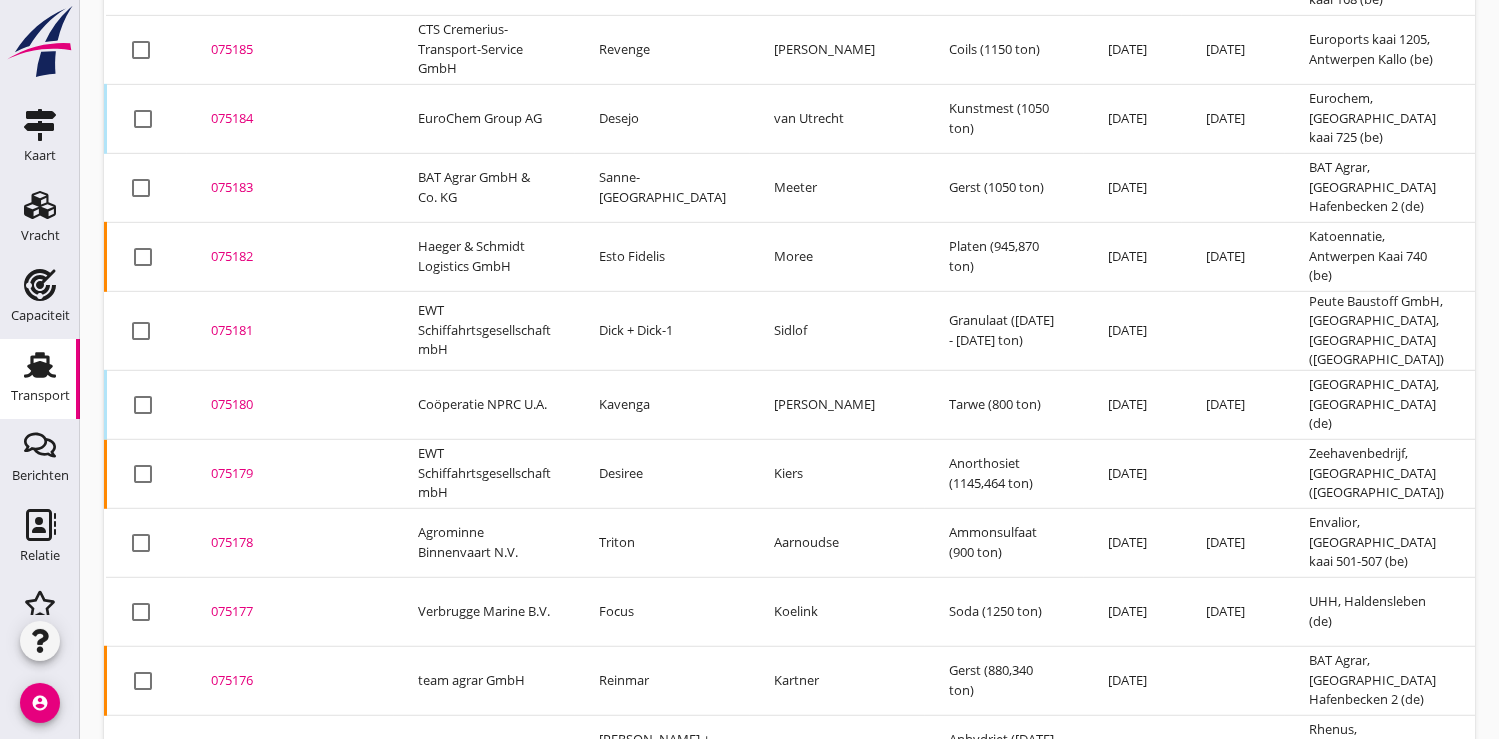 click on "075178" at bounding box center [290, 543] 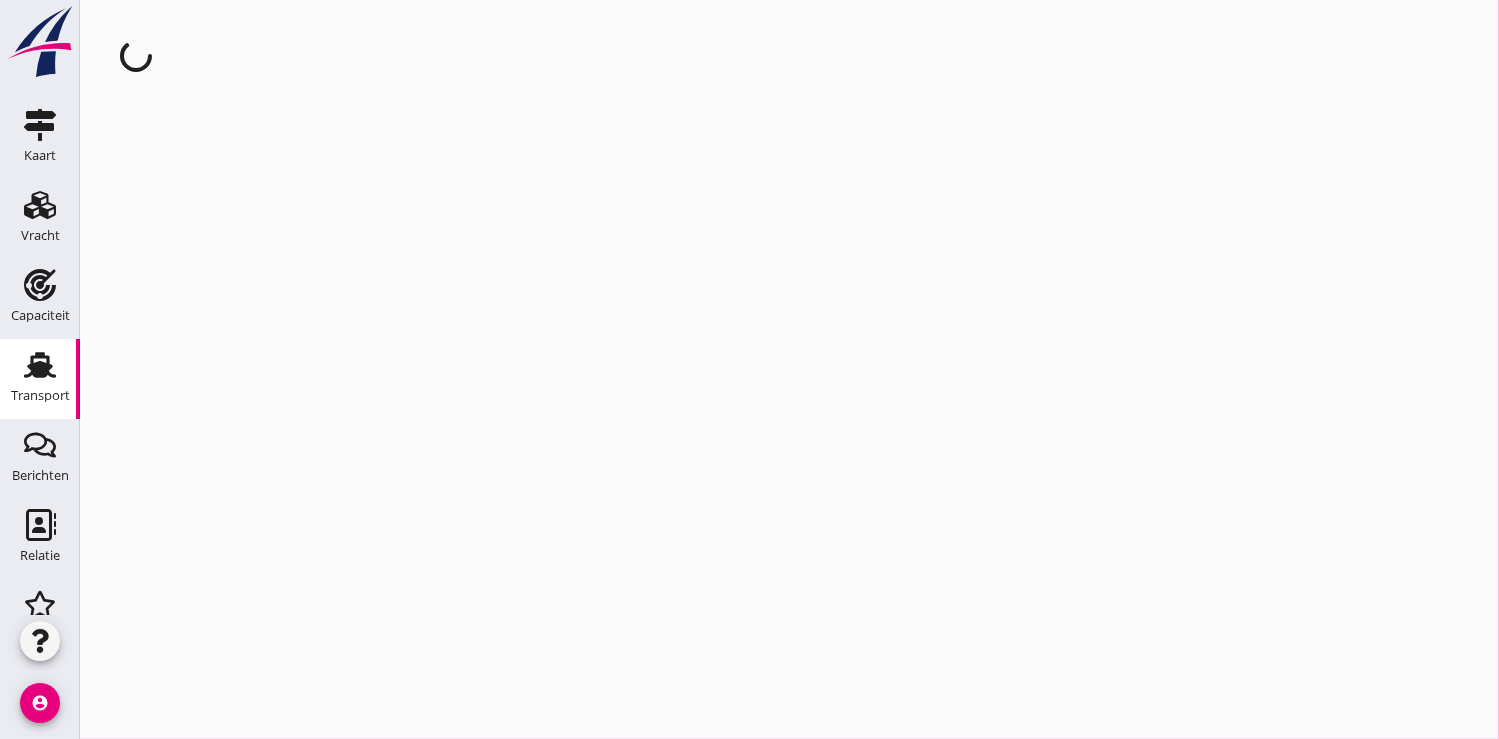 scroll, scrollTop: 0, scrollLeft: 0, axis: both 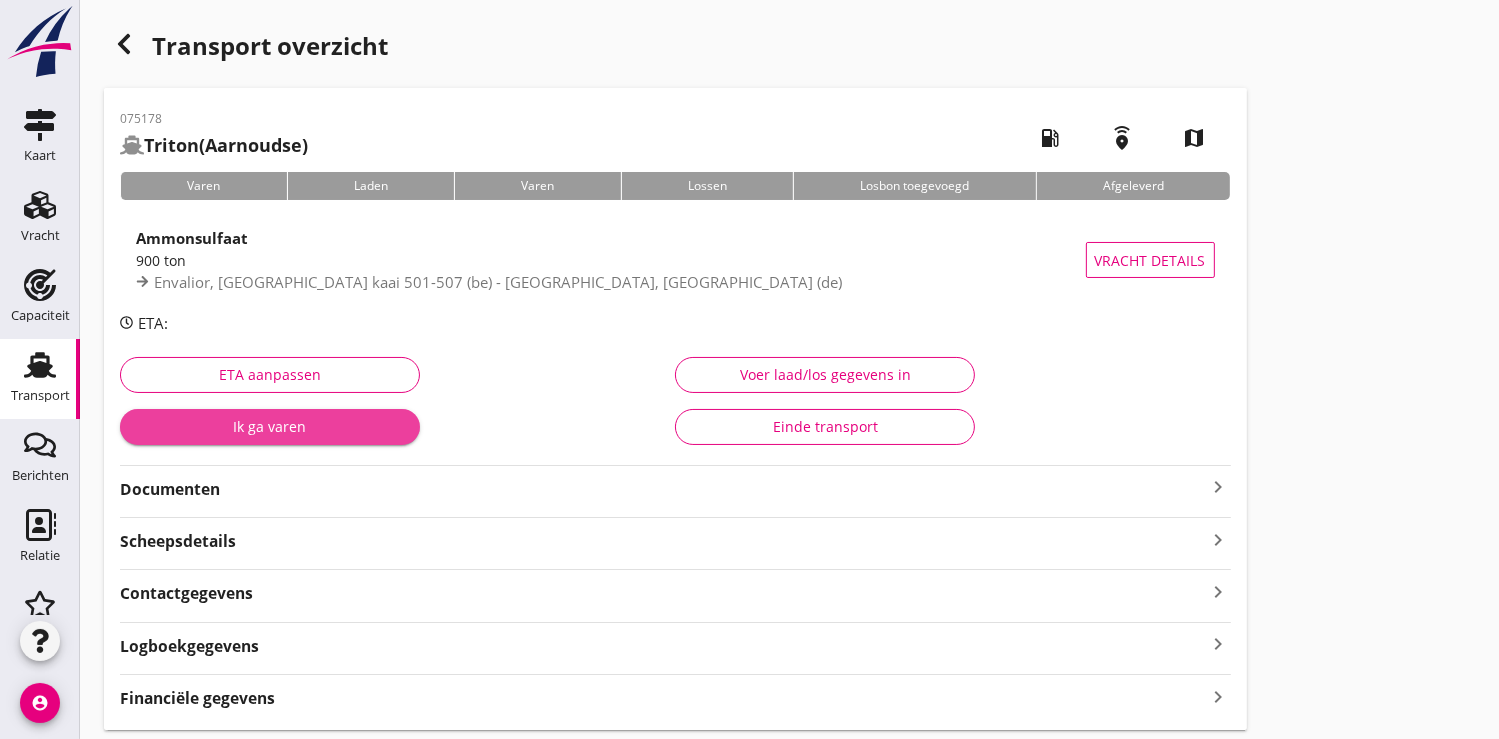 click on "Ik ga varen" at bounding box center [270, 426] 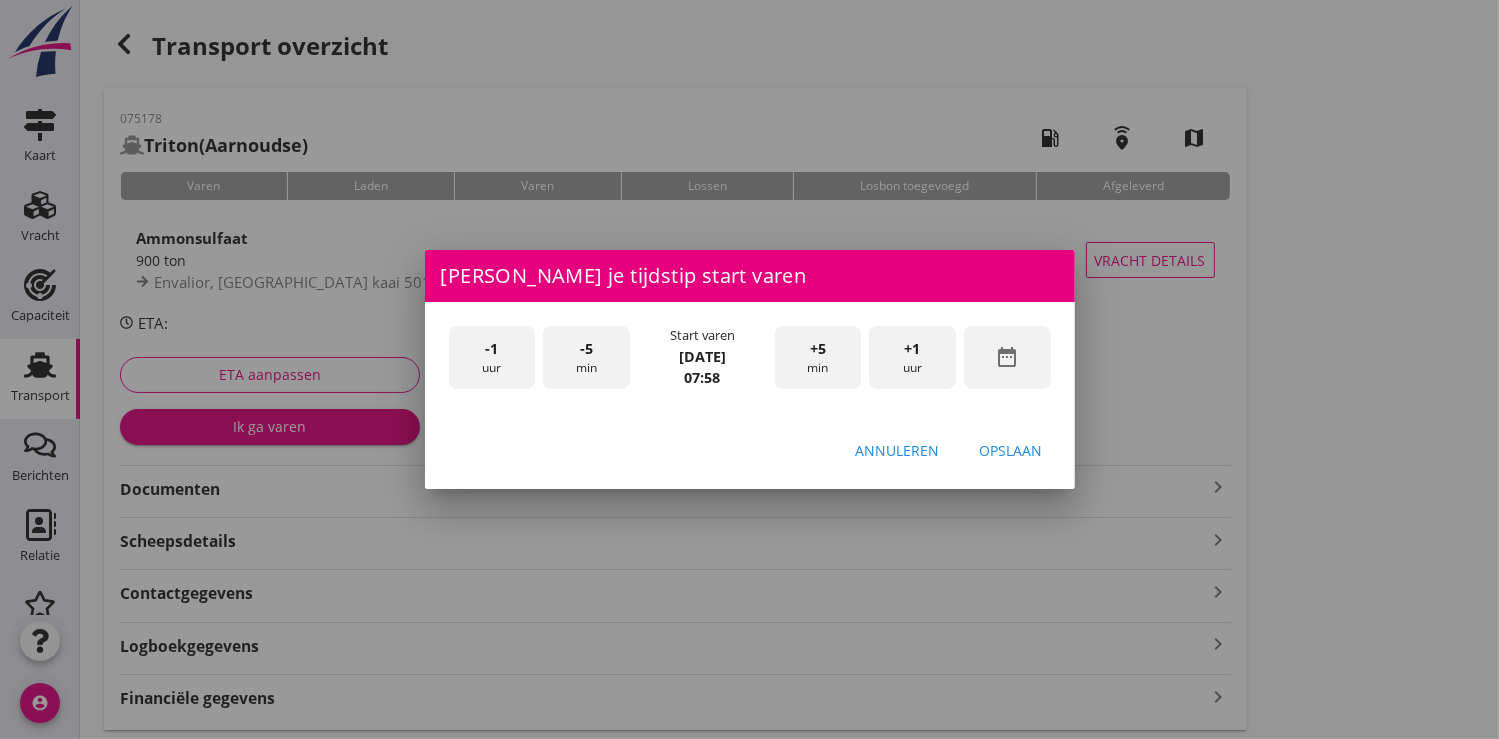 click on "date_range" at bounding box center [1007, 357] 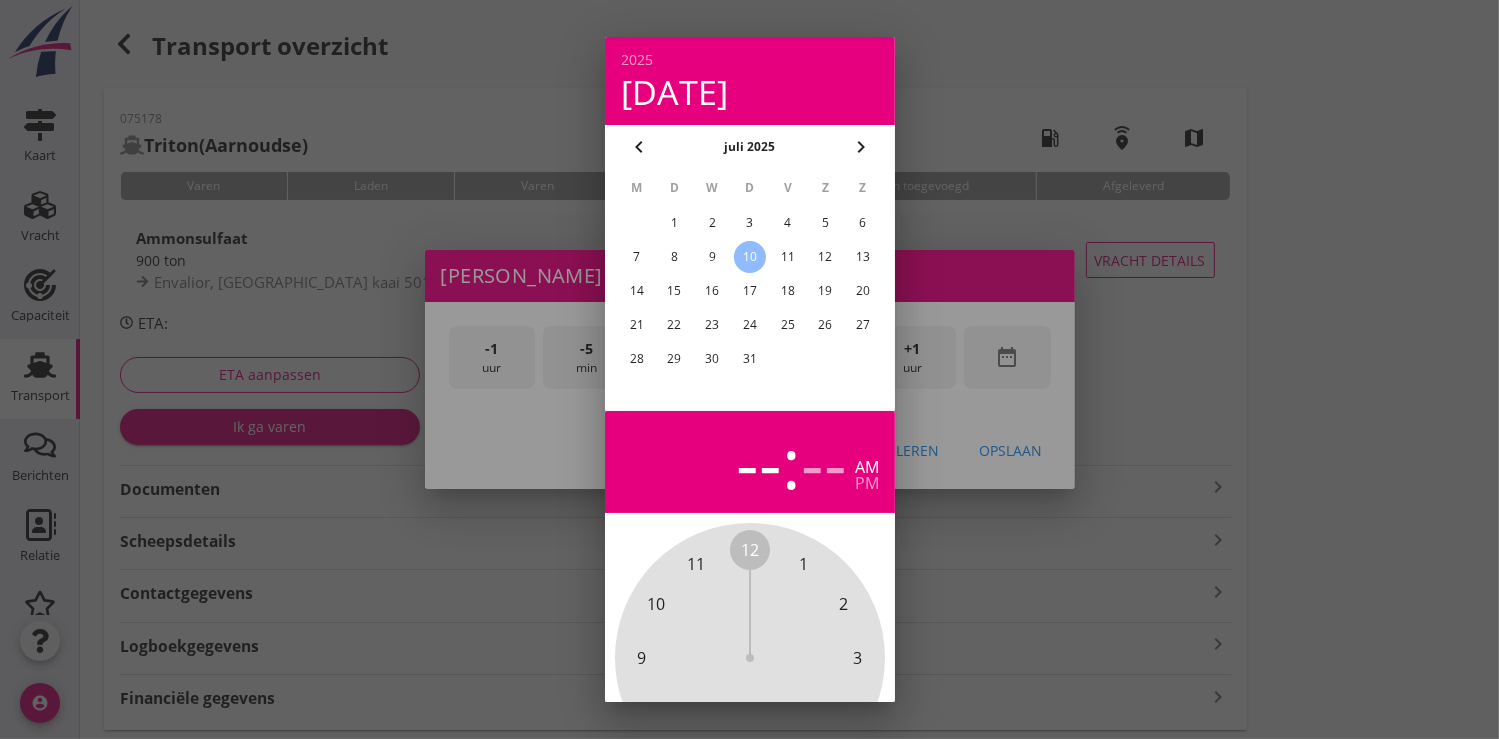 click on "7" at bounding box center (636, 257) 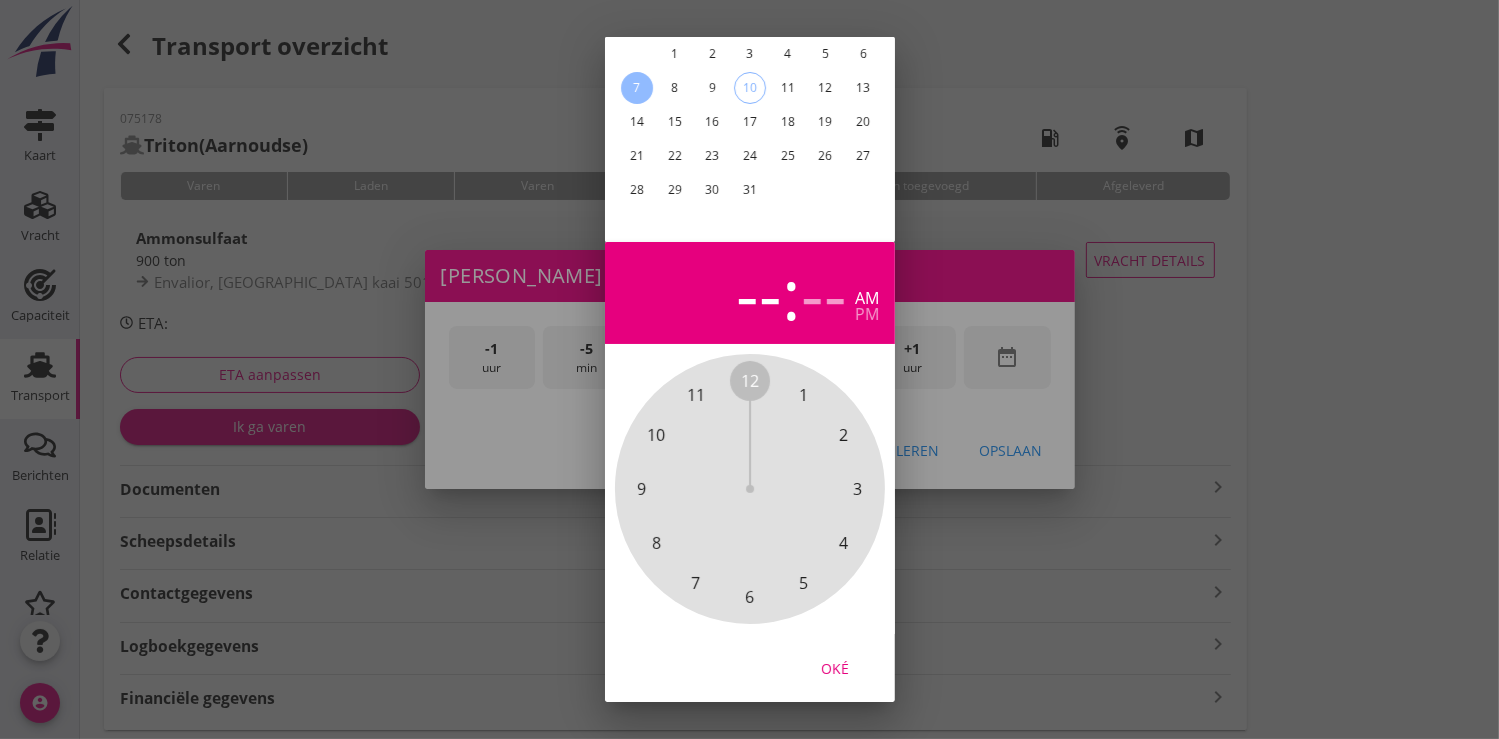 scroll, scrollTop: 185, scrollLeft: 0, axis: vertical 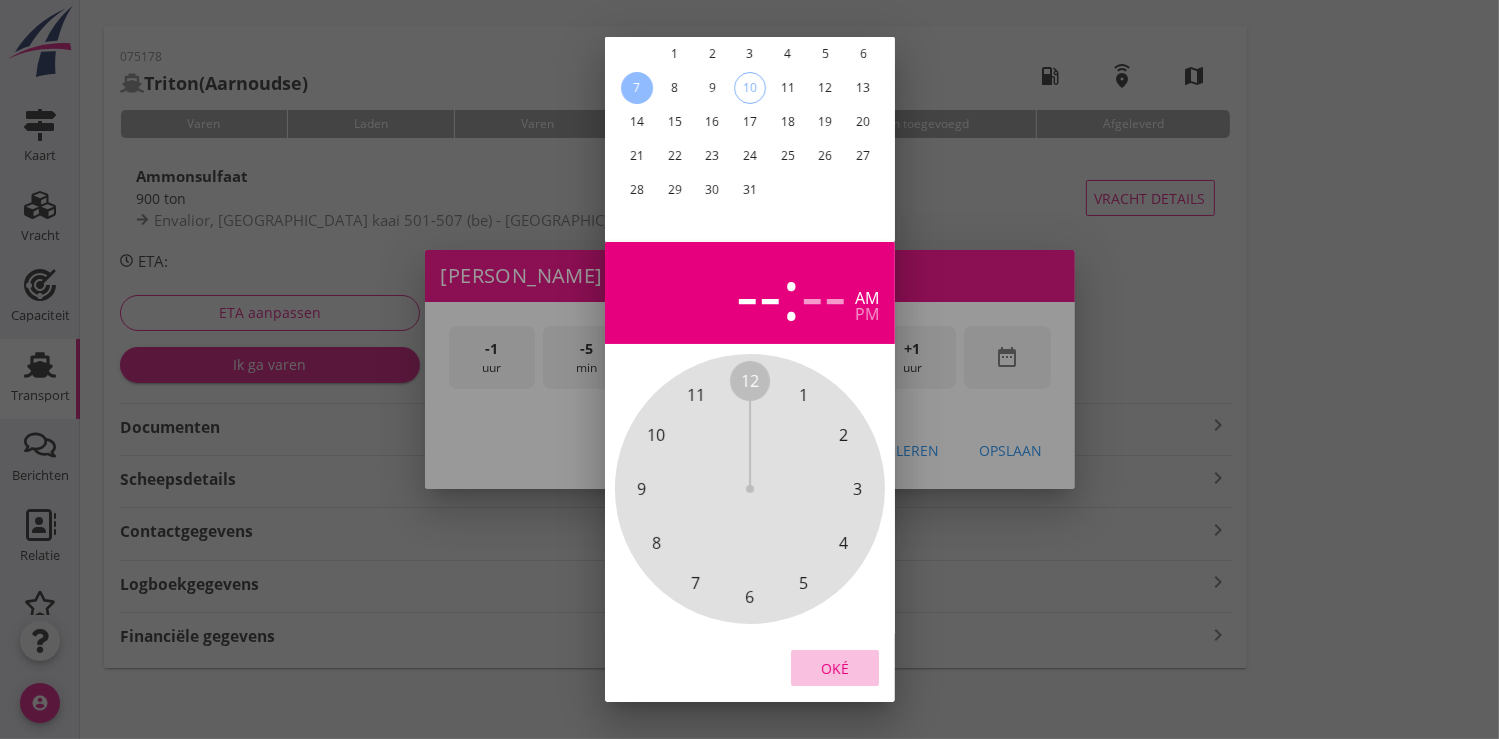 click on "Oké" at bounding box center [835, 667] 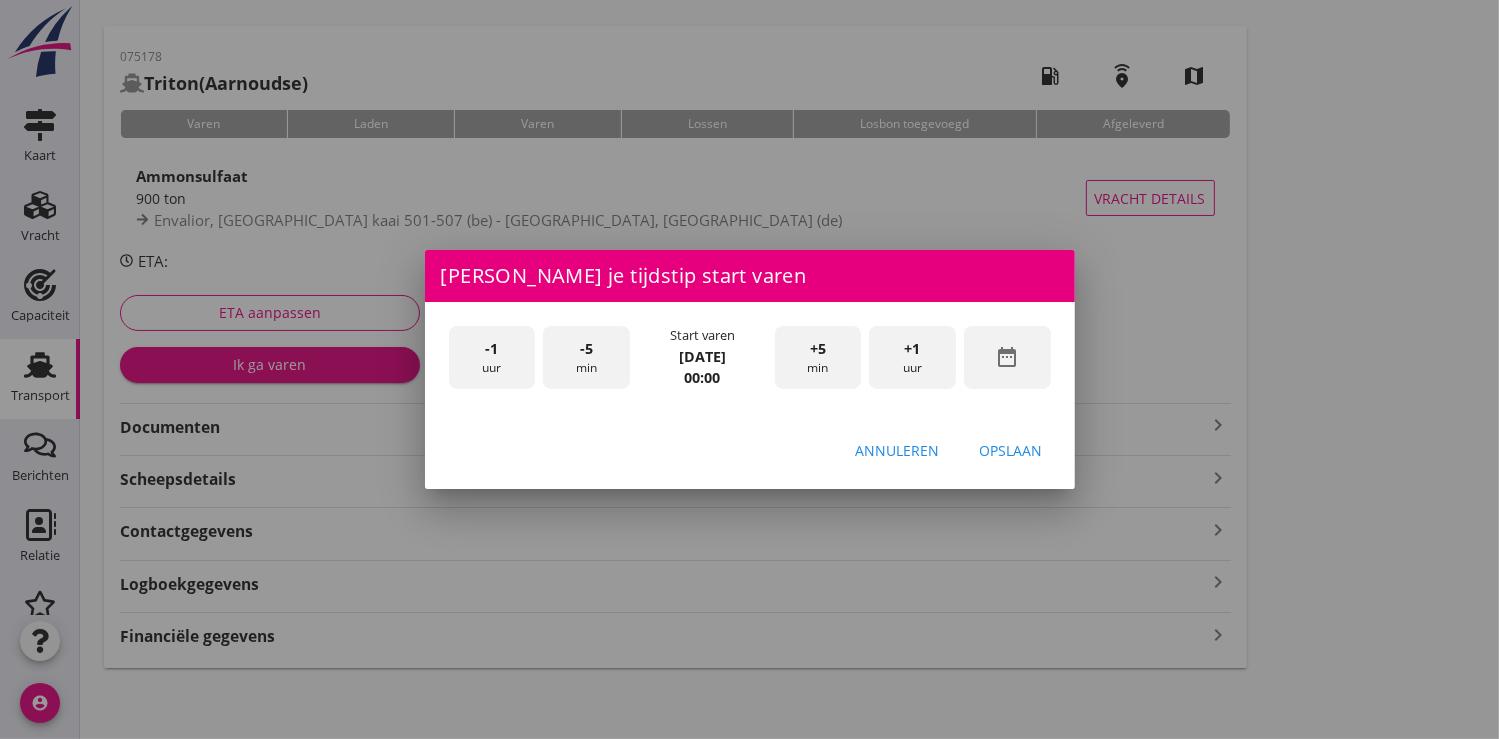 click on "+1  uur" at bounding box center (912, 357) 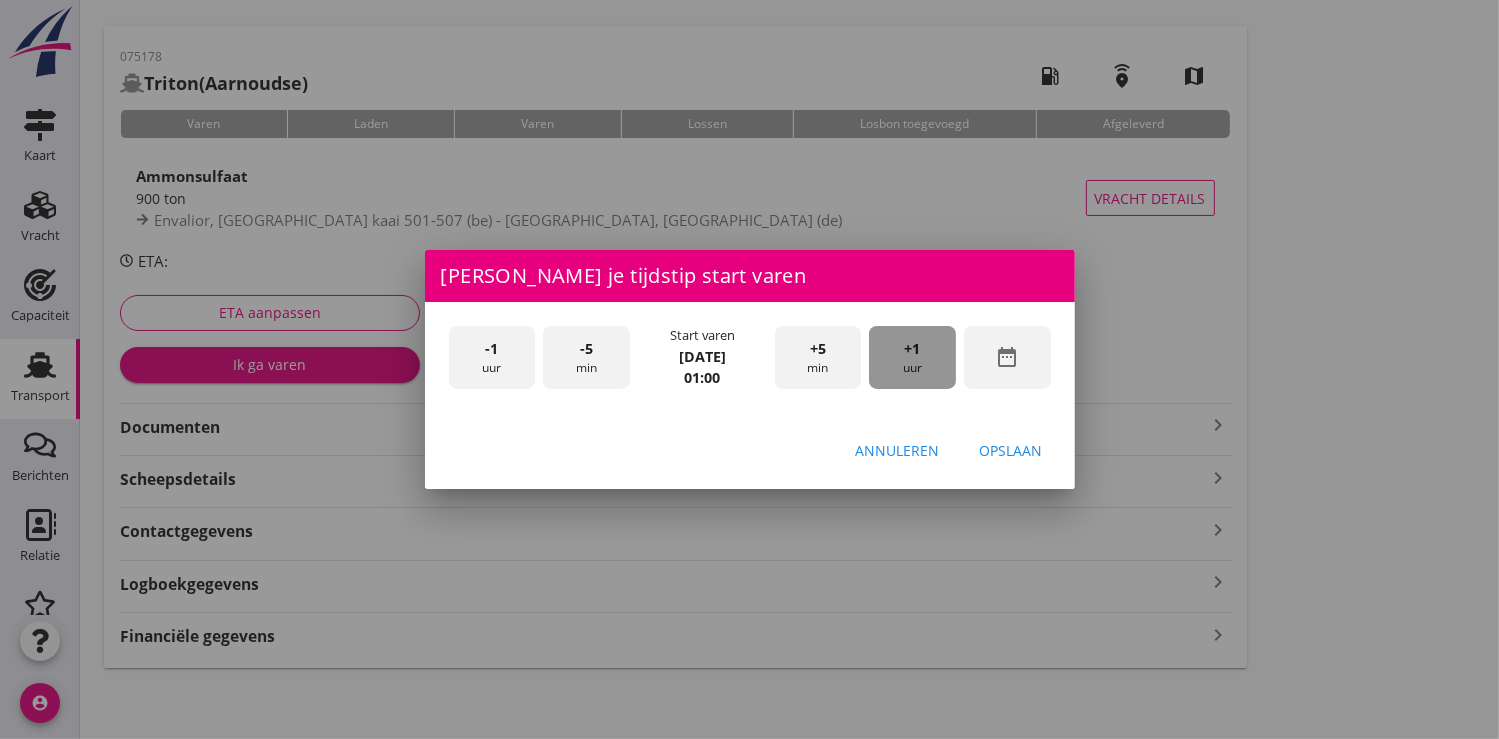 click on "+1  uur" at bounding box center (912, 357) 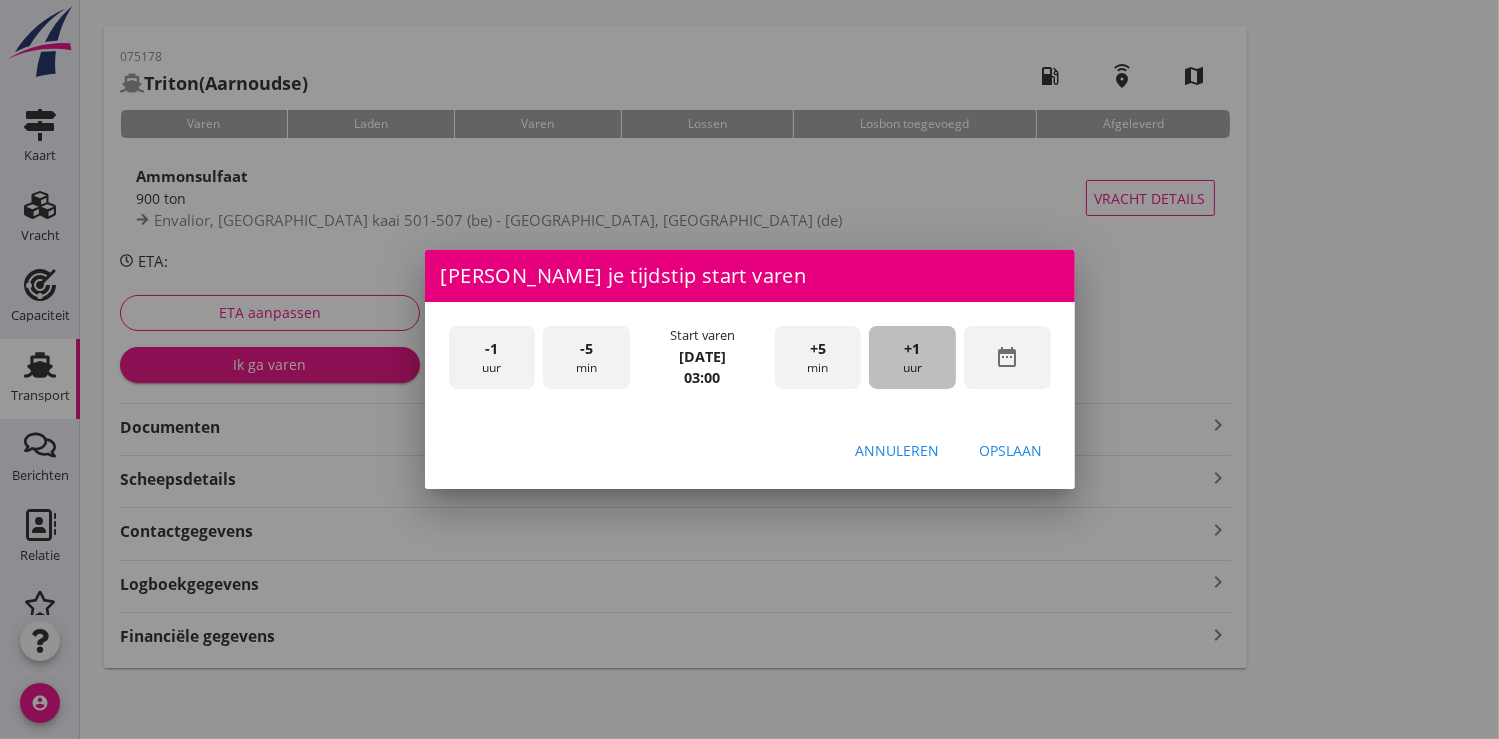 click on "+1  uur" at bounding box center [912, 357] 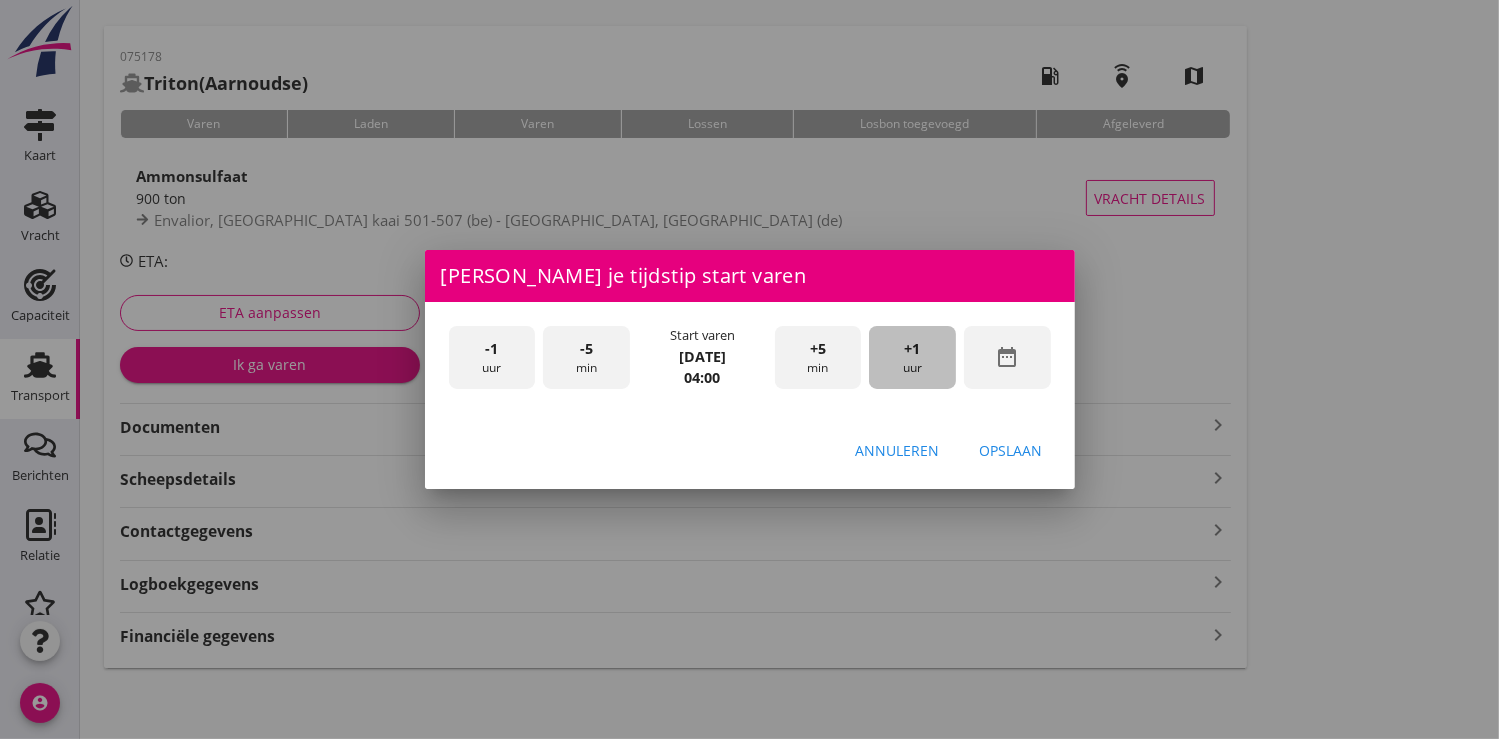 click on "+1  uur" at bounding box center (912, 357) 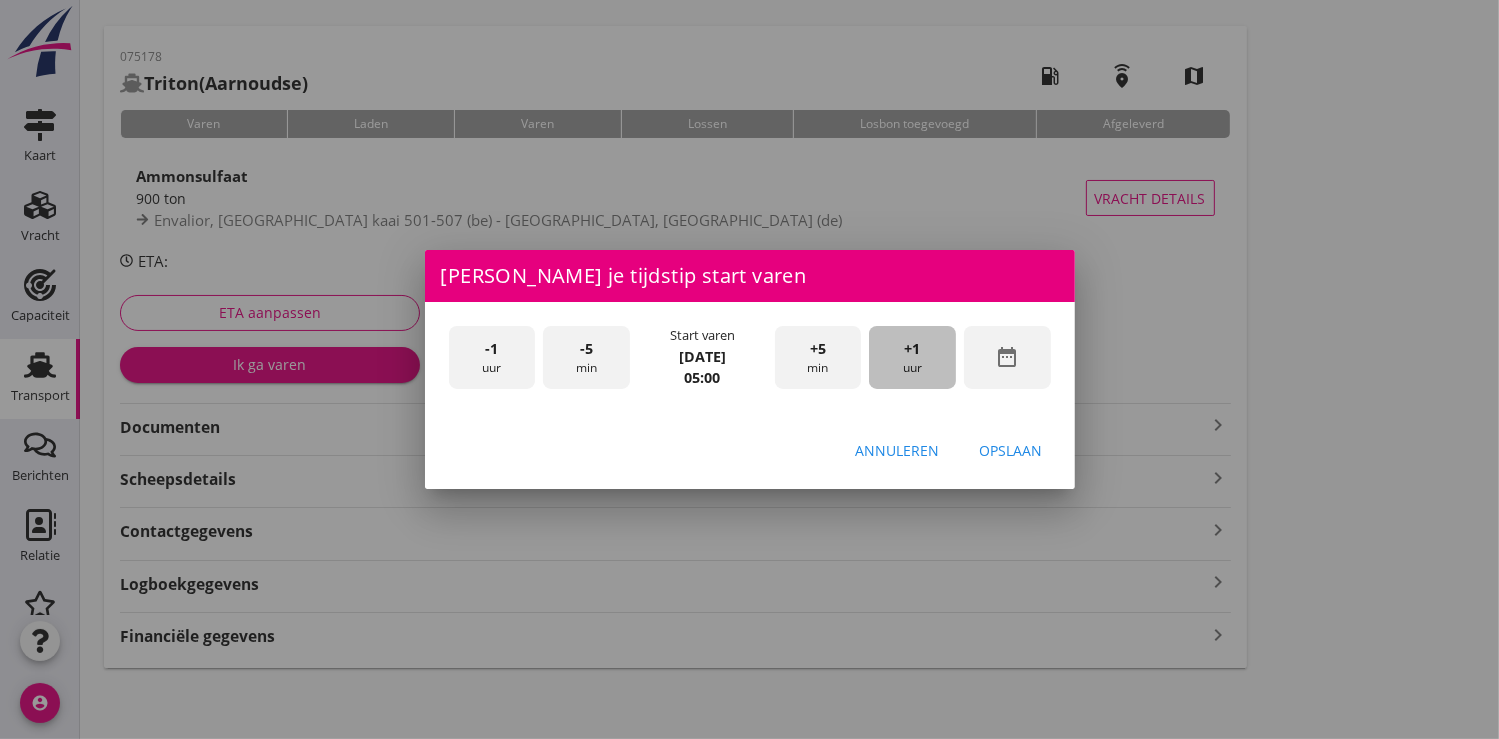 click on "+1  uur" at bounding box center [912, 357] 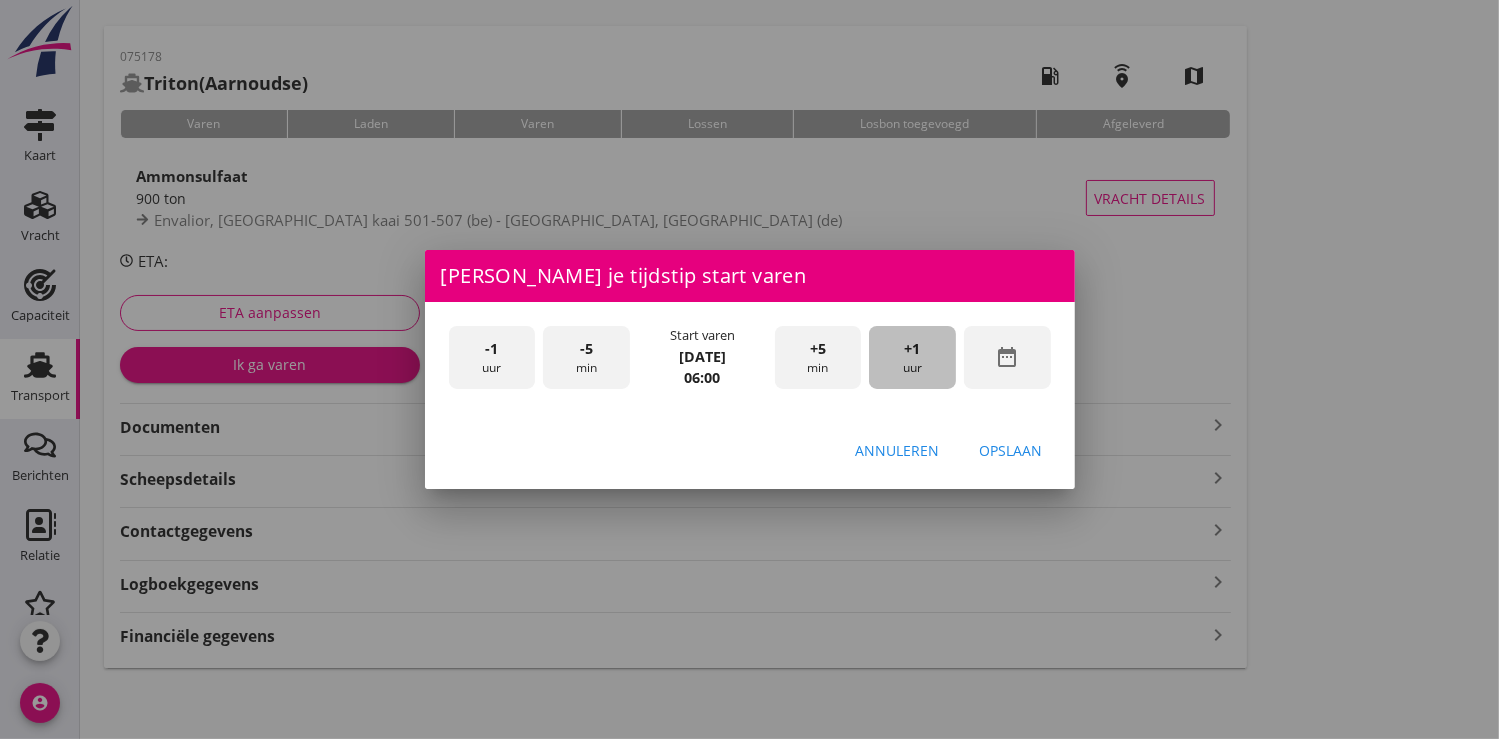 click on "+1  uur" at bounding box center (912, 357) 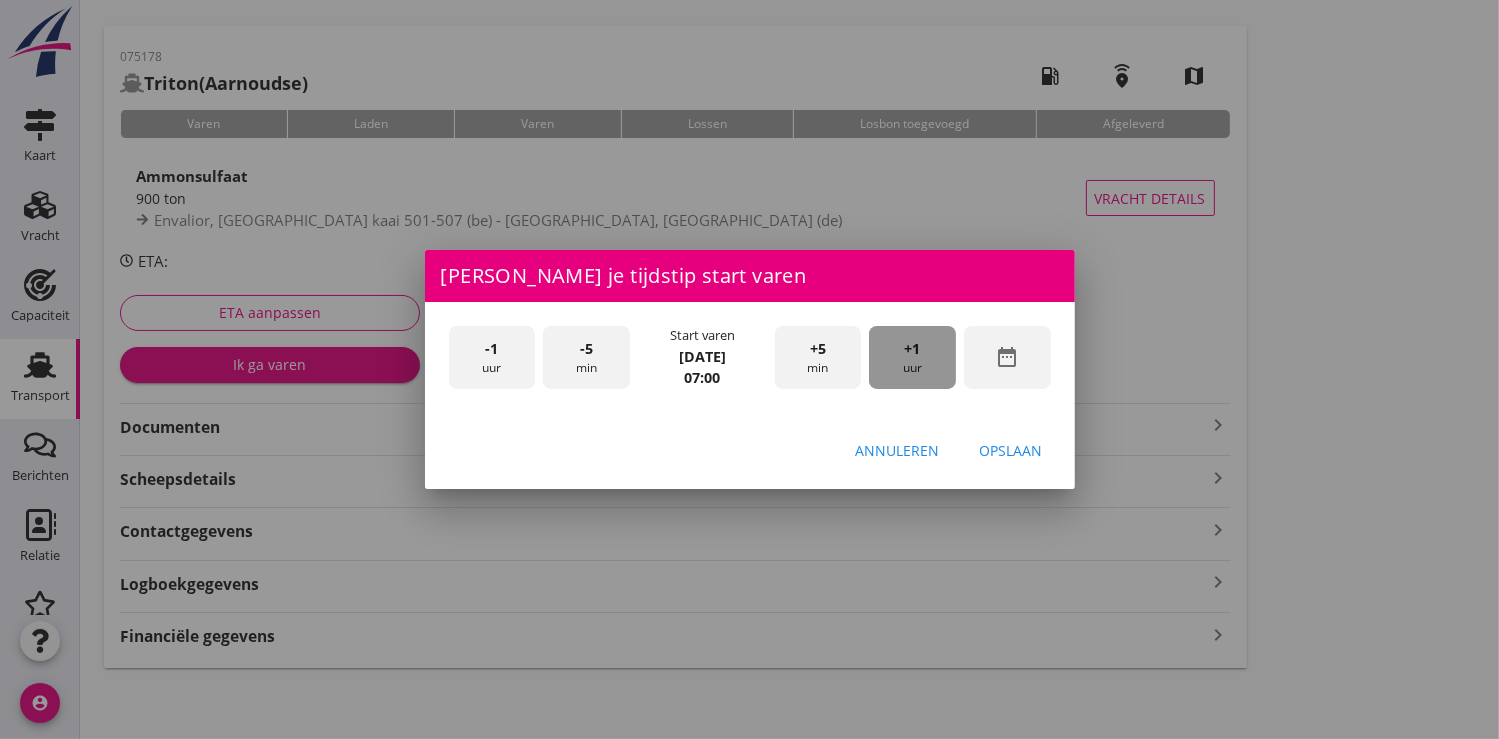 click on "+1  uur" at bounding box center (912, 357) 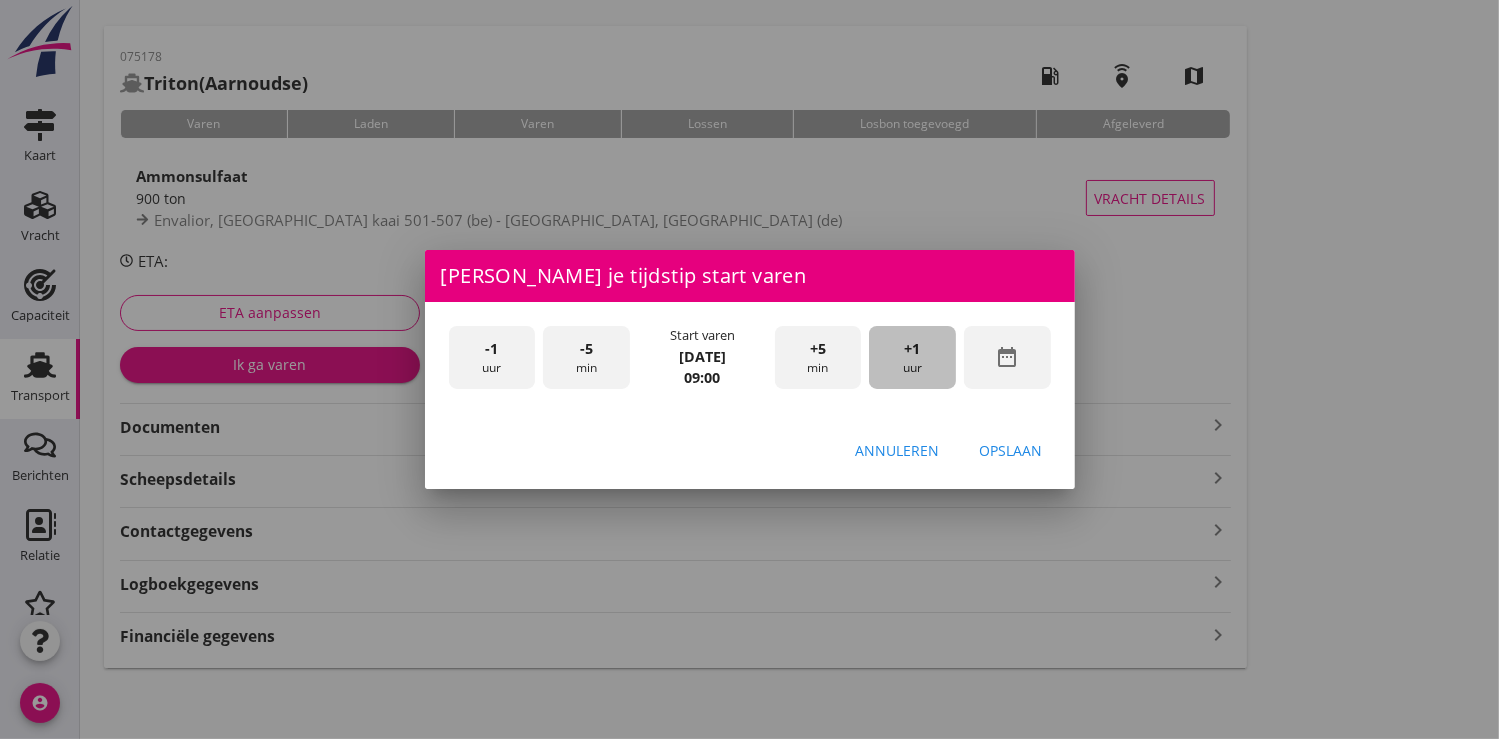 click on "+1  uur" at bounding box center (912, 357) 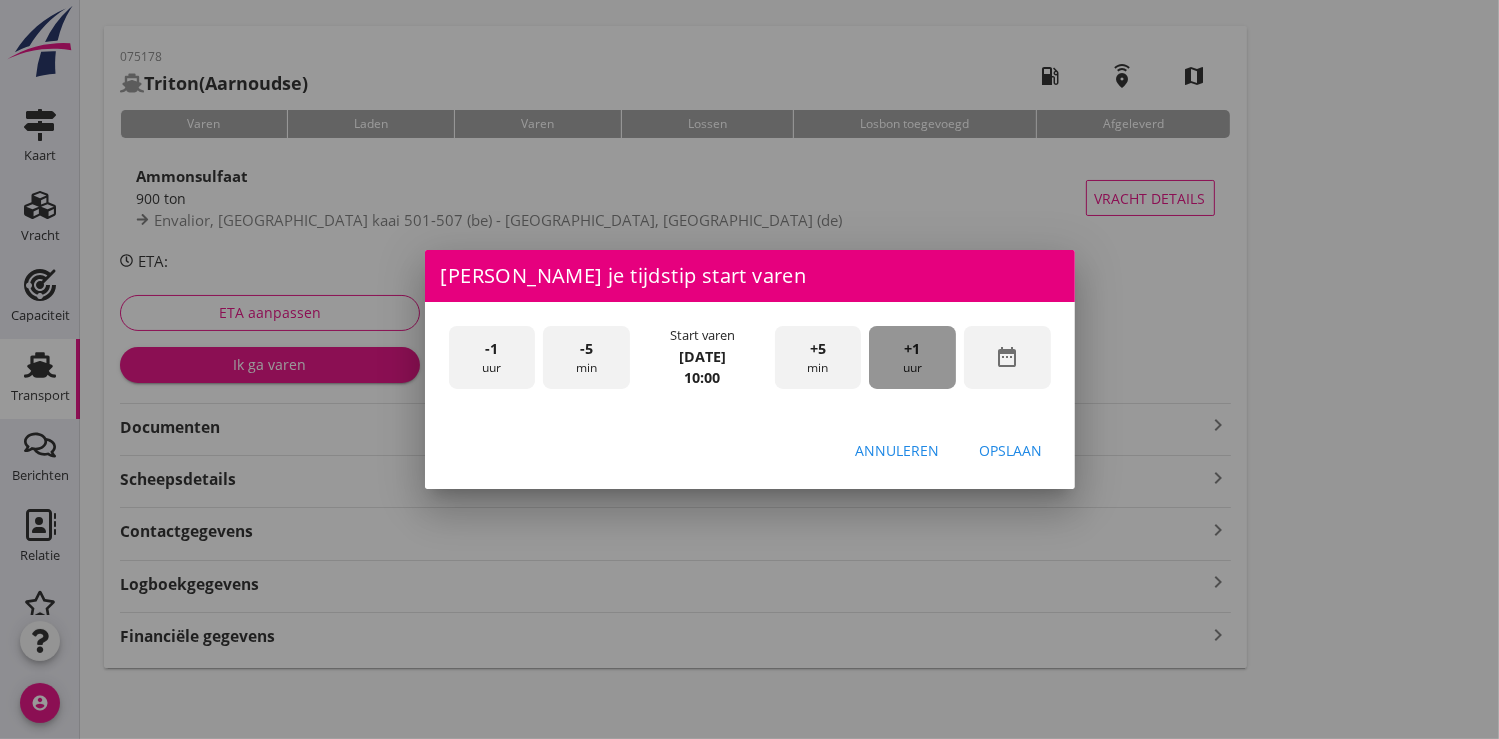 click on "+1  uur" at bounding box center [912, 357] 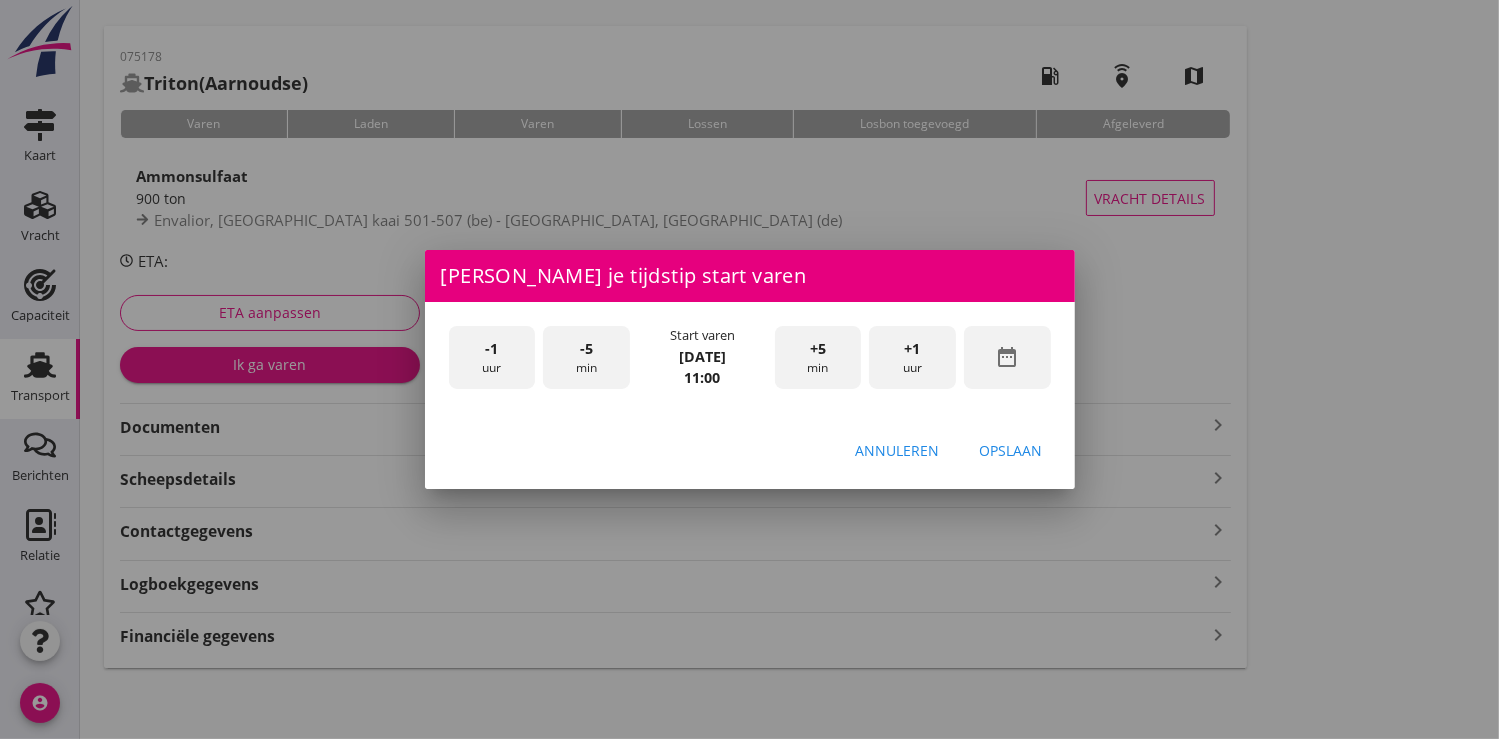 click on "Opslaan" at bounding box center (1011, 450) 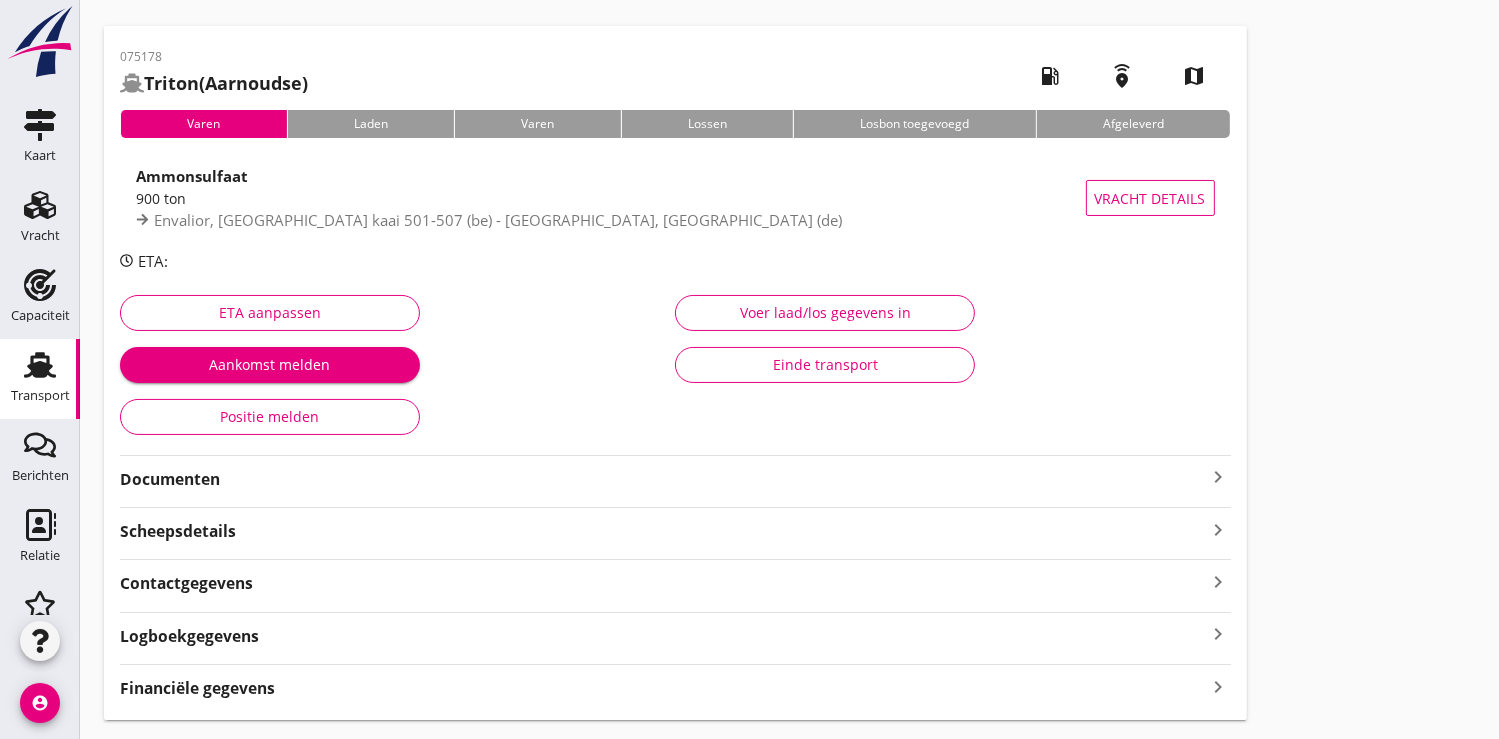 click on "Aankomst melden" at bounding box center (270, 364) 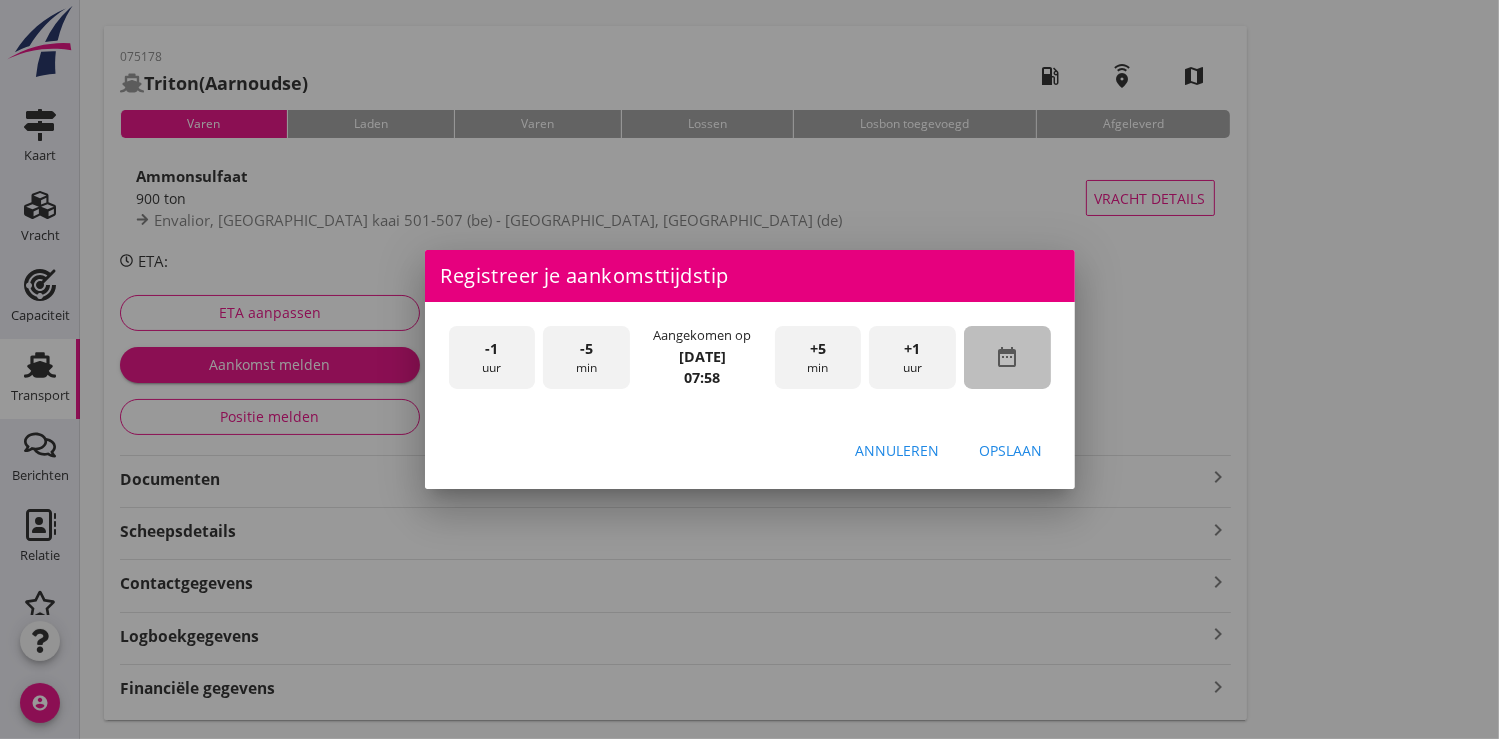 click on "date_range" at bounding box center [1007, 357] 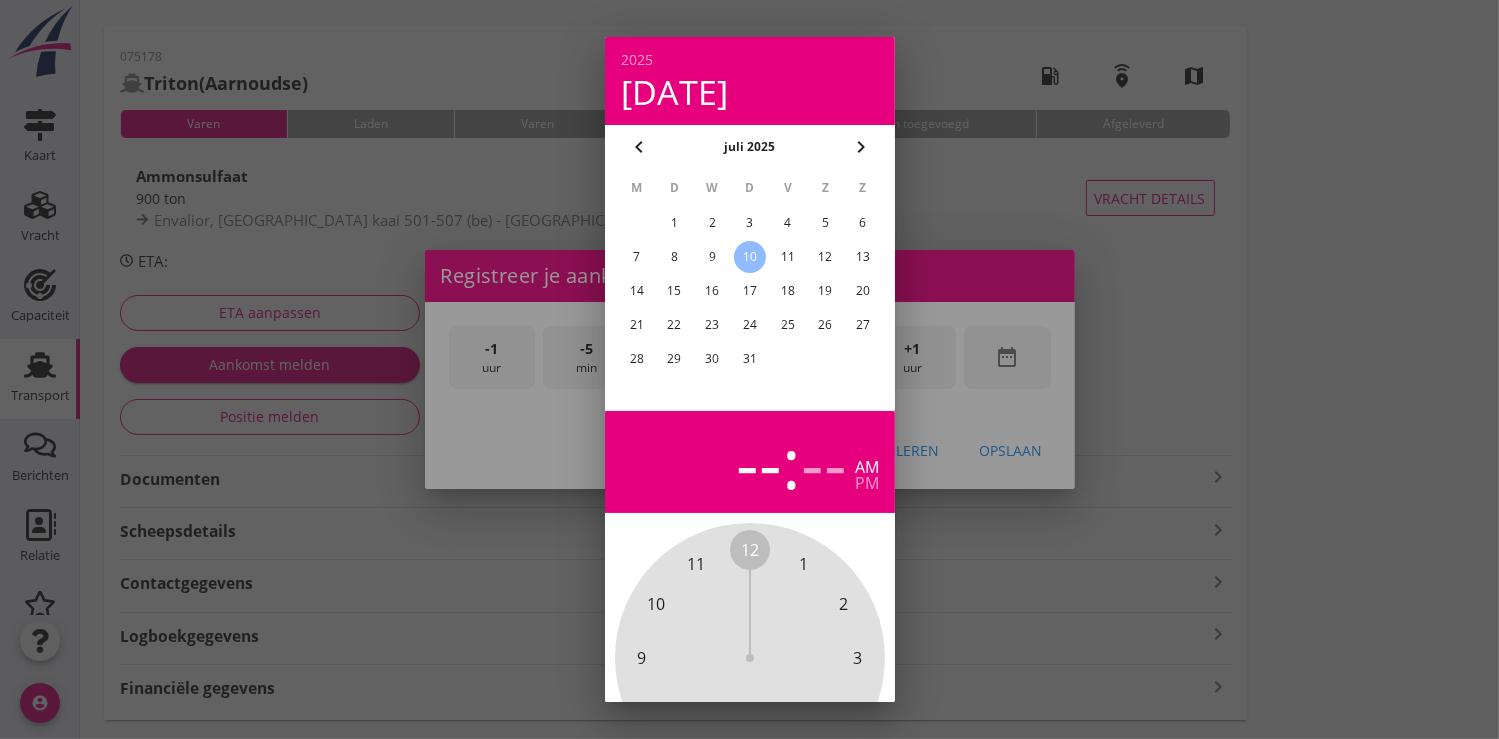 click on "14" at bounding box center (636, 291) 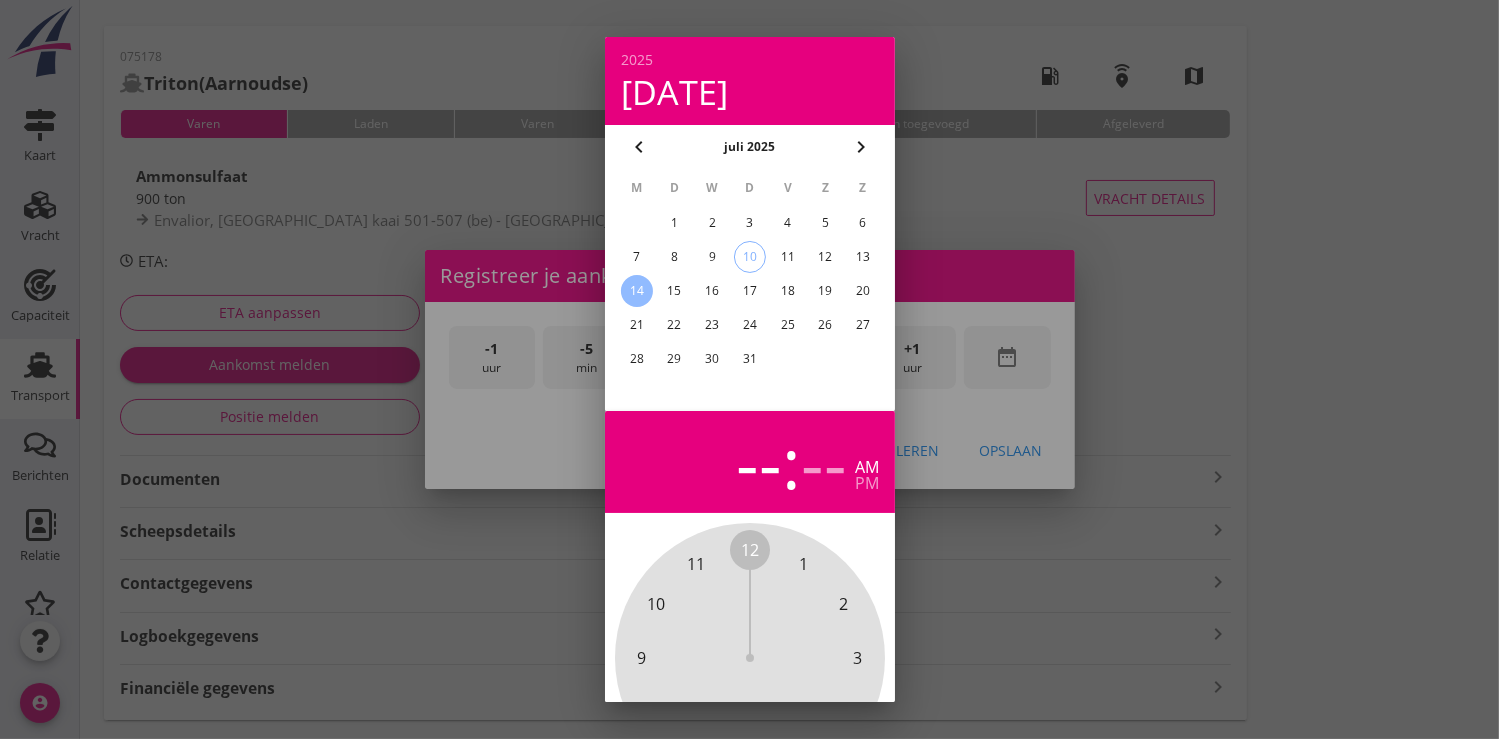 click on "7" at bounding box center [636, 257] 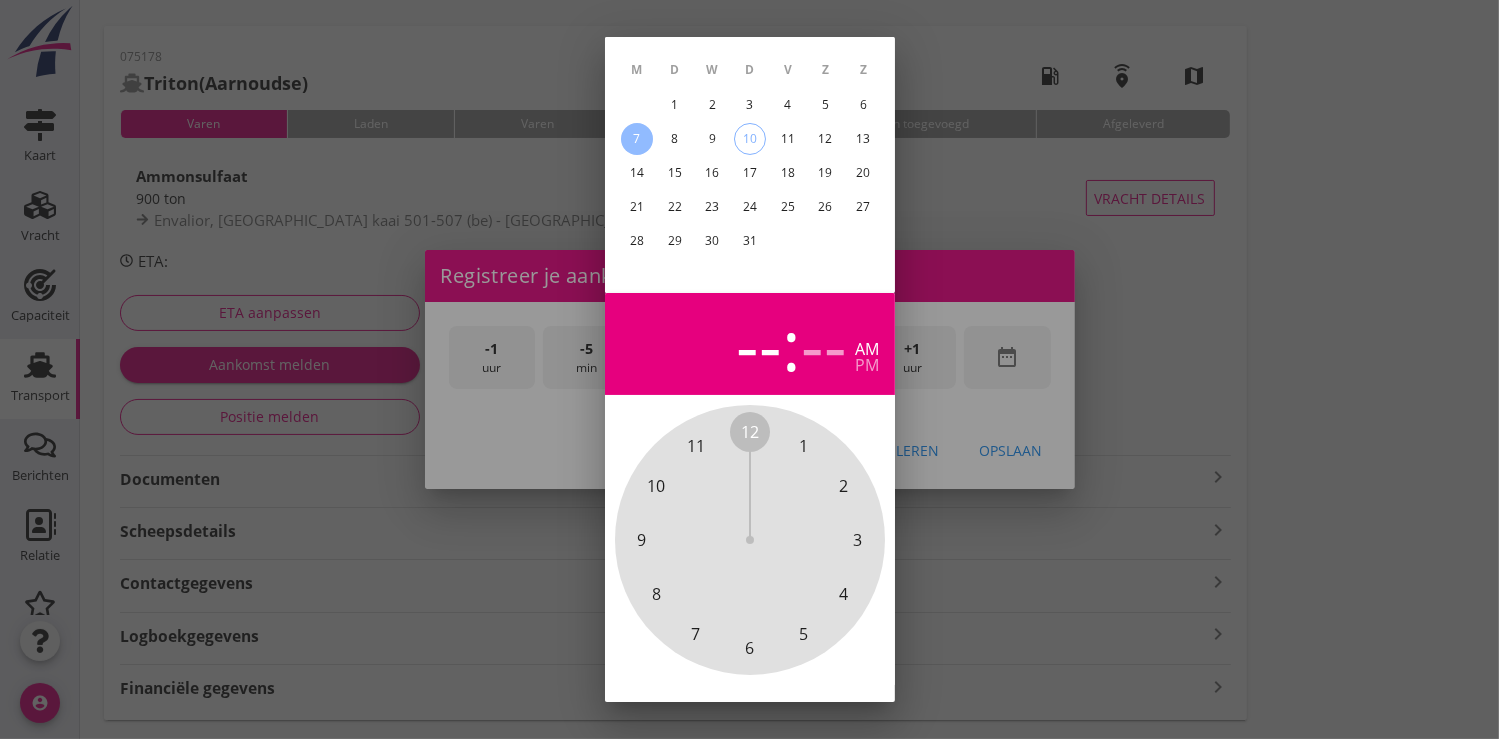 scroll, scrollTop: 185, scrollLeft: 0, axis: vertical 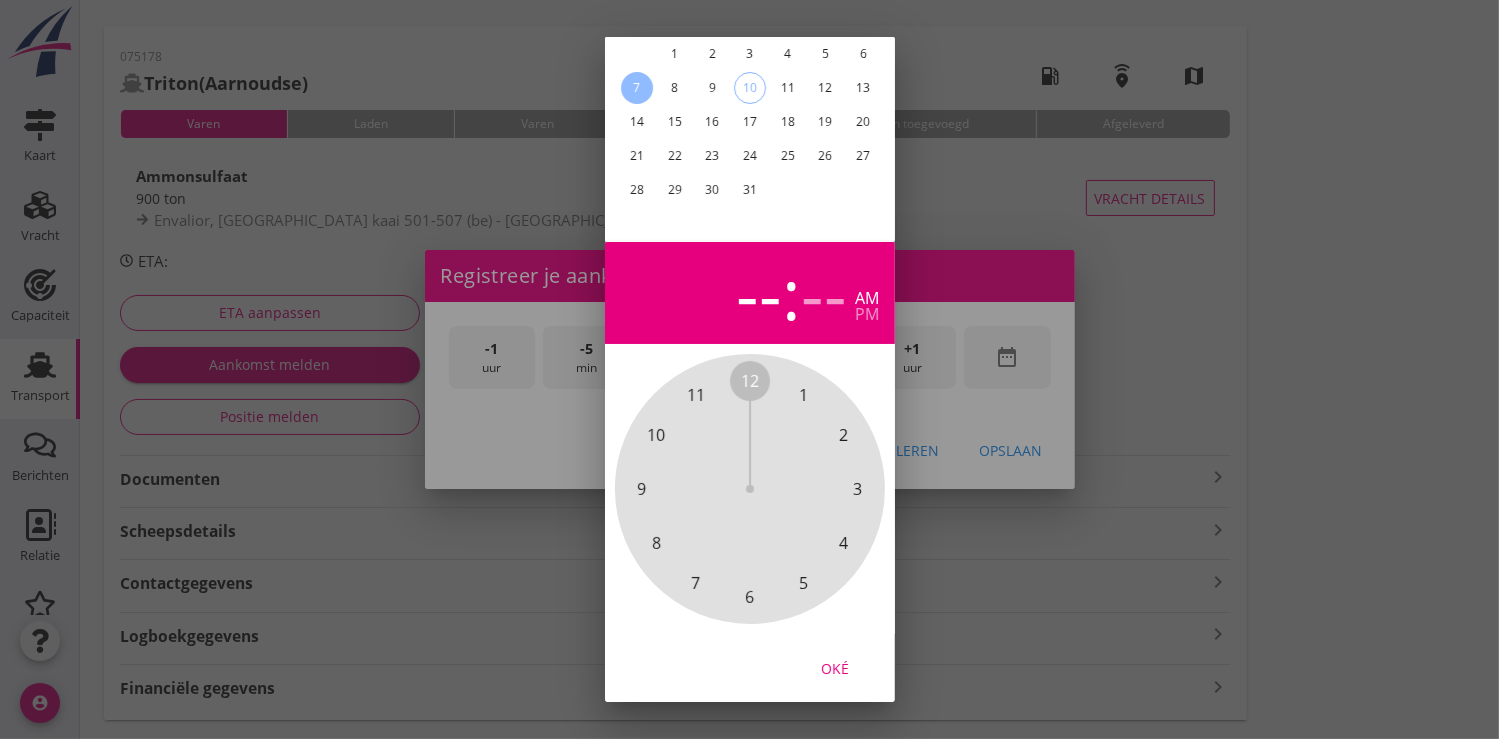 click on "Oké" at bounding box center [835, 667] 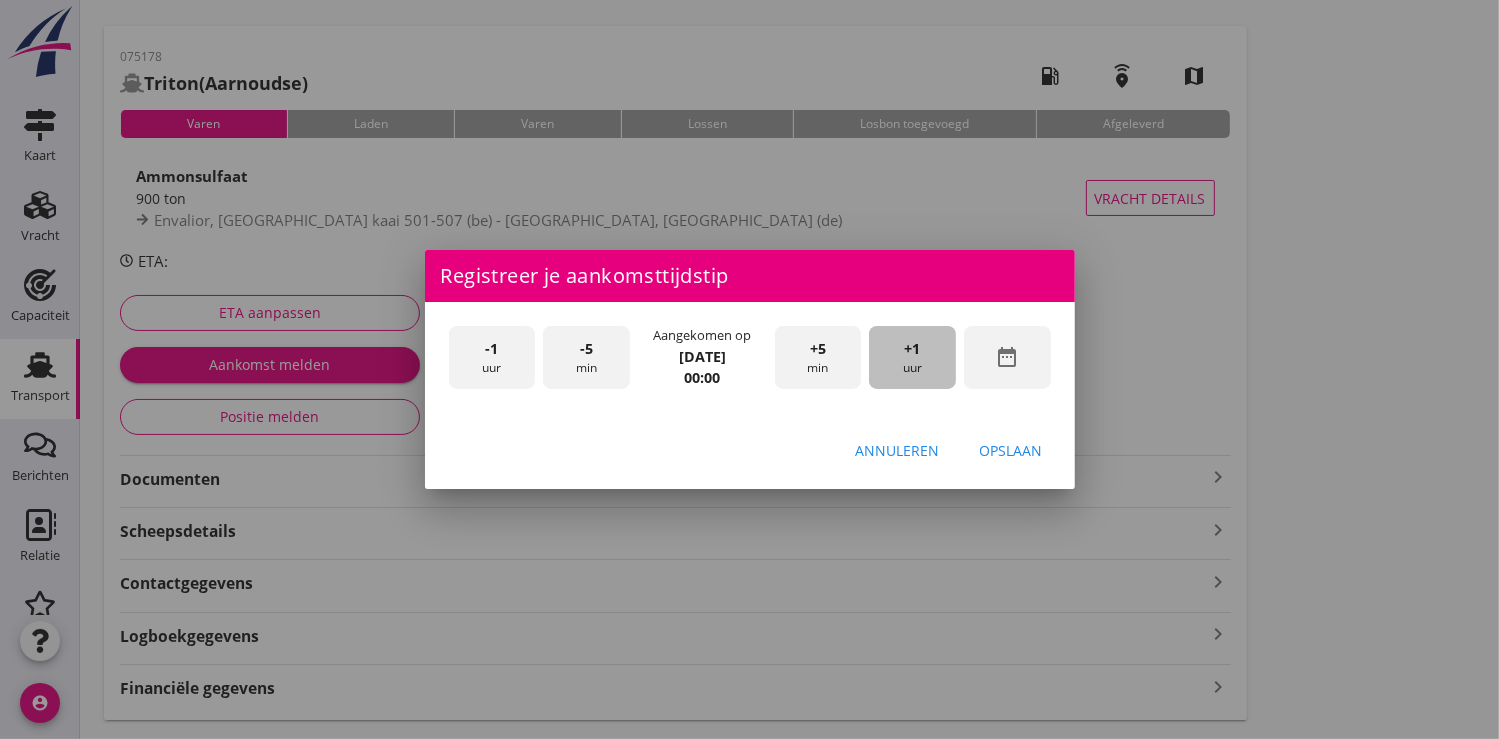 click on "+1  uur" at bounding box center (912, 357) 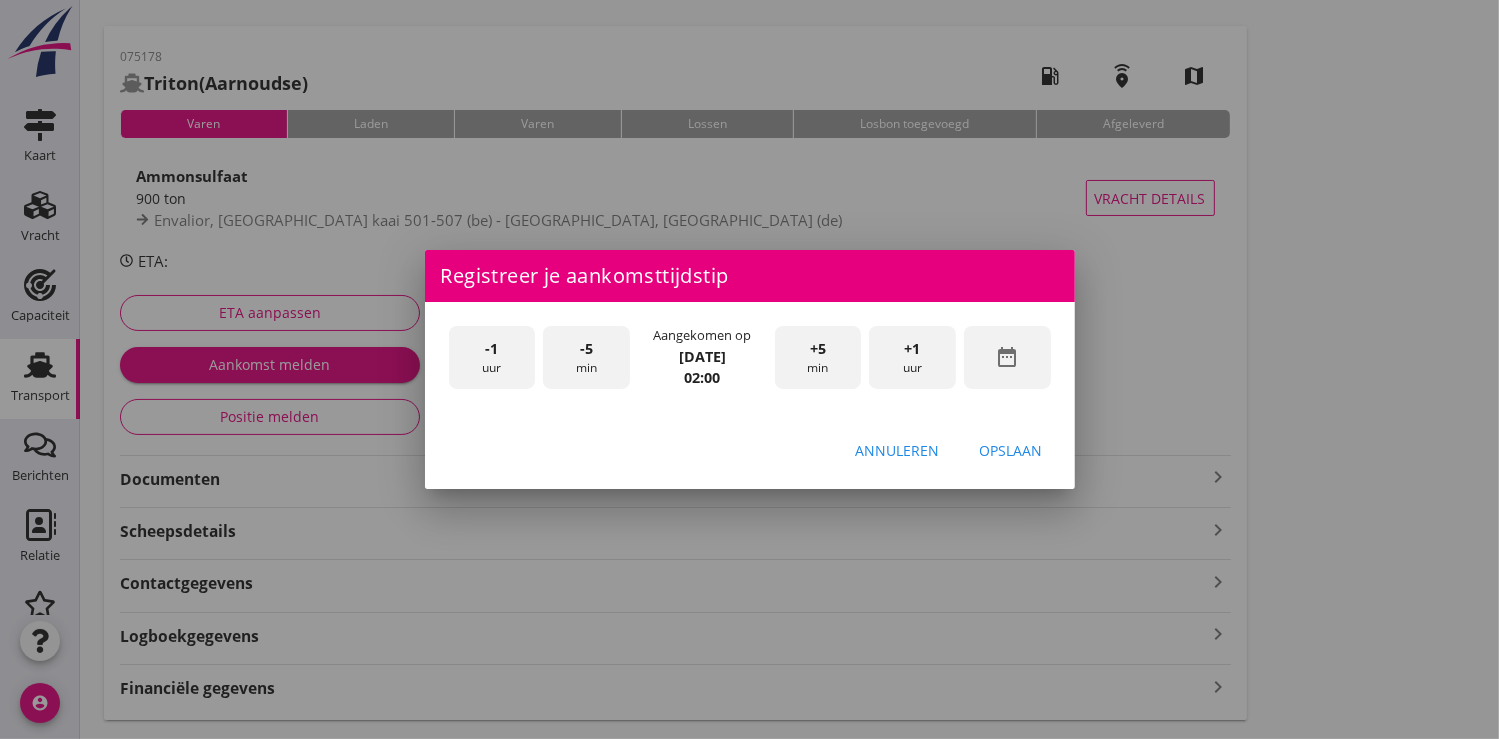 click on "+1  uur" at bounding box center [912, 357] 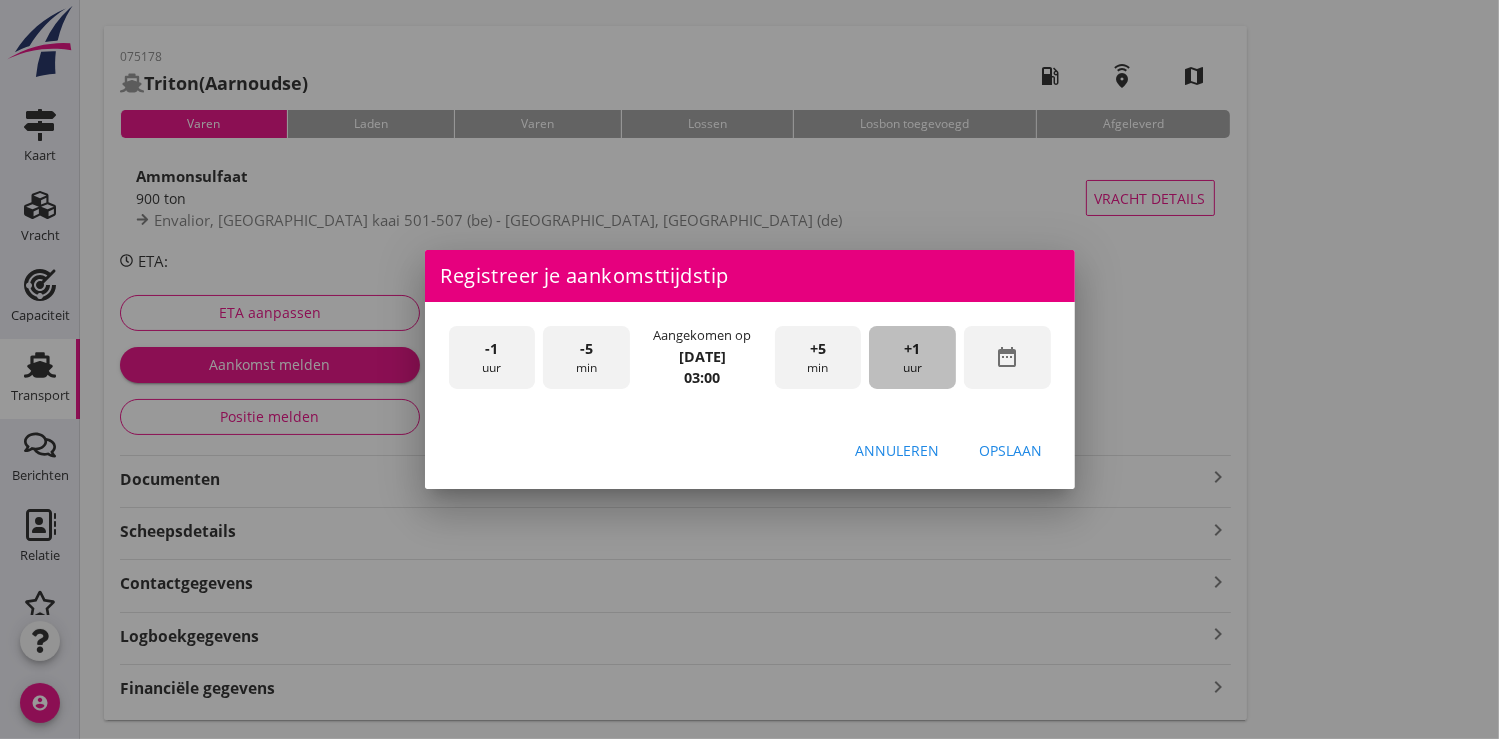 click on "+1  uur" at bounding box center (912, 357) 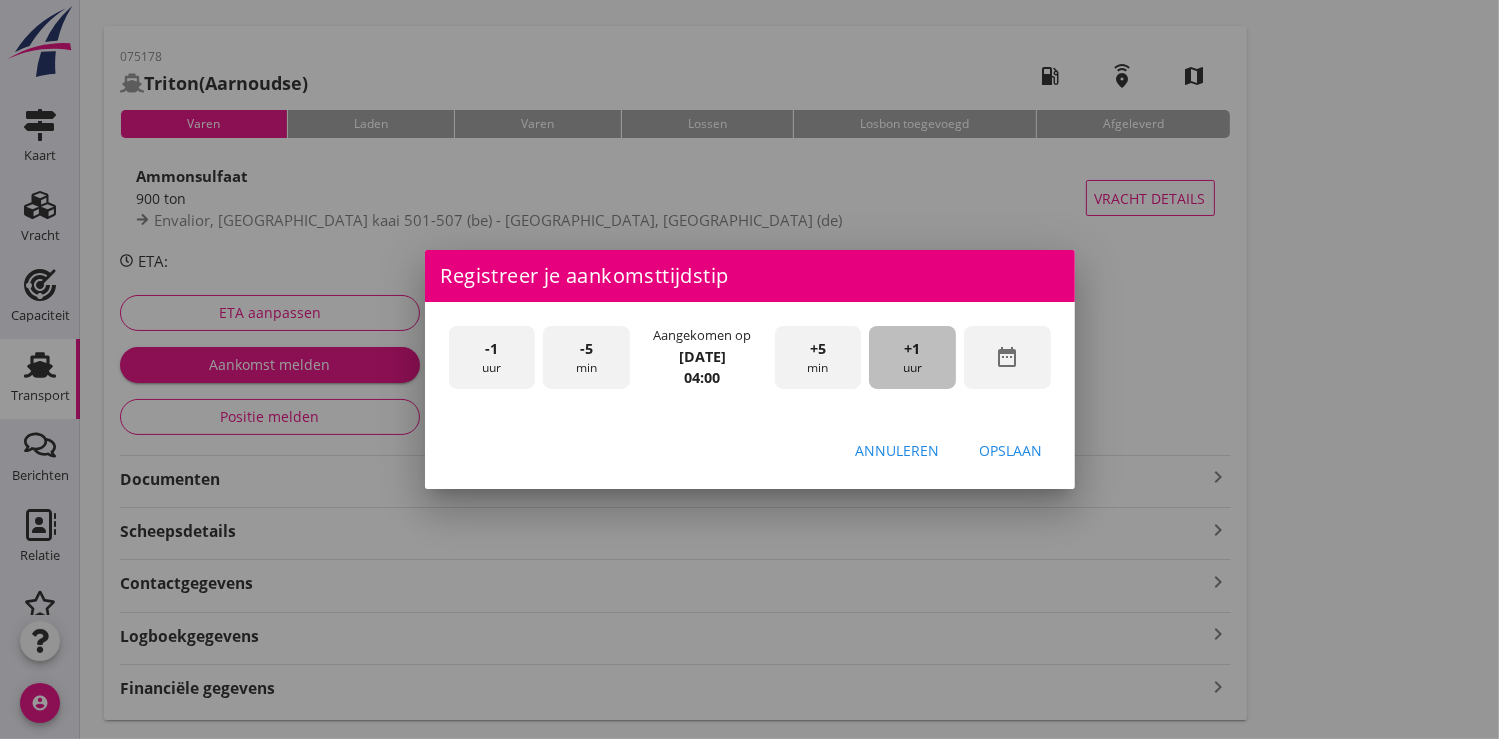 click on "+1  uur" at bounding box center [912, 357] 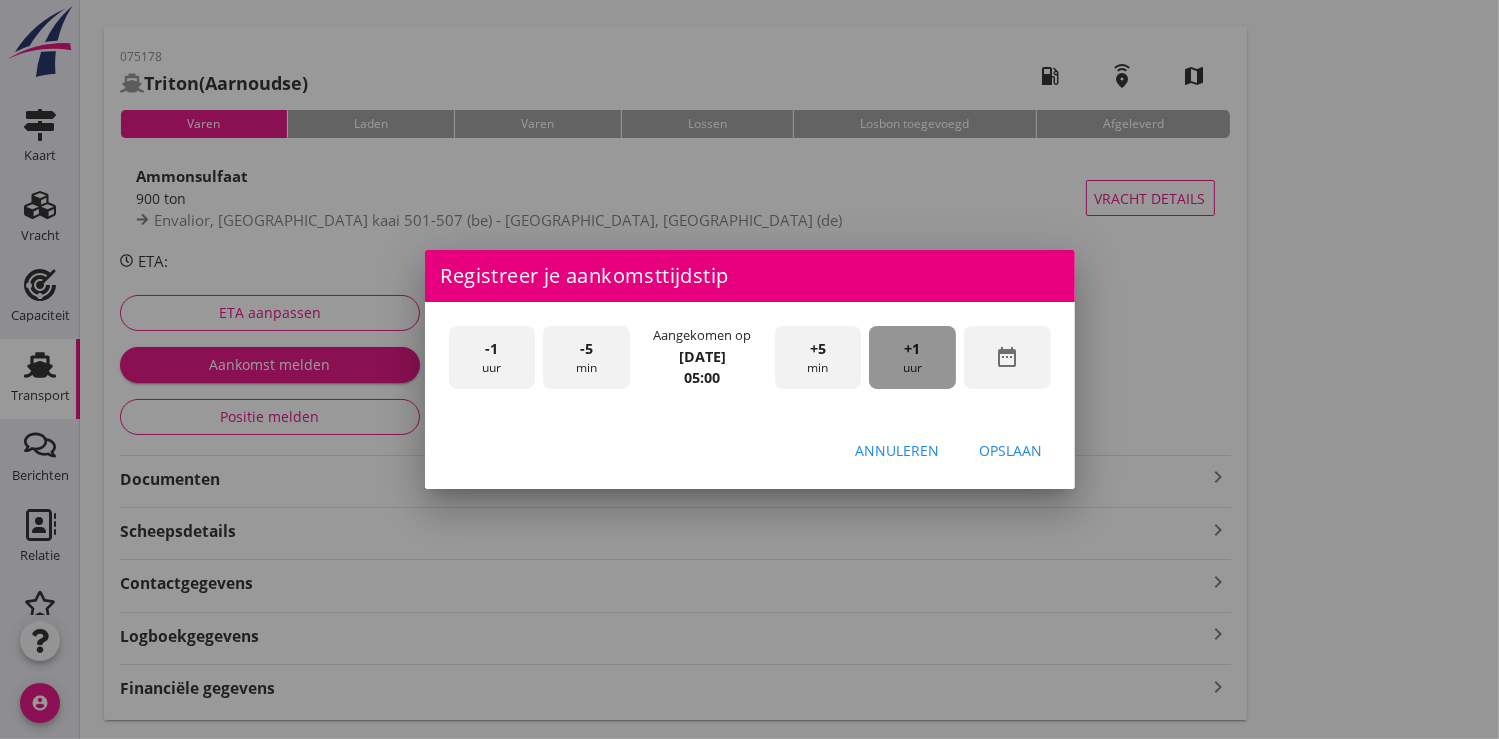 click on "+1  uur" at bounding box center [912, 357] 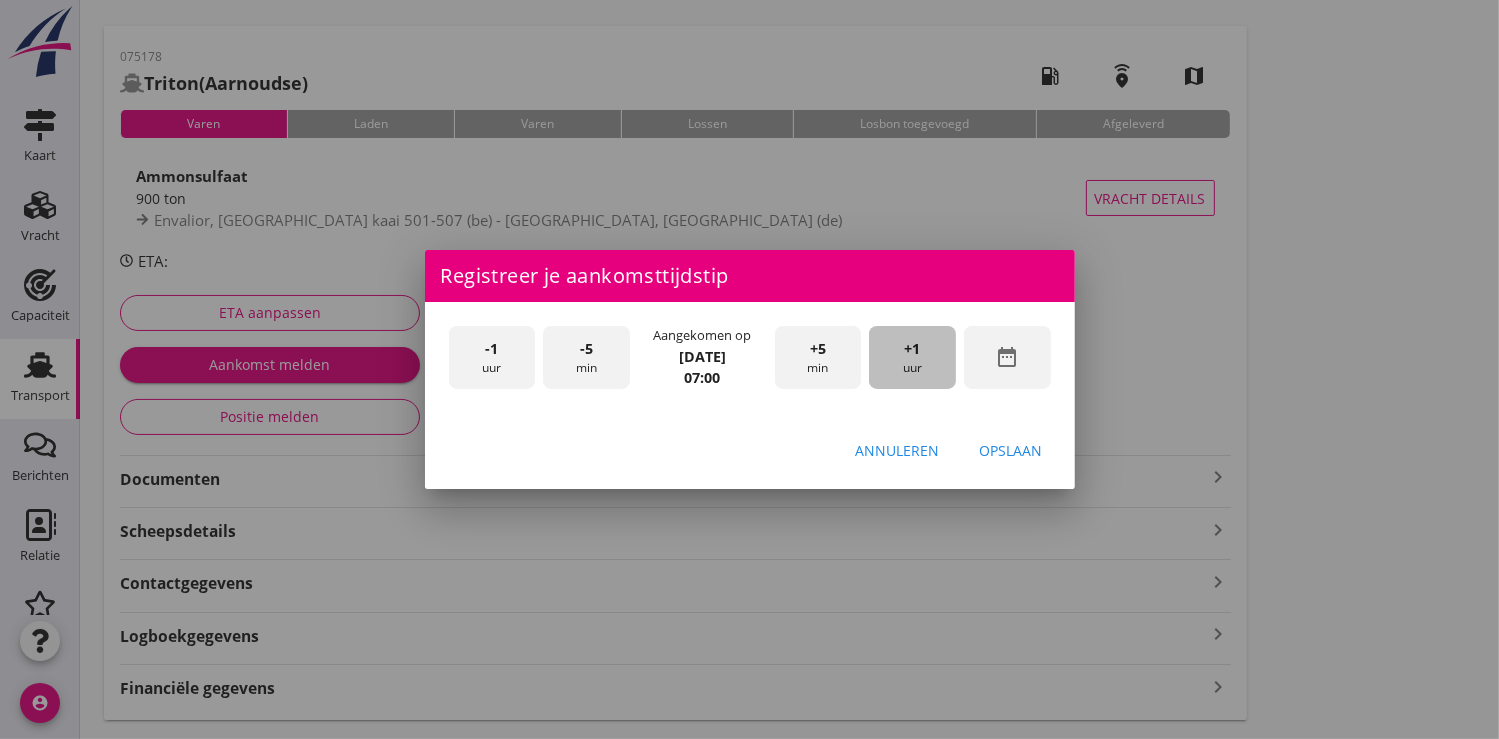 click on "+1  uur" at bounding box center (912, 357) 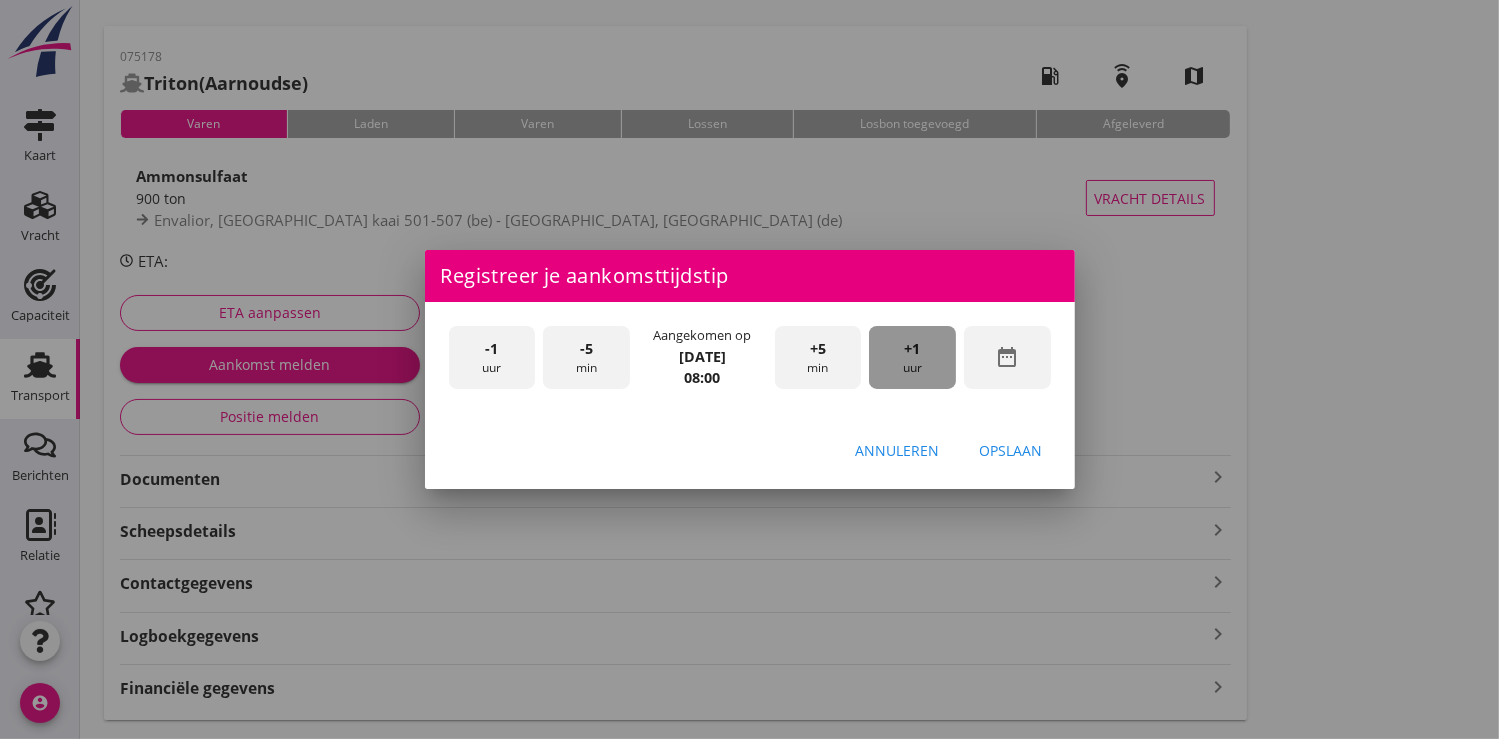 click on "+1  uur" at bounding box center (912, 357) 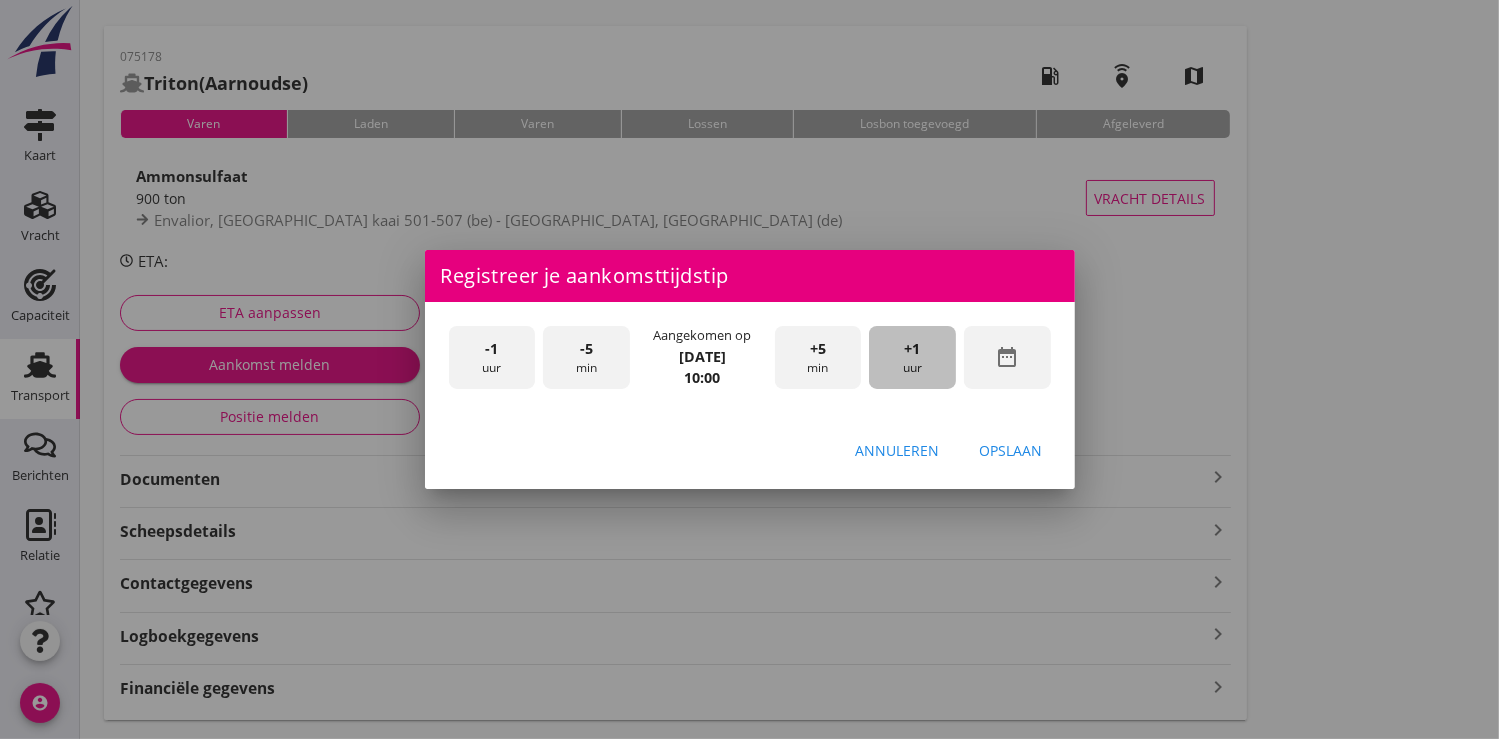 click on "+1  uur" at bounding box center [912, 357] 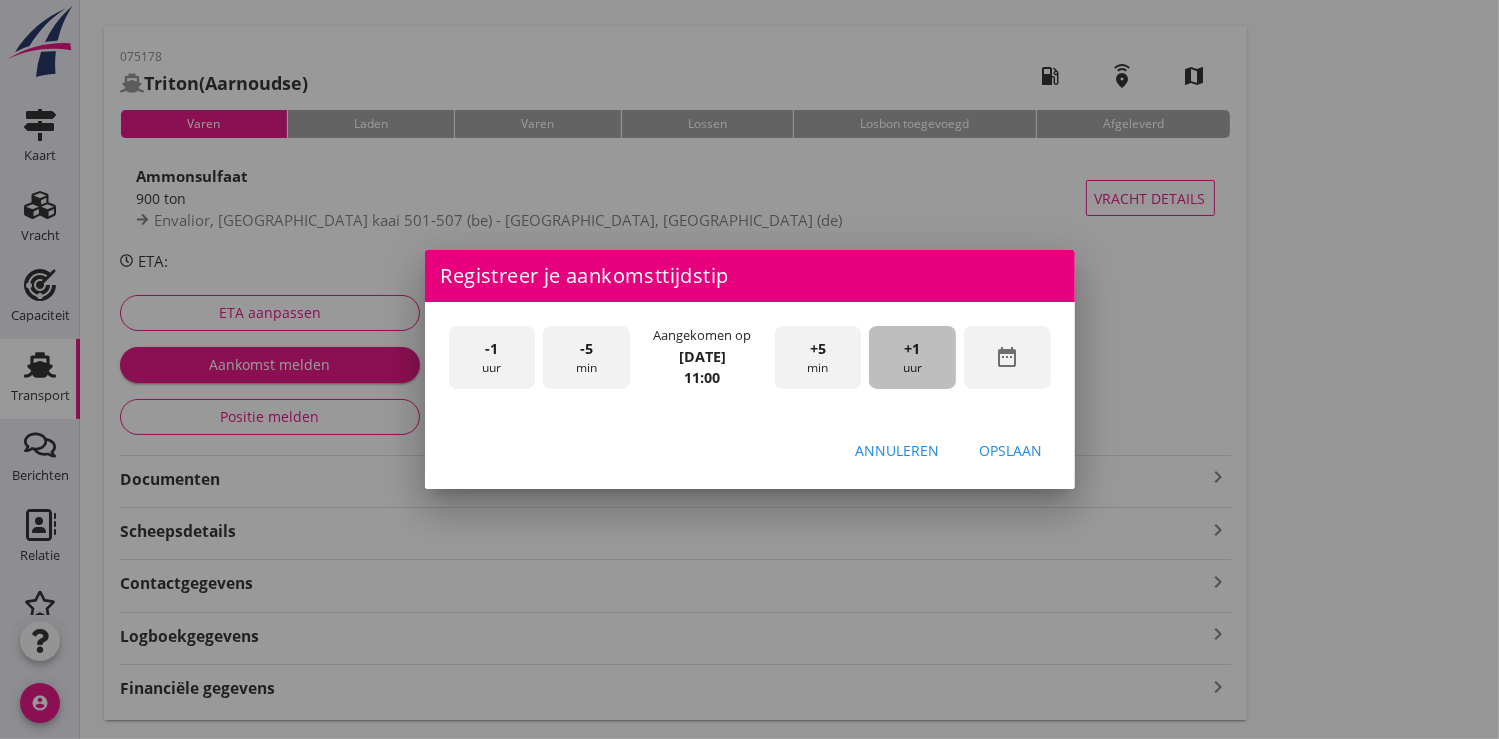 click on "+1  uur" at bounding box center (912, 357) 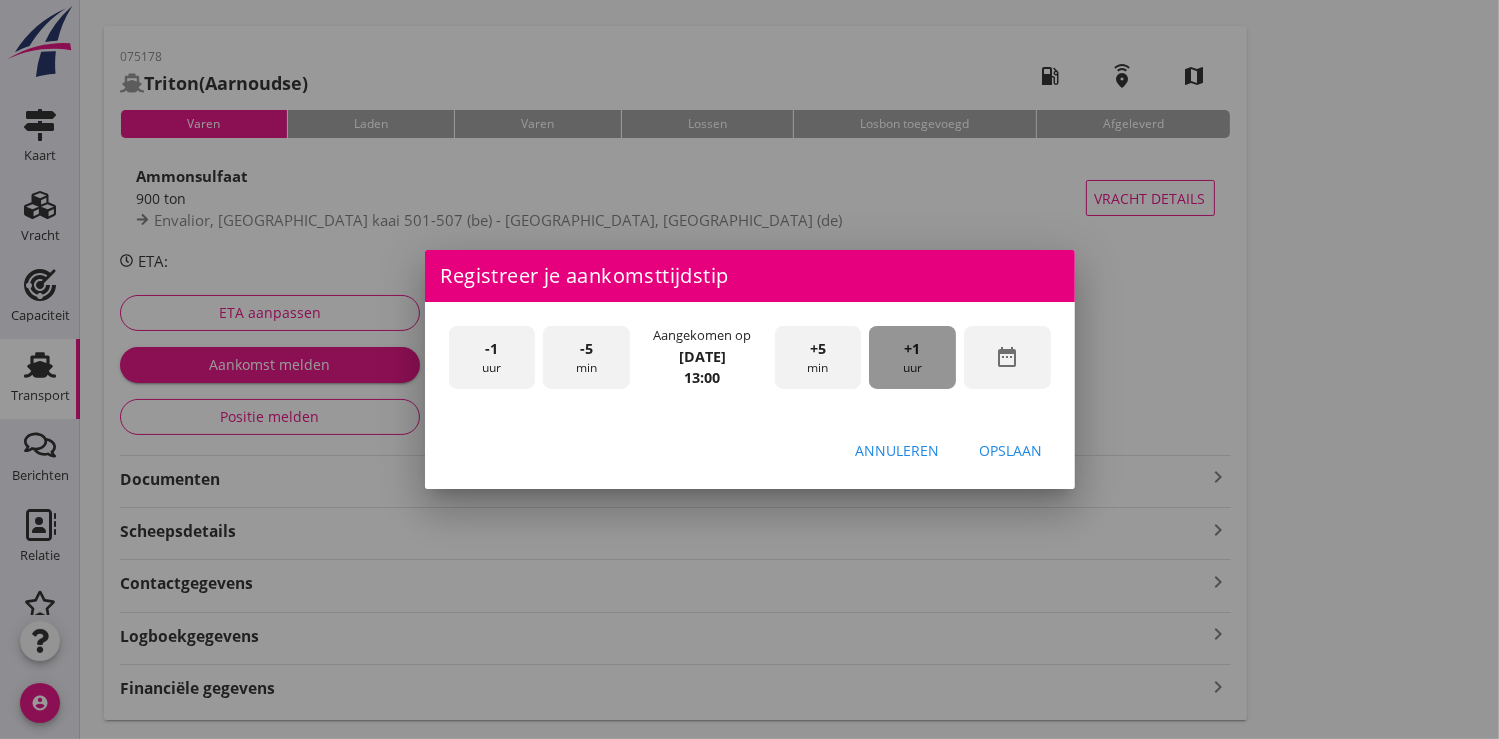 click on "+1  uur" at bounding box center (912, 357) 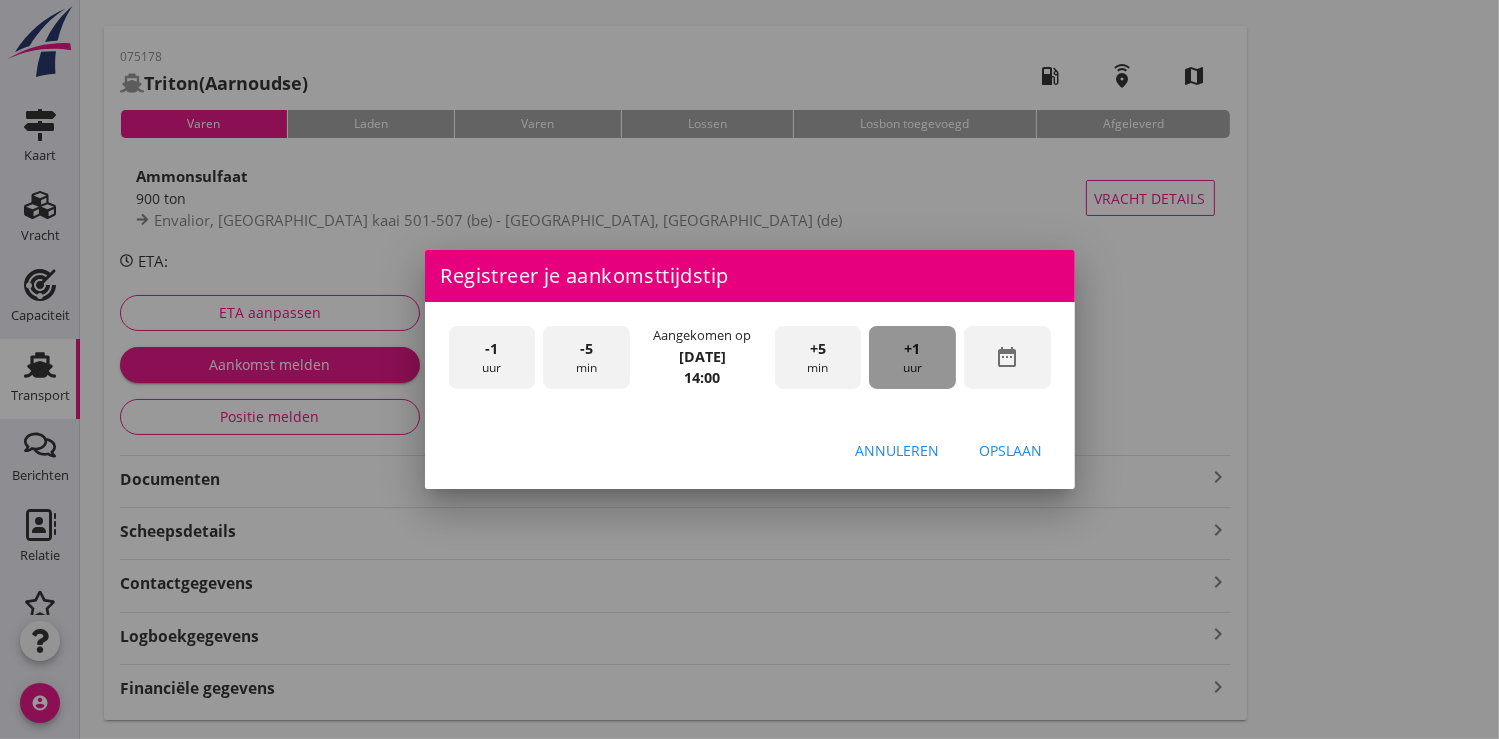 click on "+1  uur" at bounding box center (912, 357) 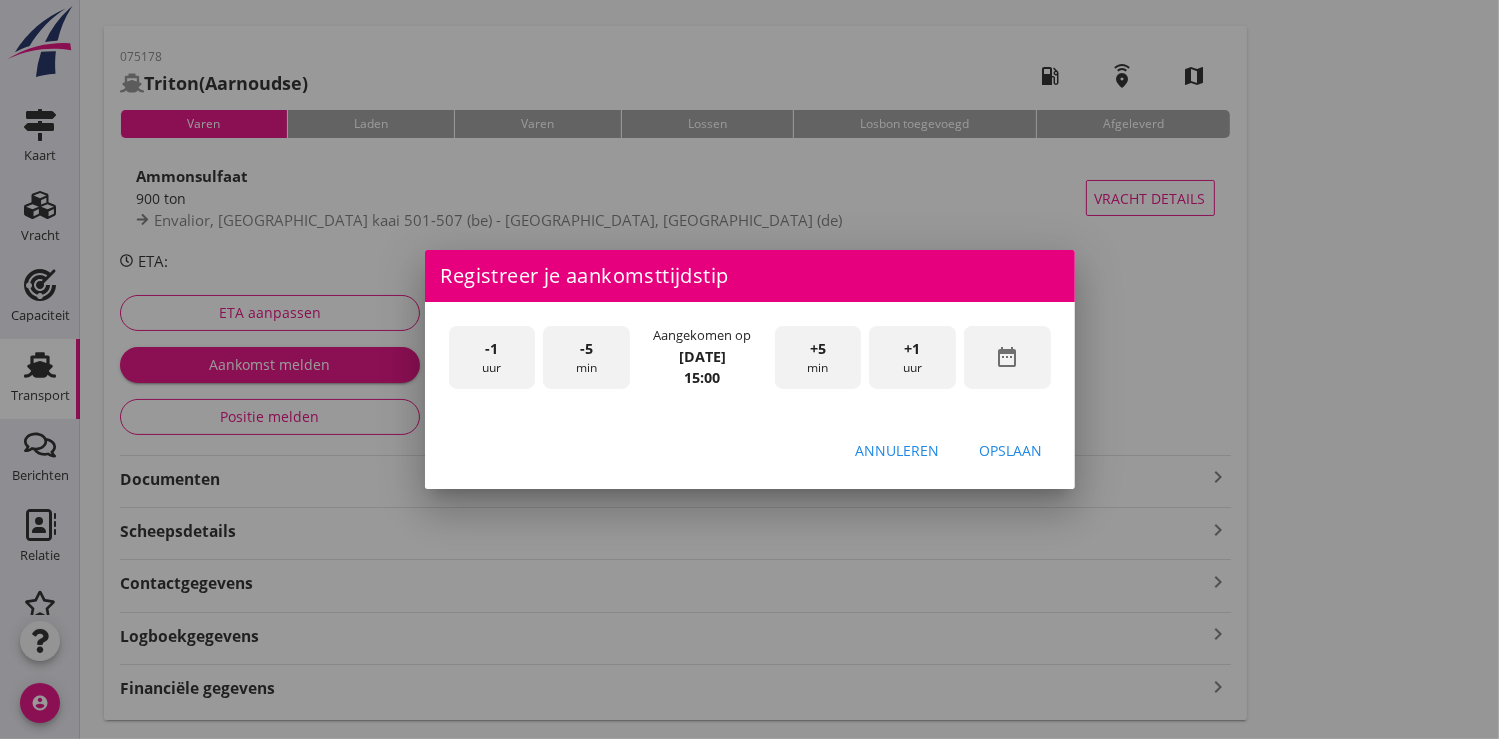 click on "Opslaan" at bounding box center [1011, 450] 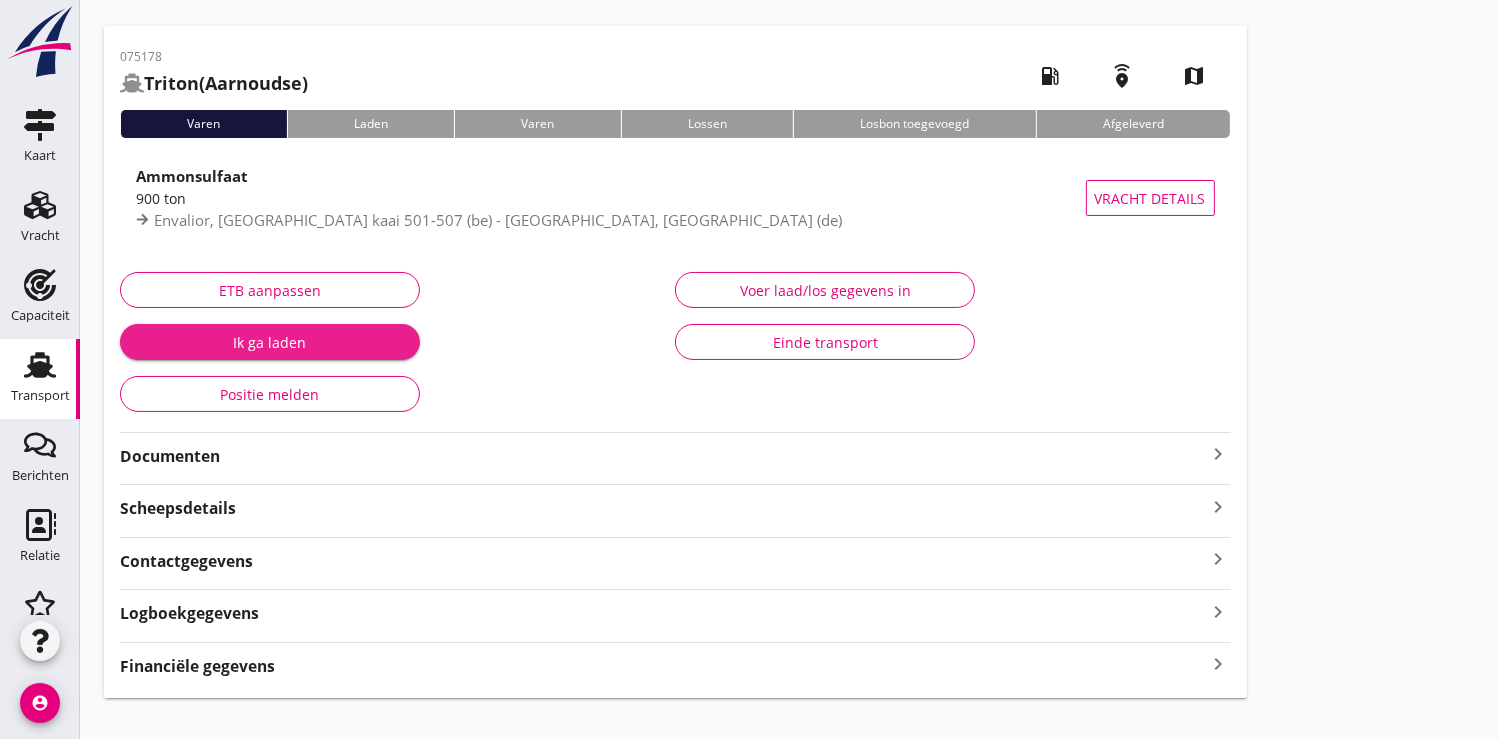 click on "Ik ga laden" at bounding box center [270, 342] 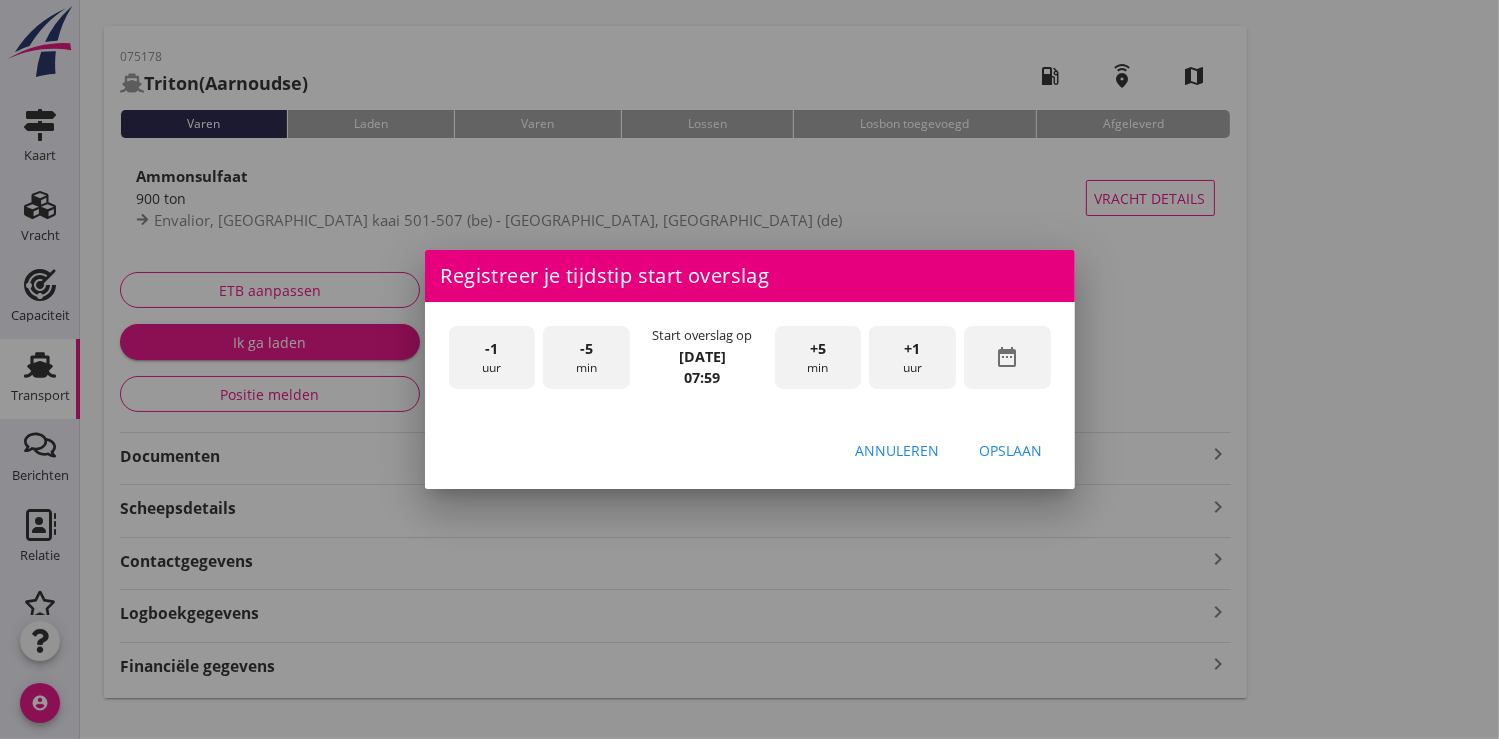 click on "date_range" at bounding box center [1007, 357] 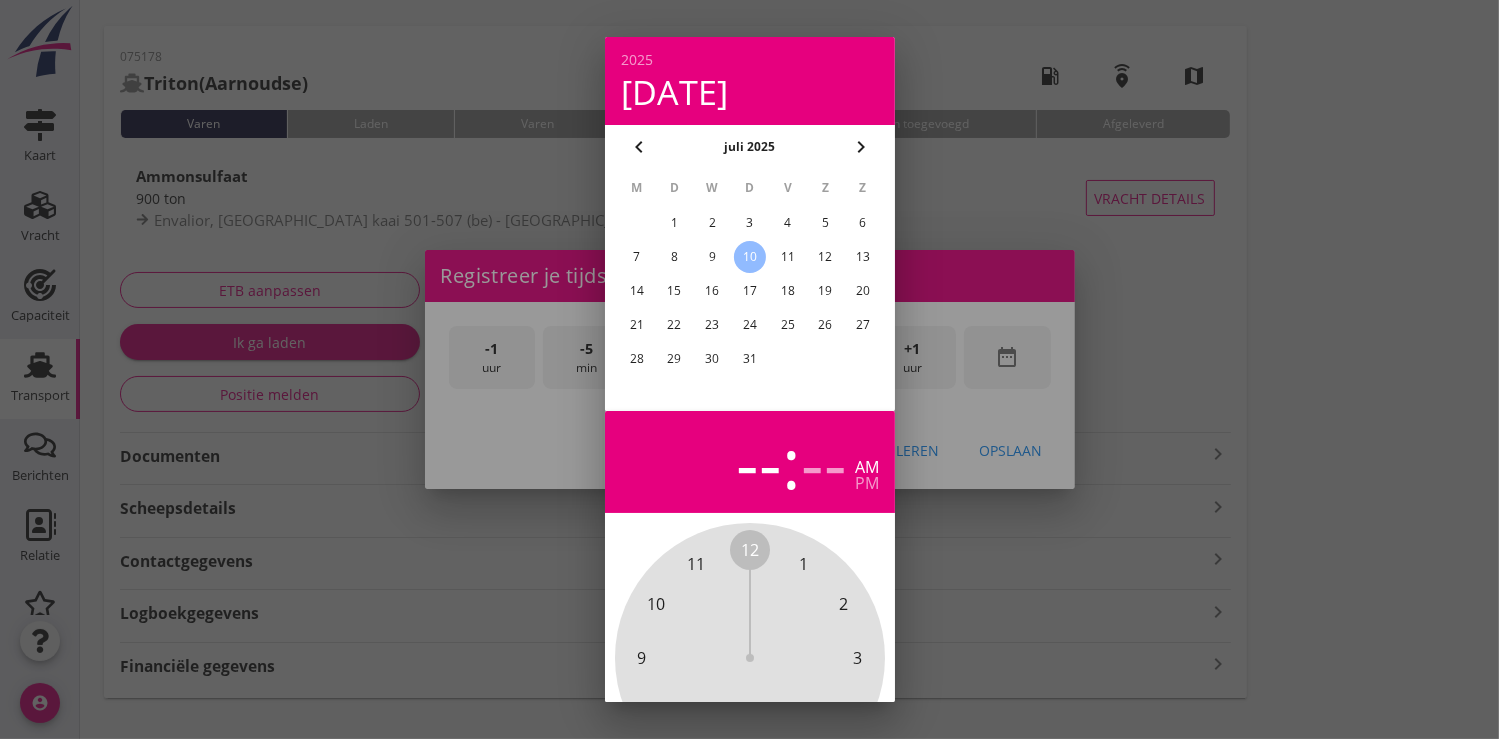 click on "9" at bounding box center [712, 257] 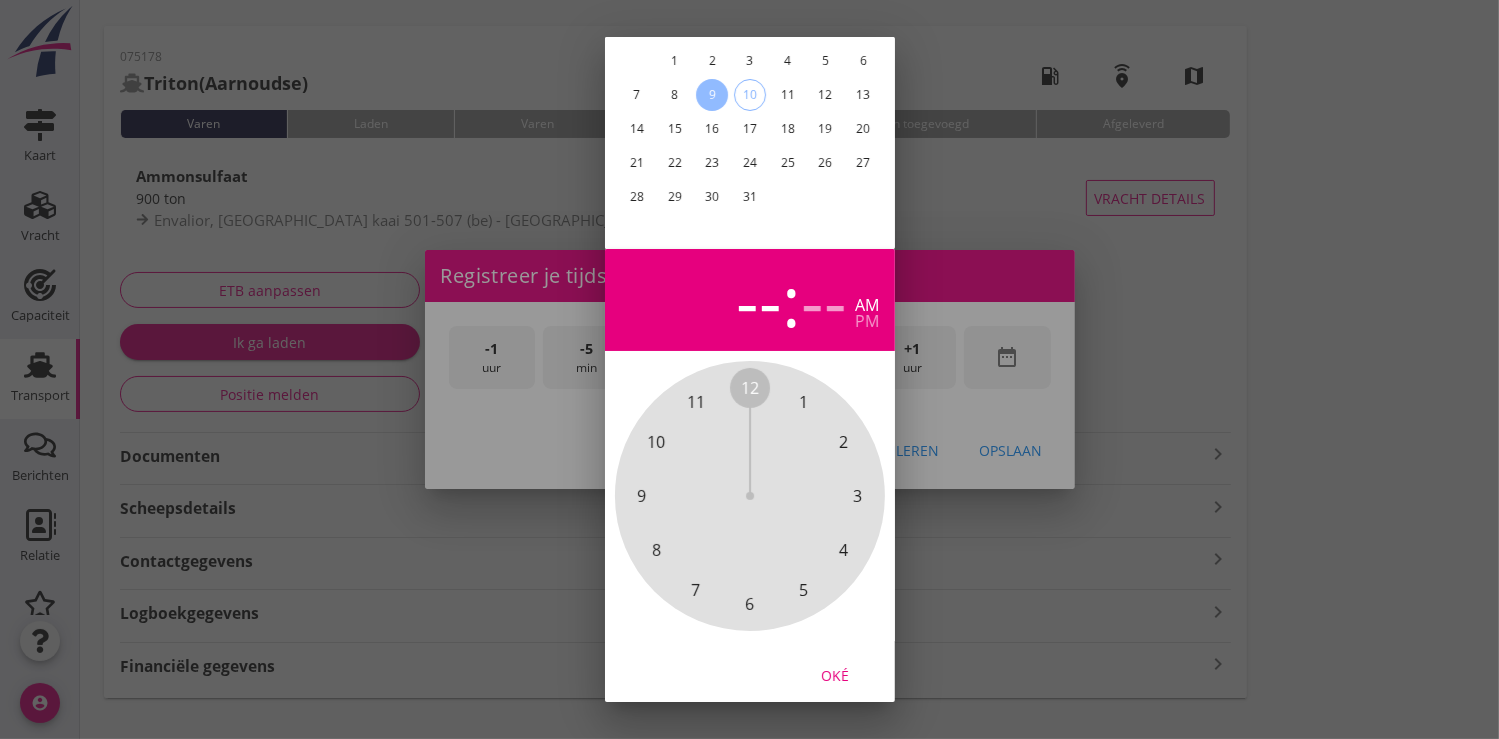 scroll, scrollTop: 185, scrollLeft: 0, axis: vertical 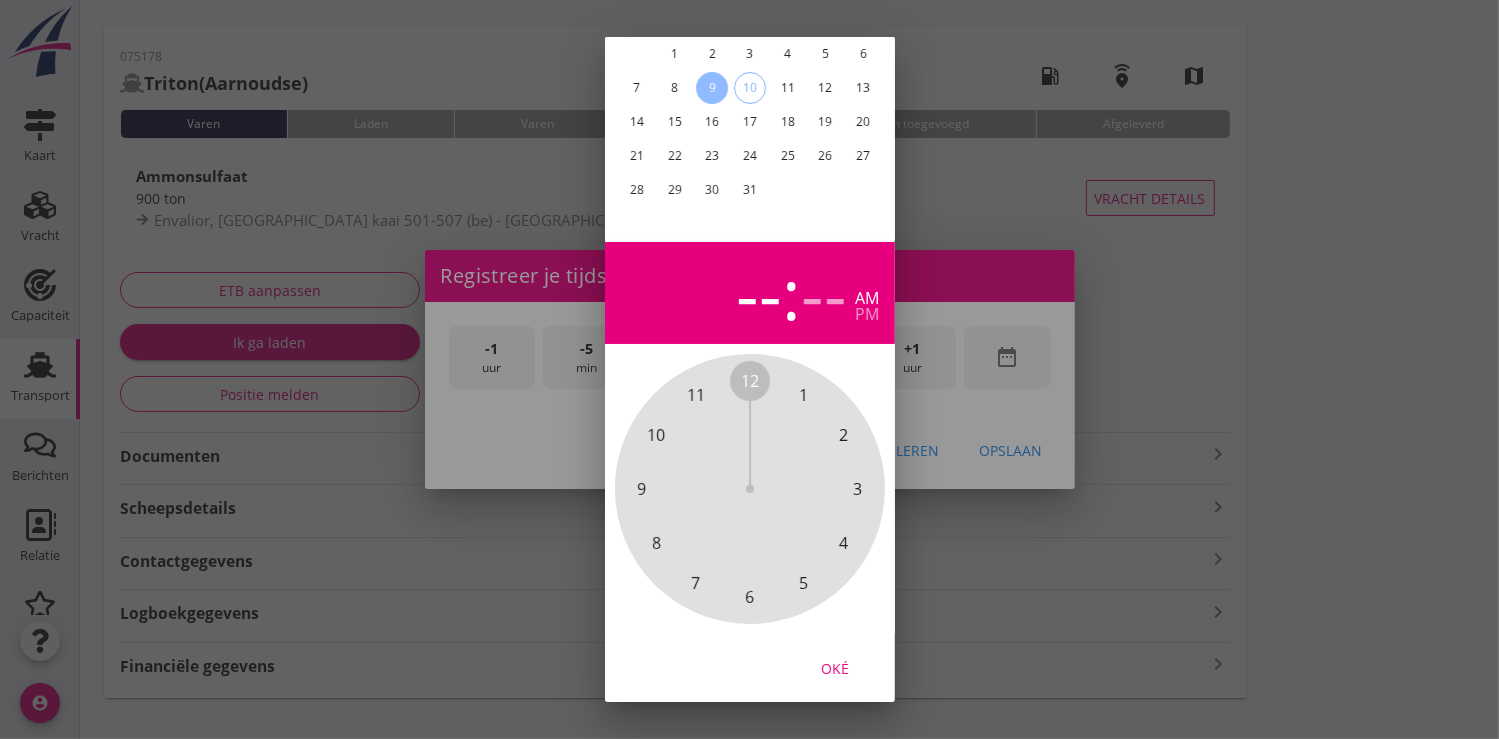 click on "Oké" at bounding box center (835, 668) 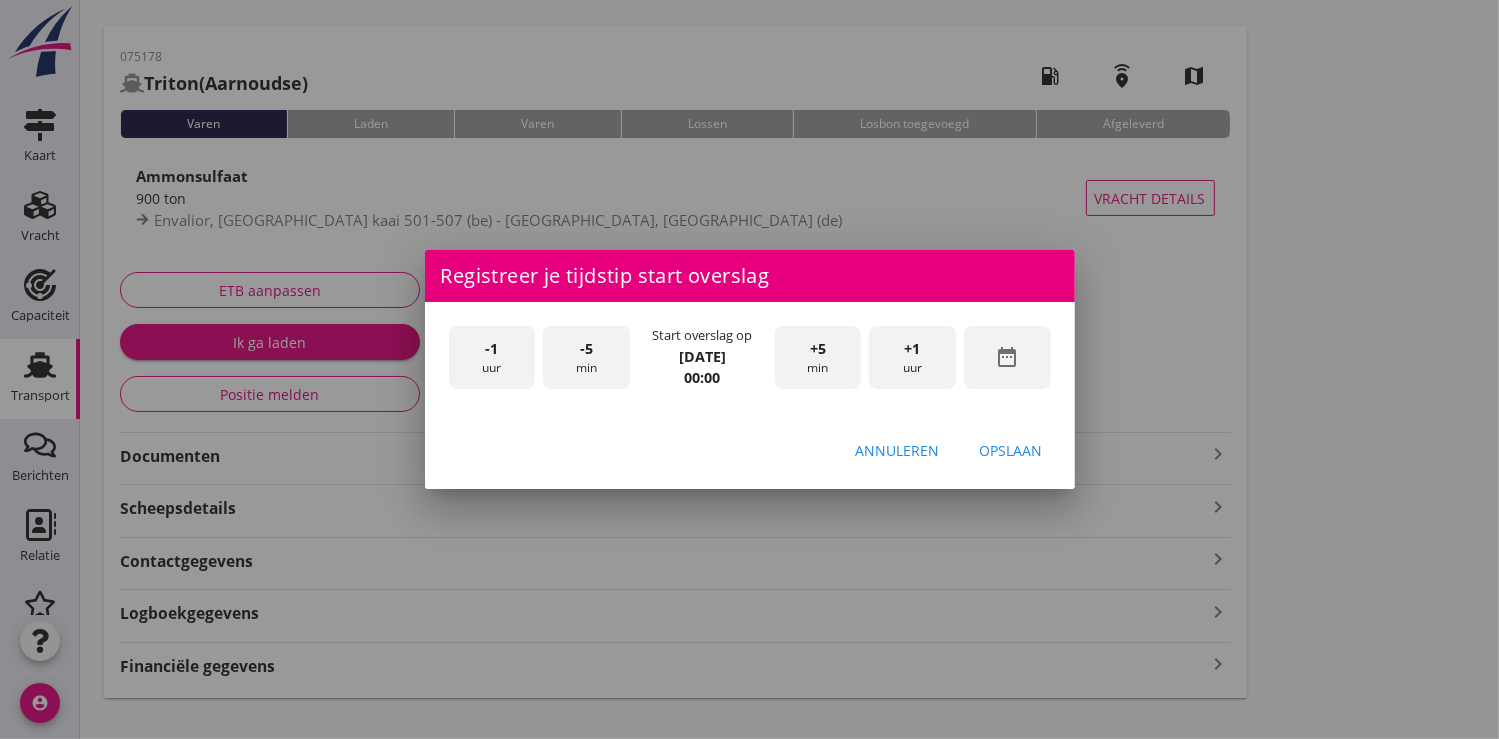 click on "+1  uur" at bounding box center [912, 357] 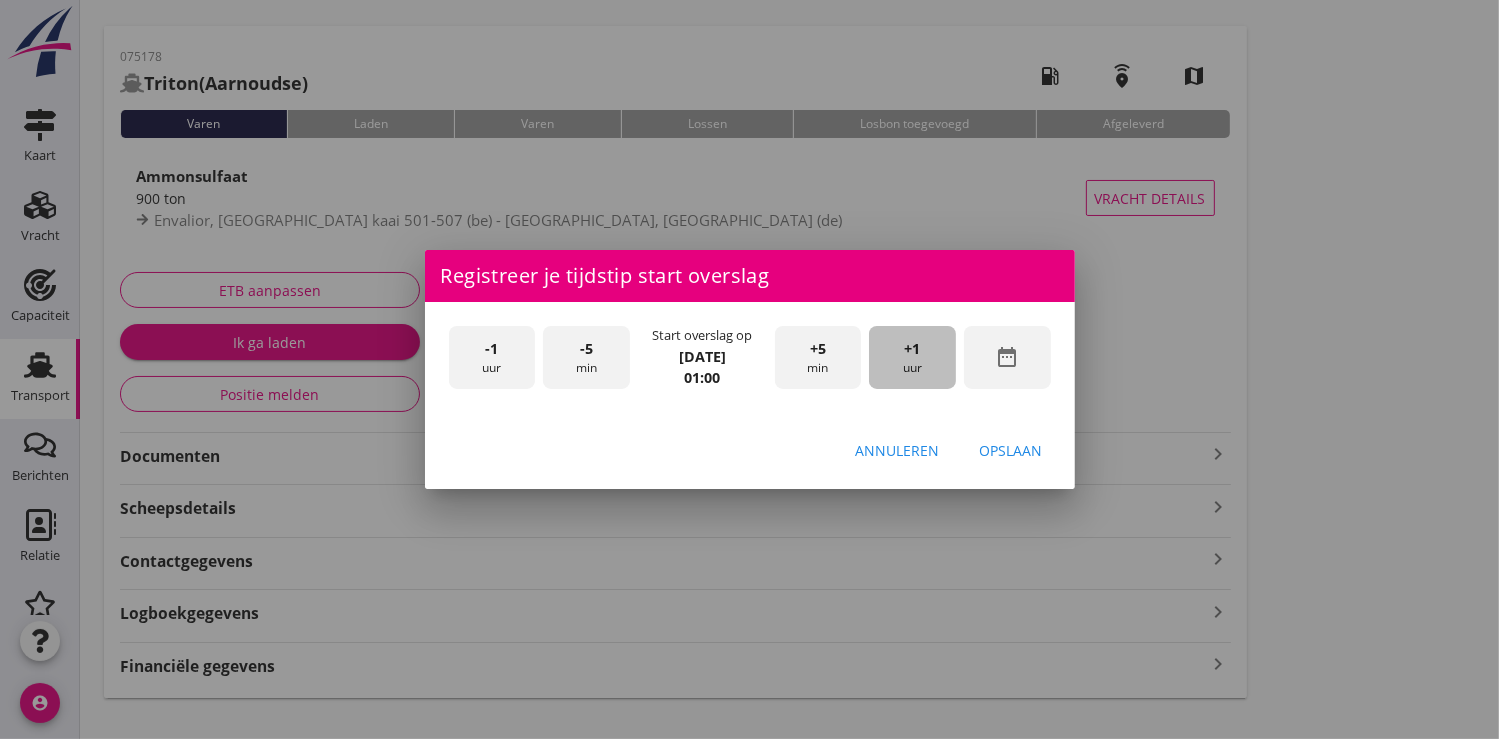 click on "+1  uur" at bounding box center [912, 357] 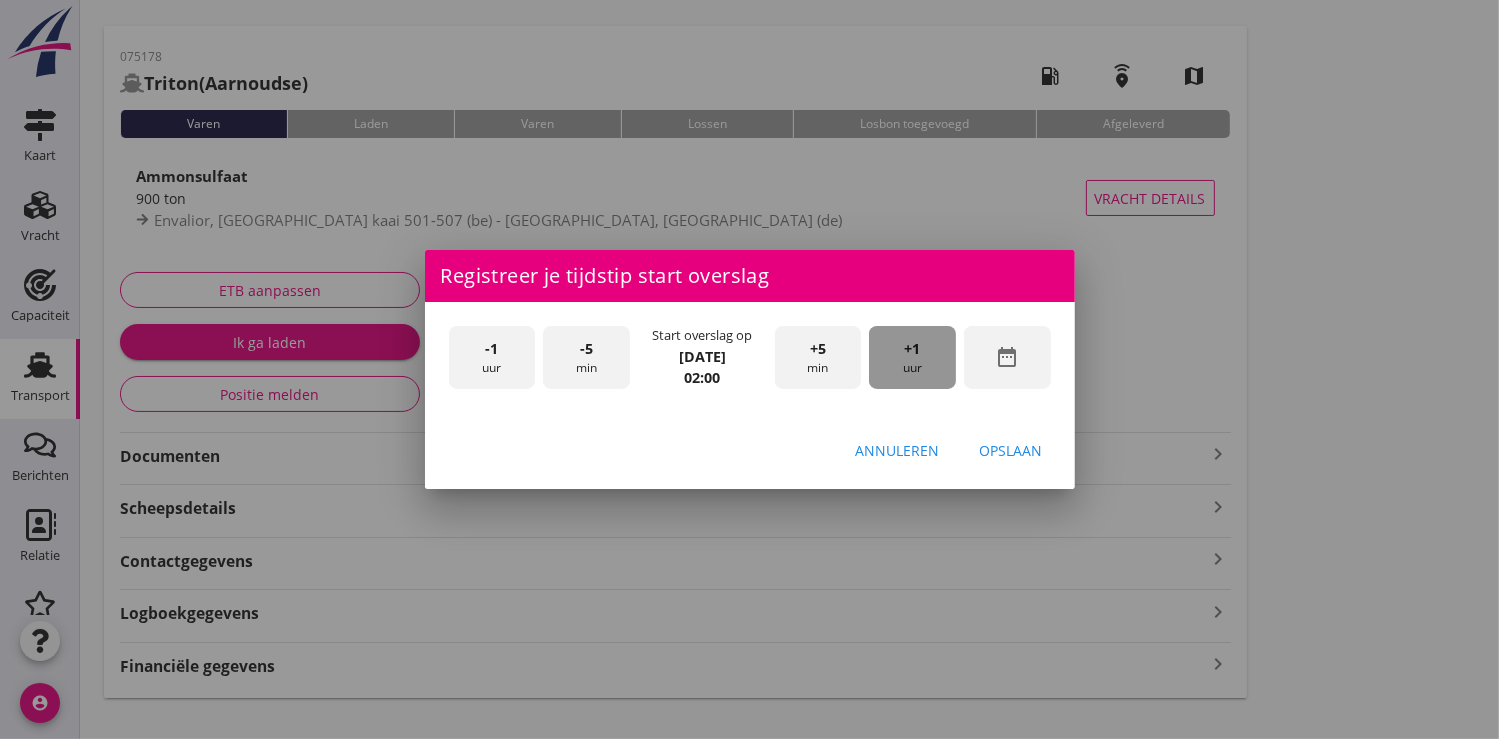 click on "+1  uur" at bounding box center [912, 357] 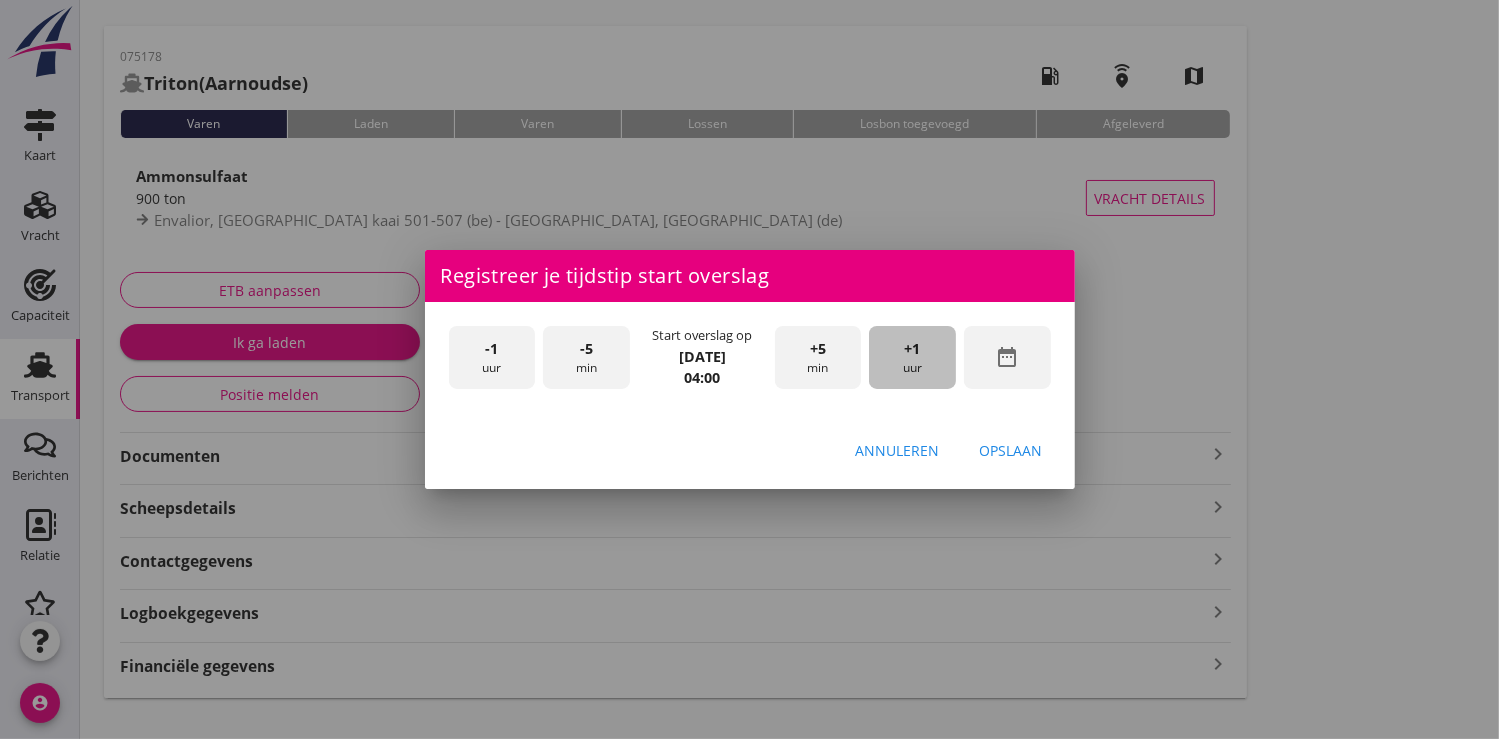 click on "+1  uur" at bounding box center (912, 357) 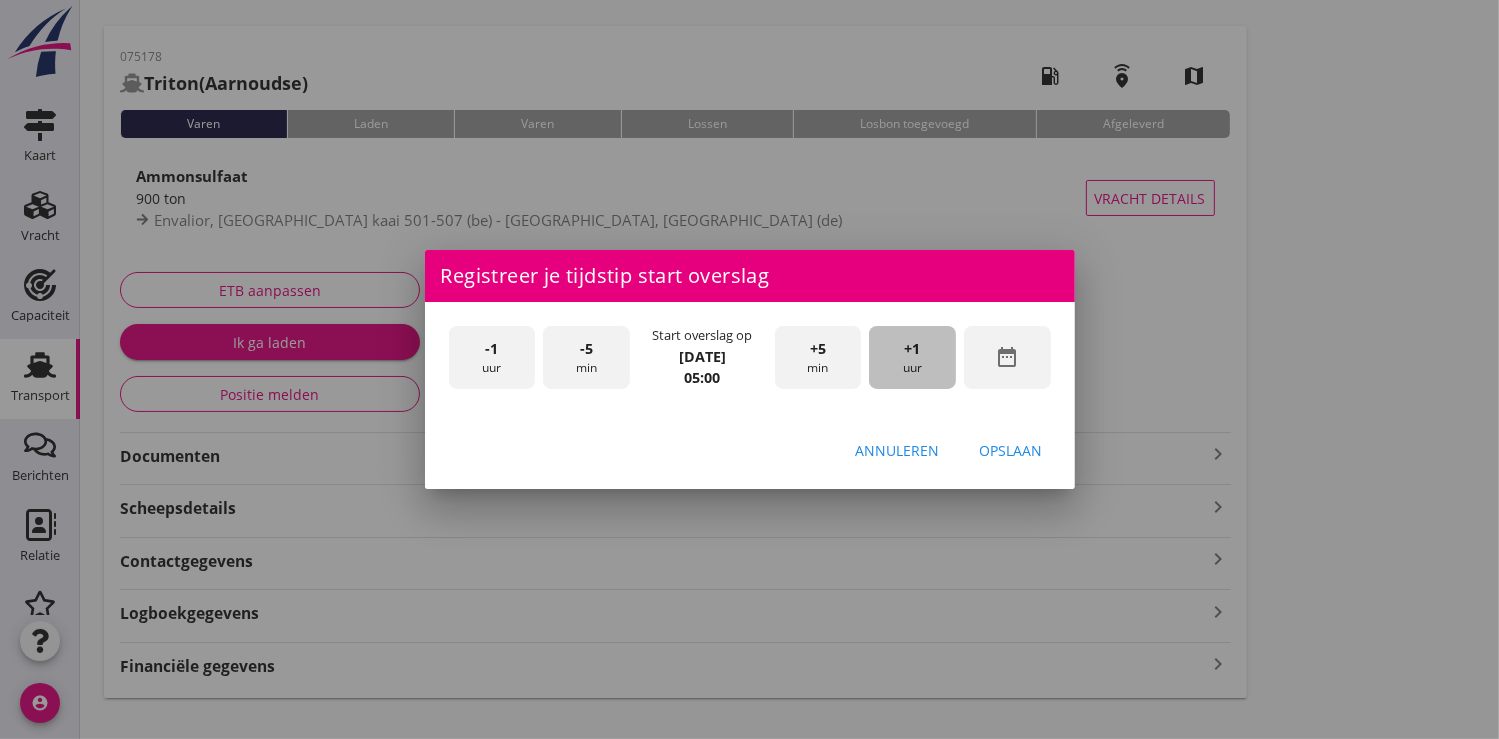 click on "+1  uur" at bounding box center (912, 357) 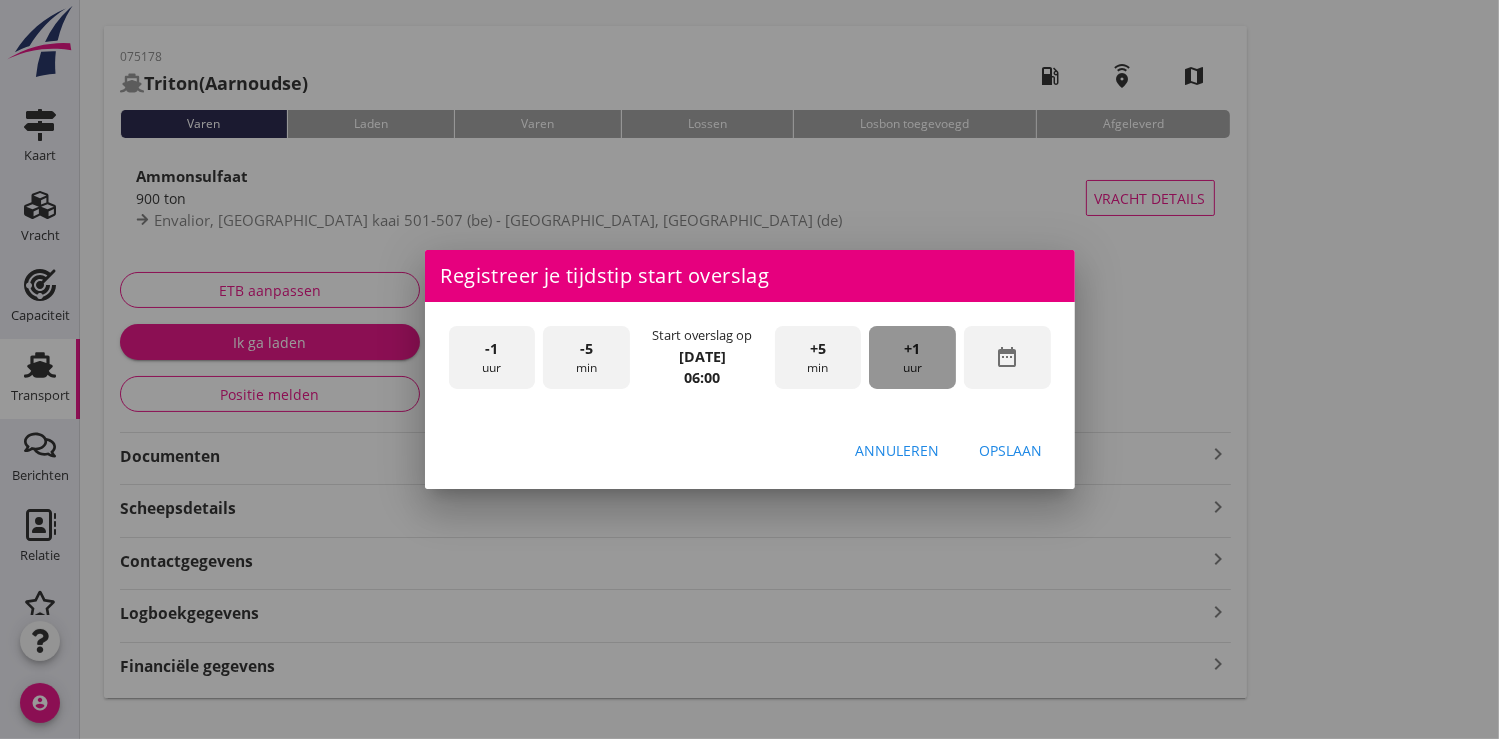 click on "+1  uur" at bounding box center (912, 357) 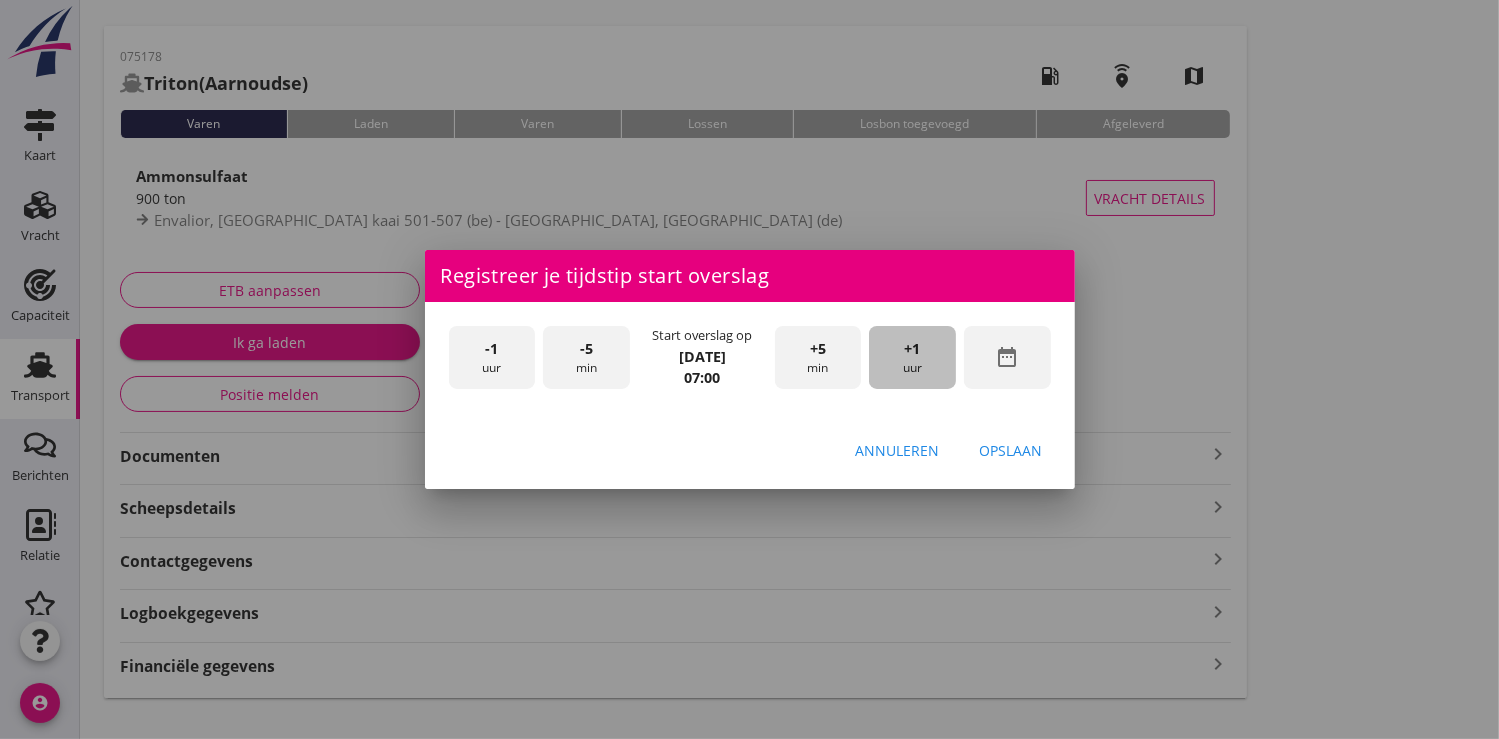 click on "+1  uur" at bounding box center (912, 357) 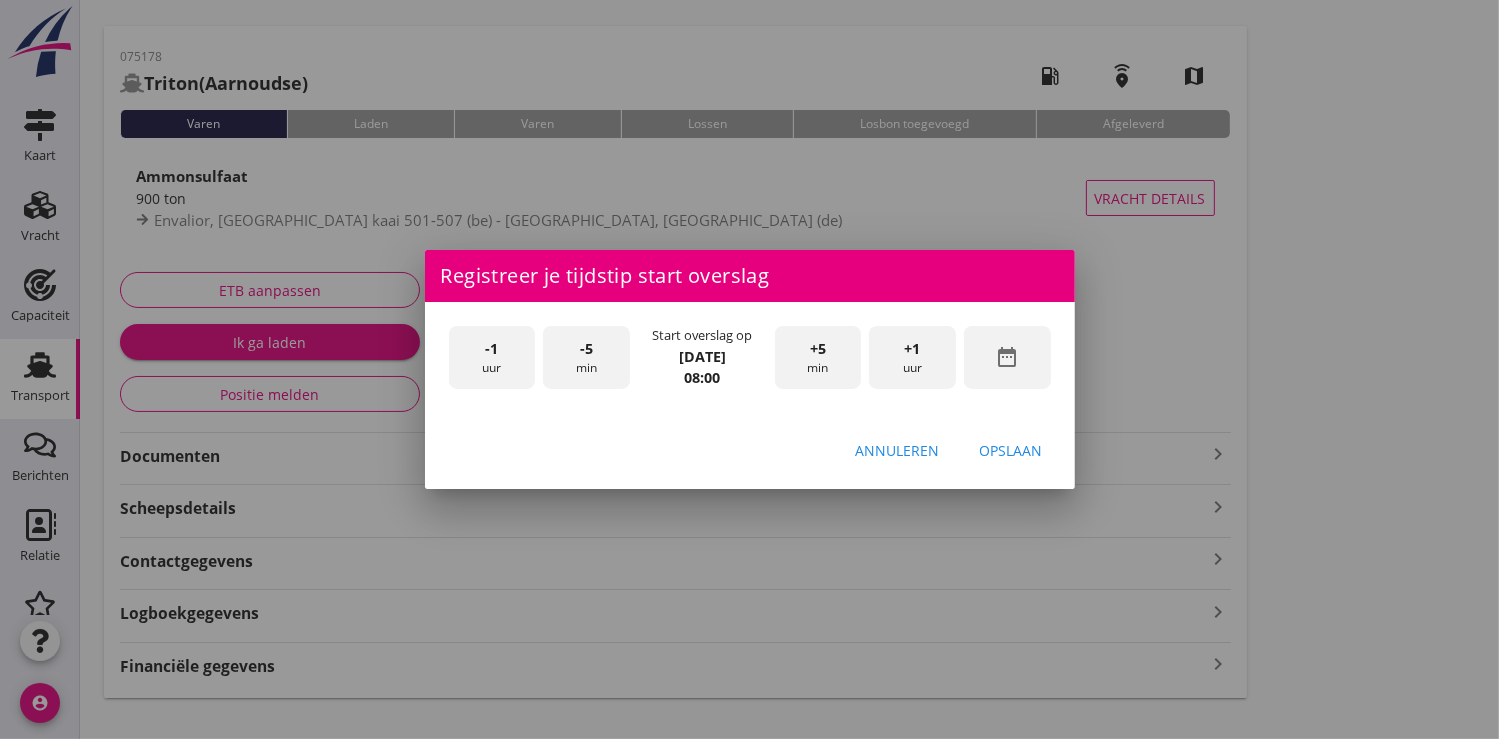 click on "+1  uur" at bounding box center (912, 357) 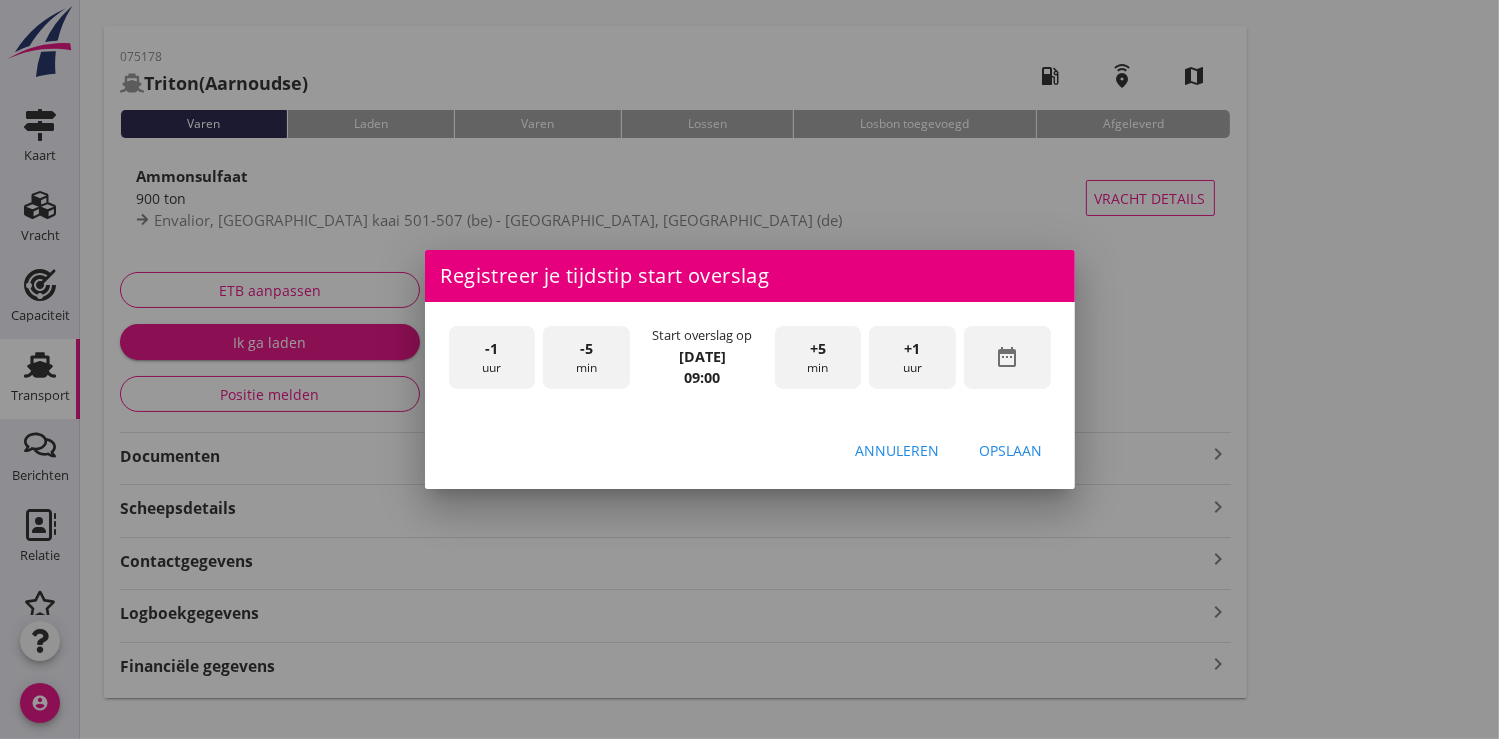 click on "Opslaan" at bounding box center (1011, 450) 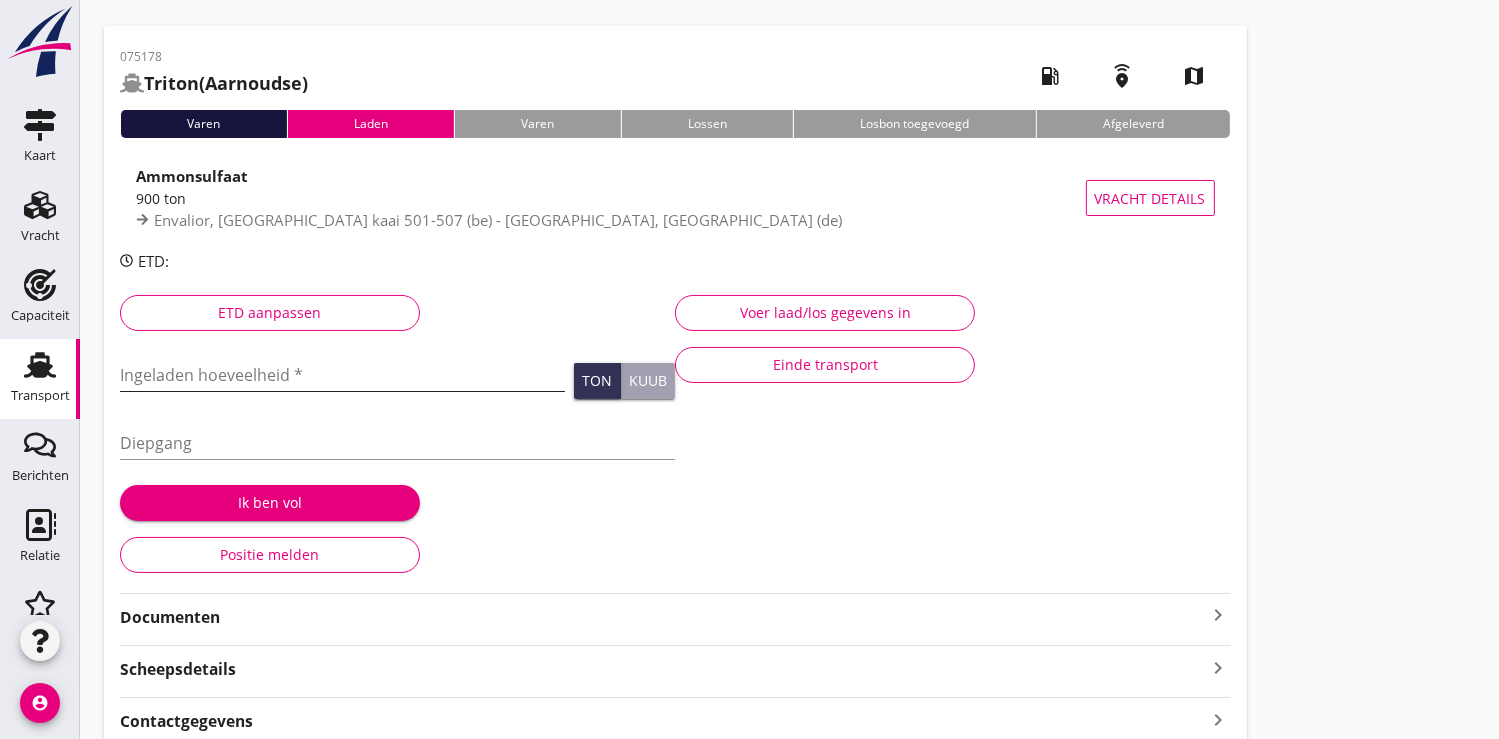 click at bounding box center (342, 375) 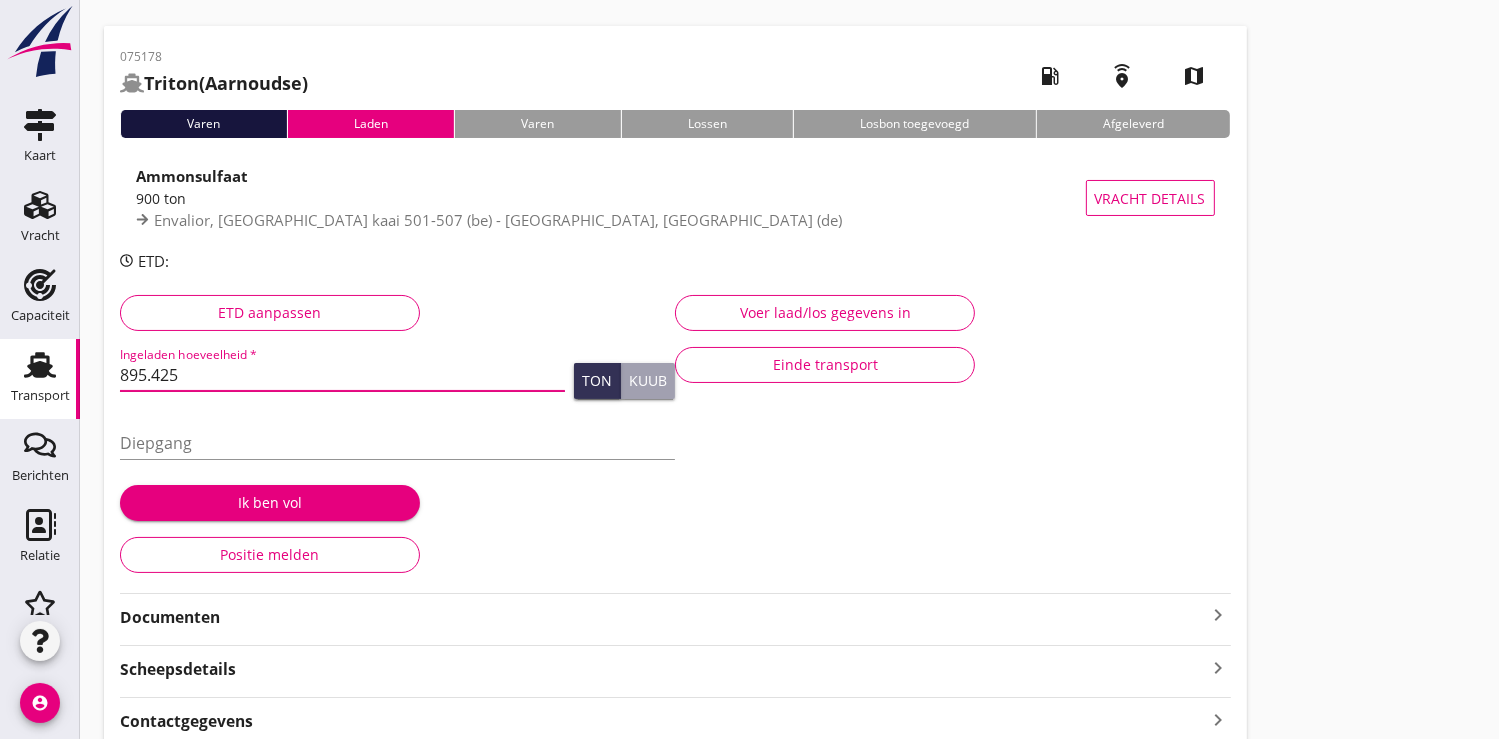 type on "895.425" 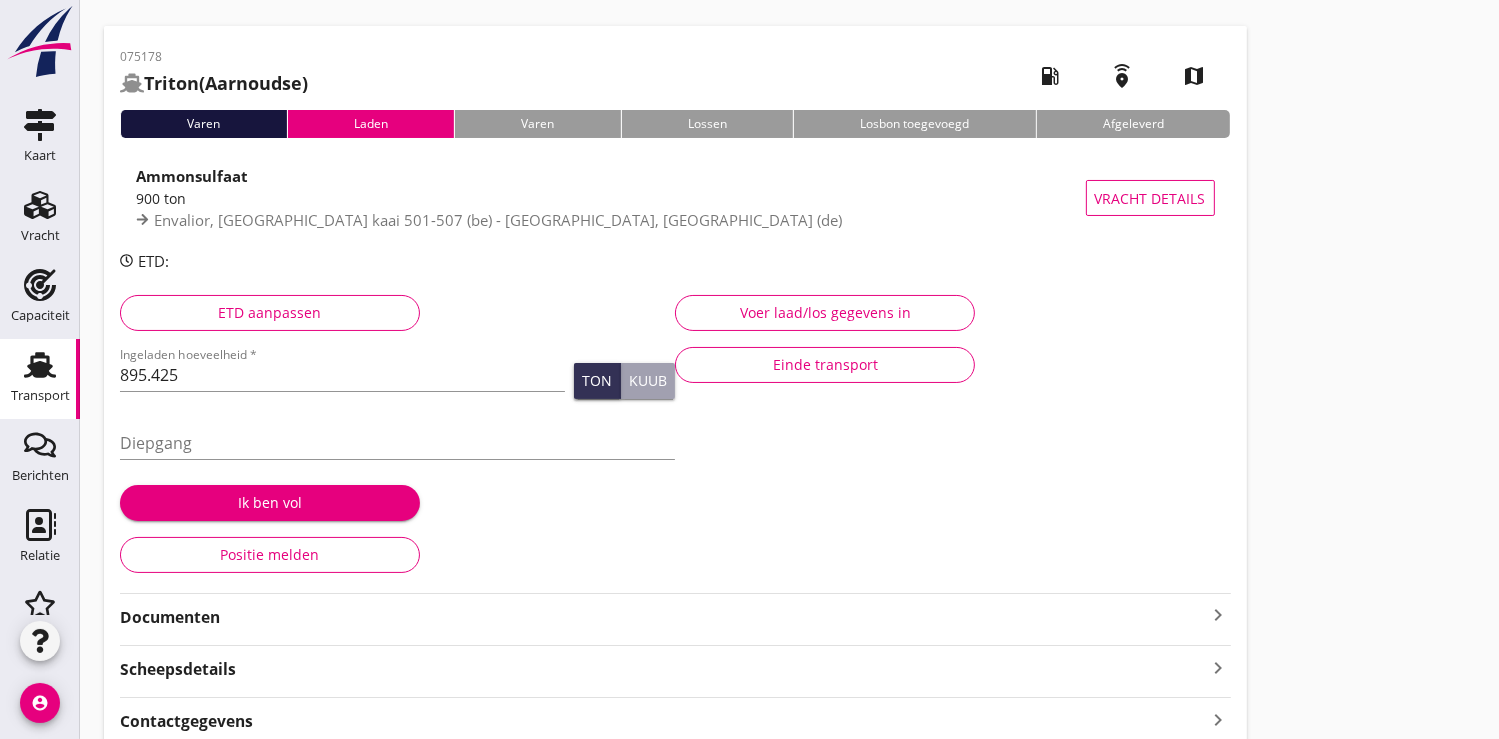click on "Ik ben vol" at bounding box center [270, 502] 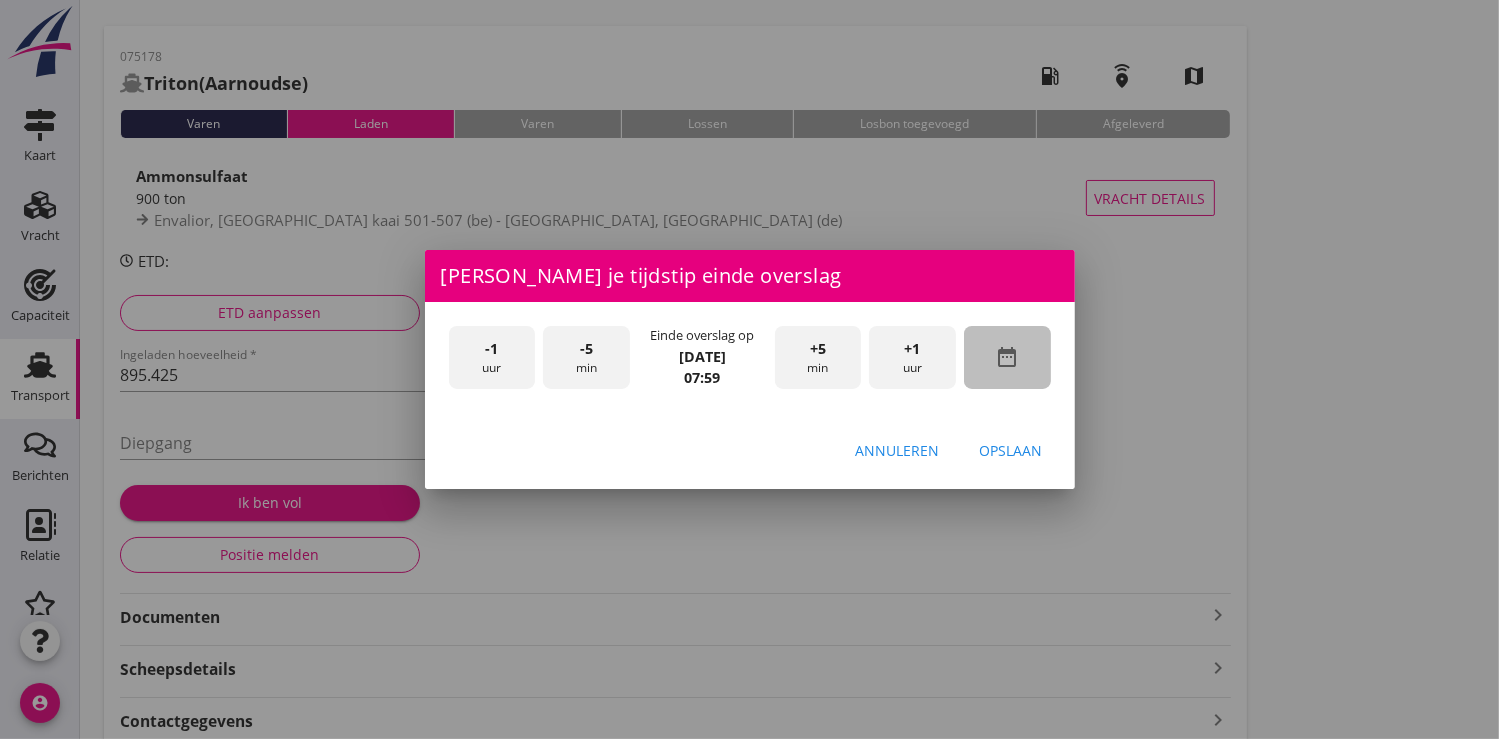 click on "date_range" at bounding box center [1007, 357] 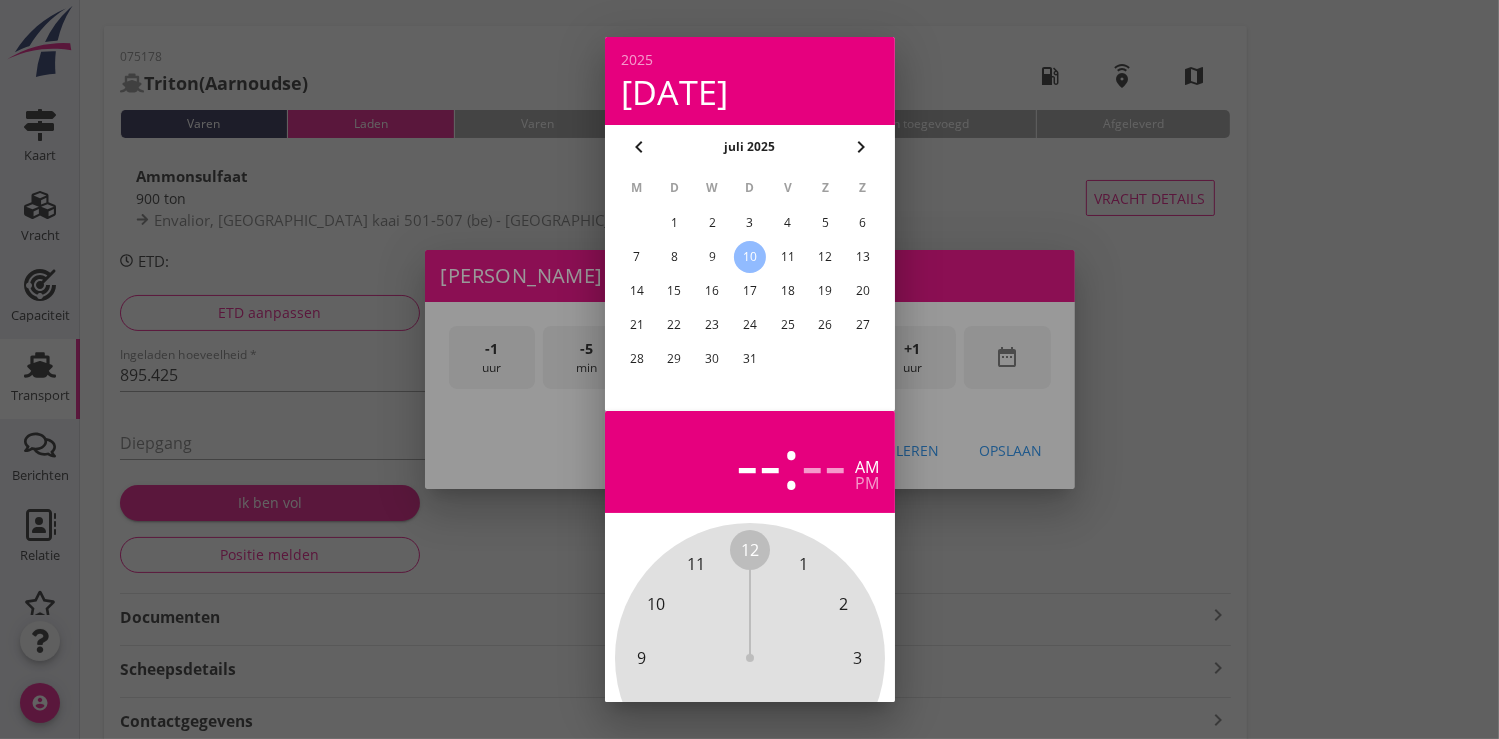 click on "9" at bounding box center (712, 257) 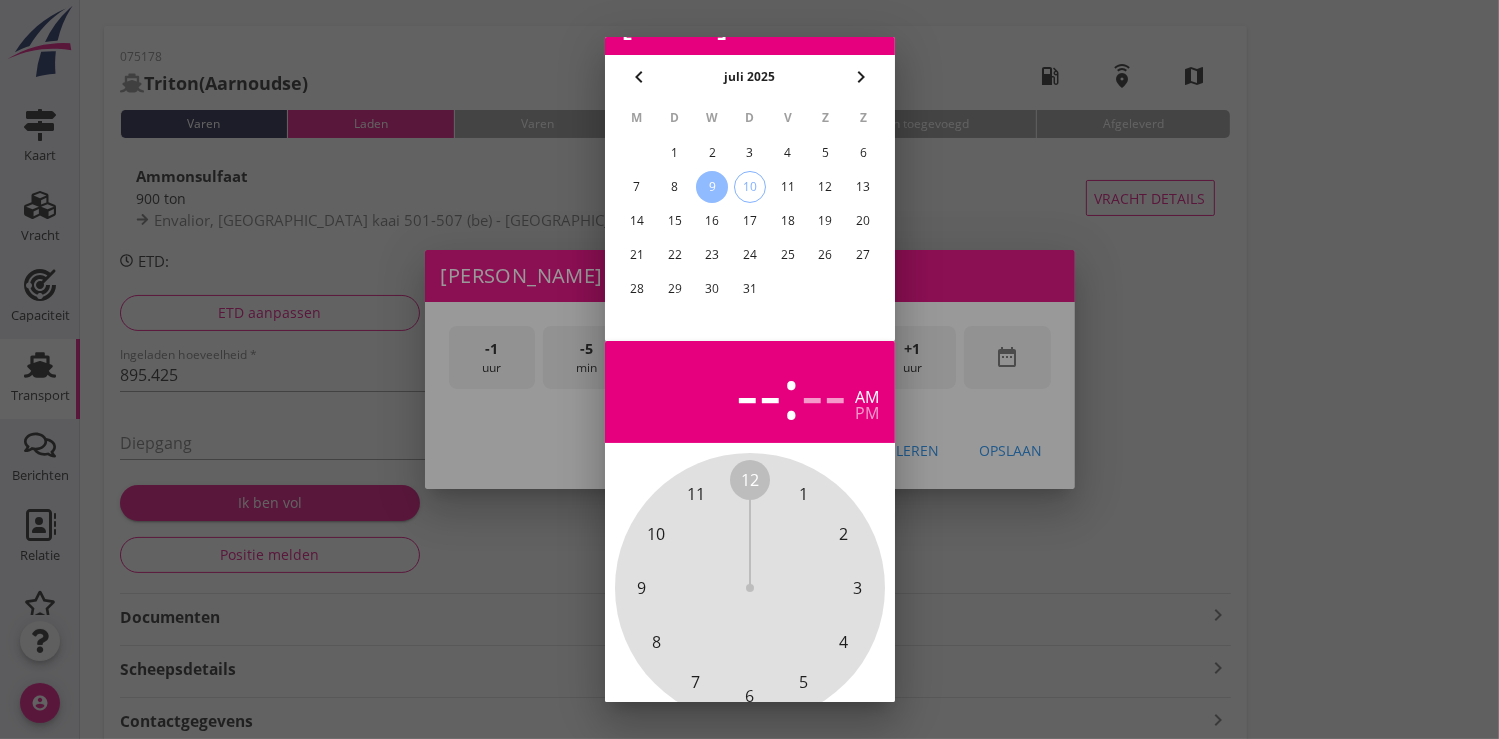 scroll, scrollTop: 185, scrollLeft: 0, axis: vertical 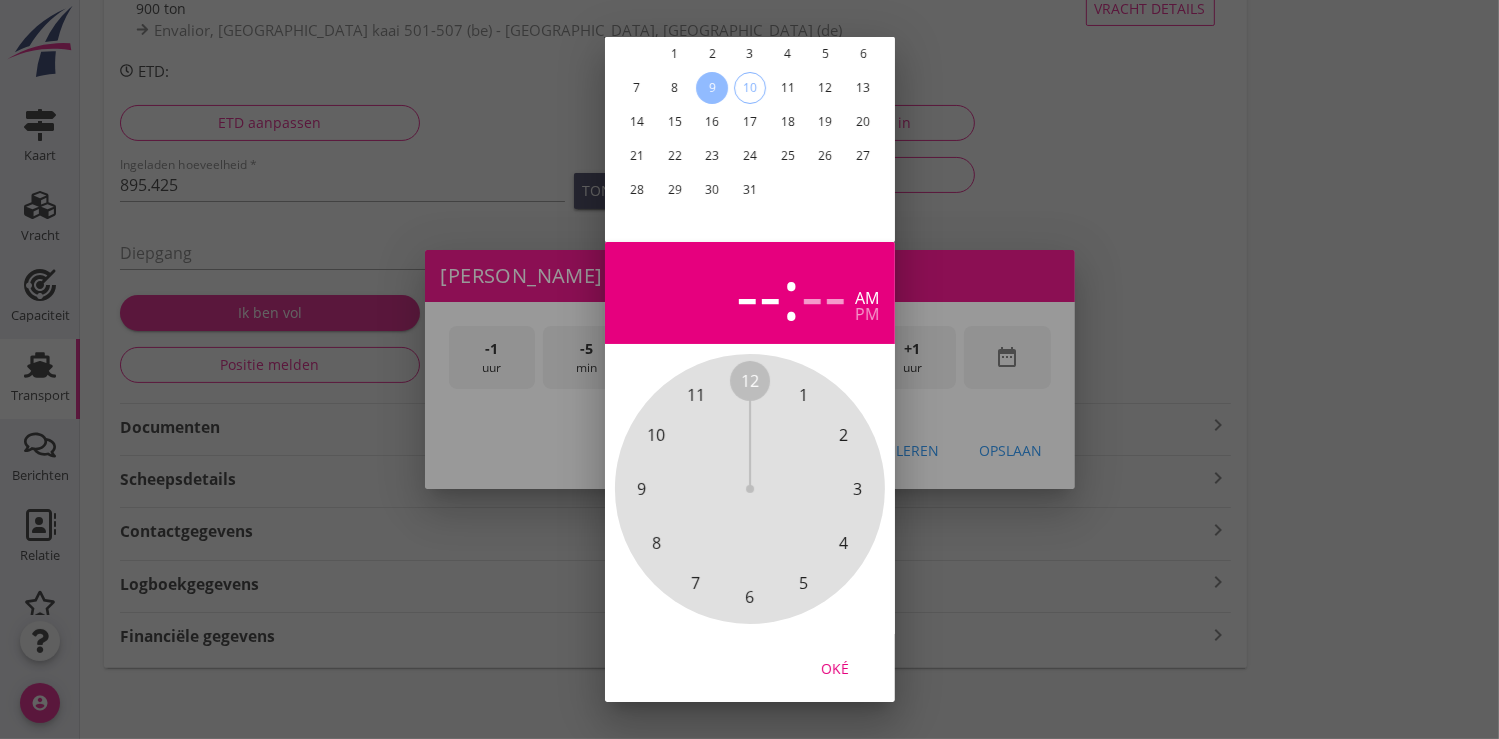 drag, startPoint x: 851, startPoint y: 651, endPoint x: 874, endPoint y: 529, distance: 124.1491 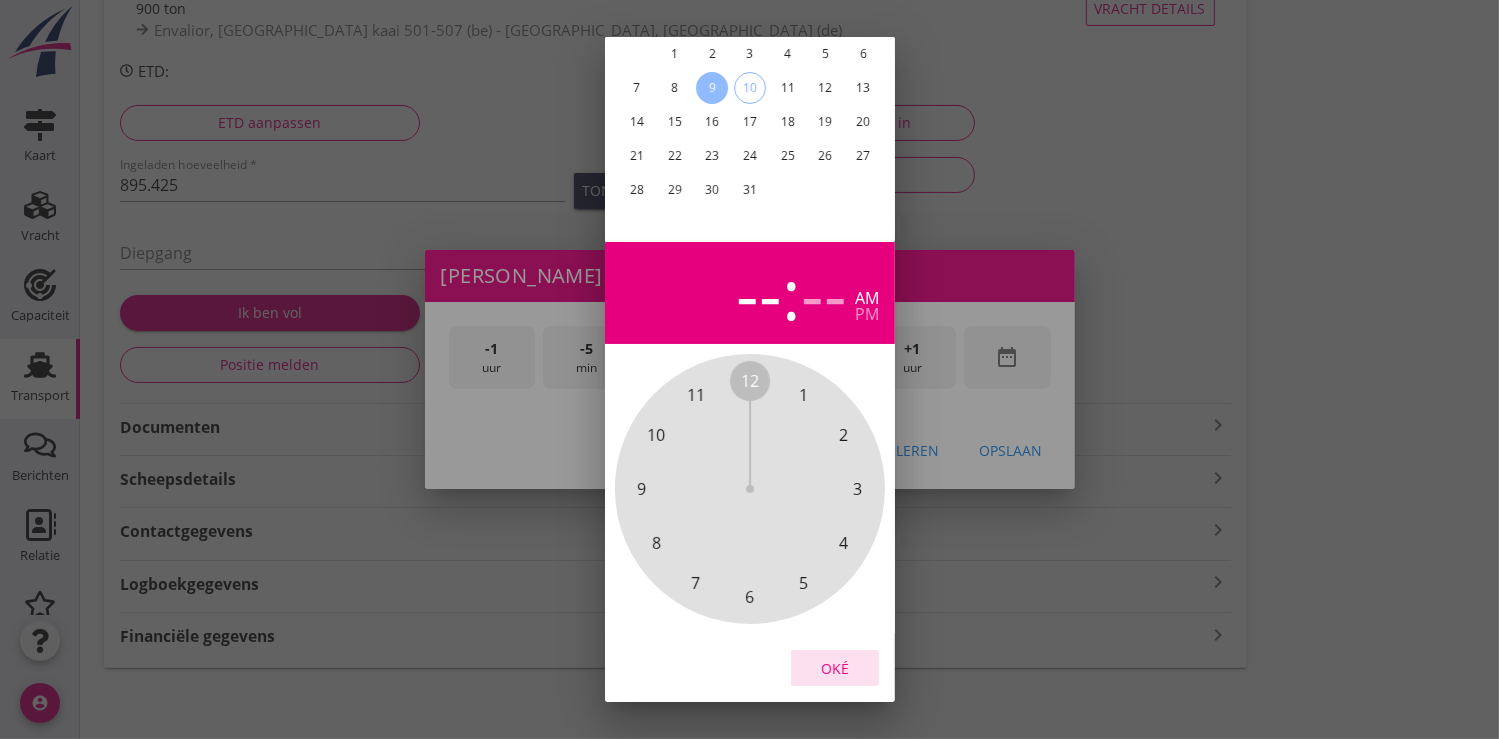 click on "Oké" at bounding box center (835, 667) 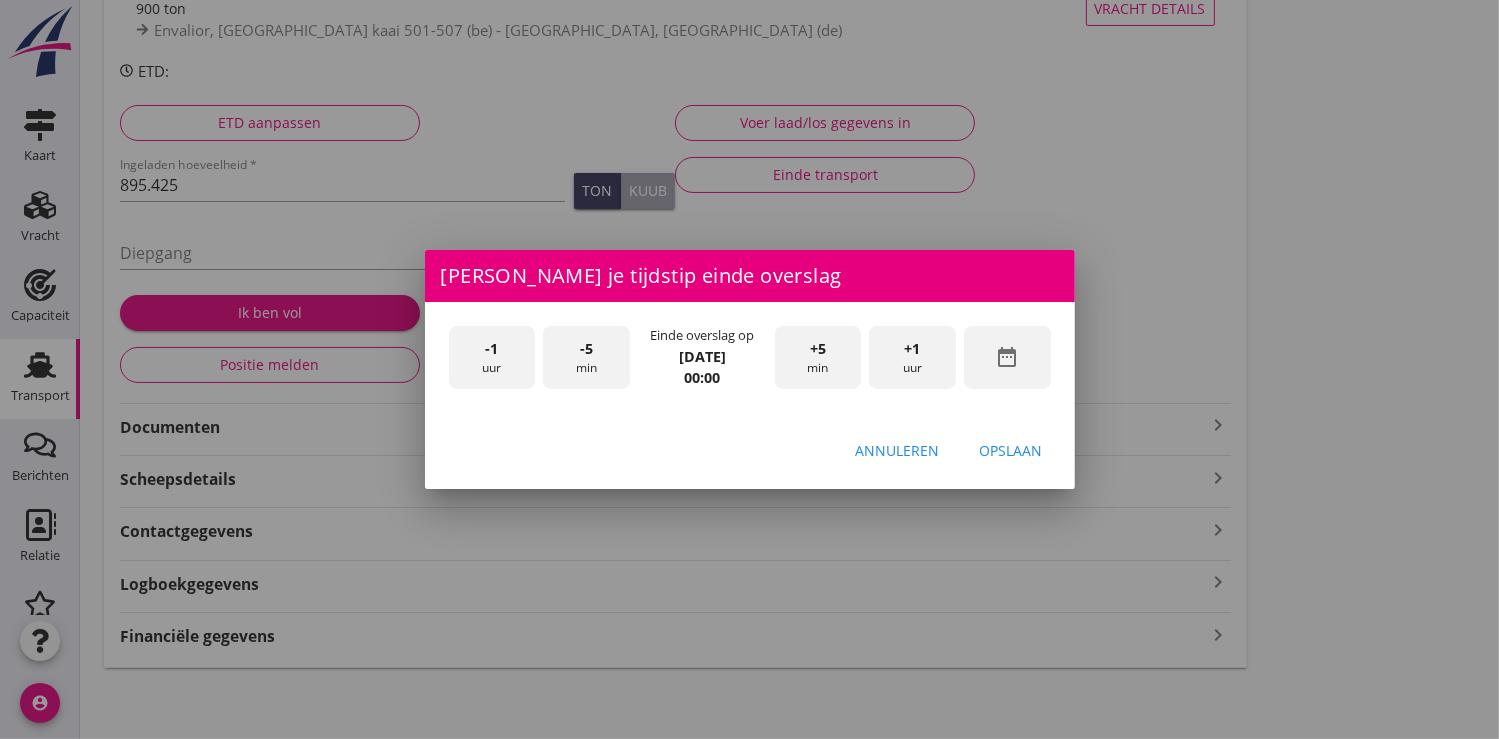 click on "+1" at bounding box center (913, 349) 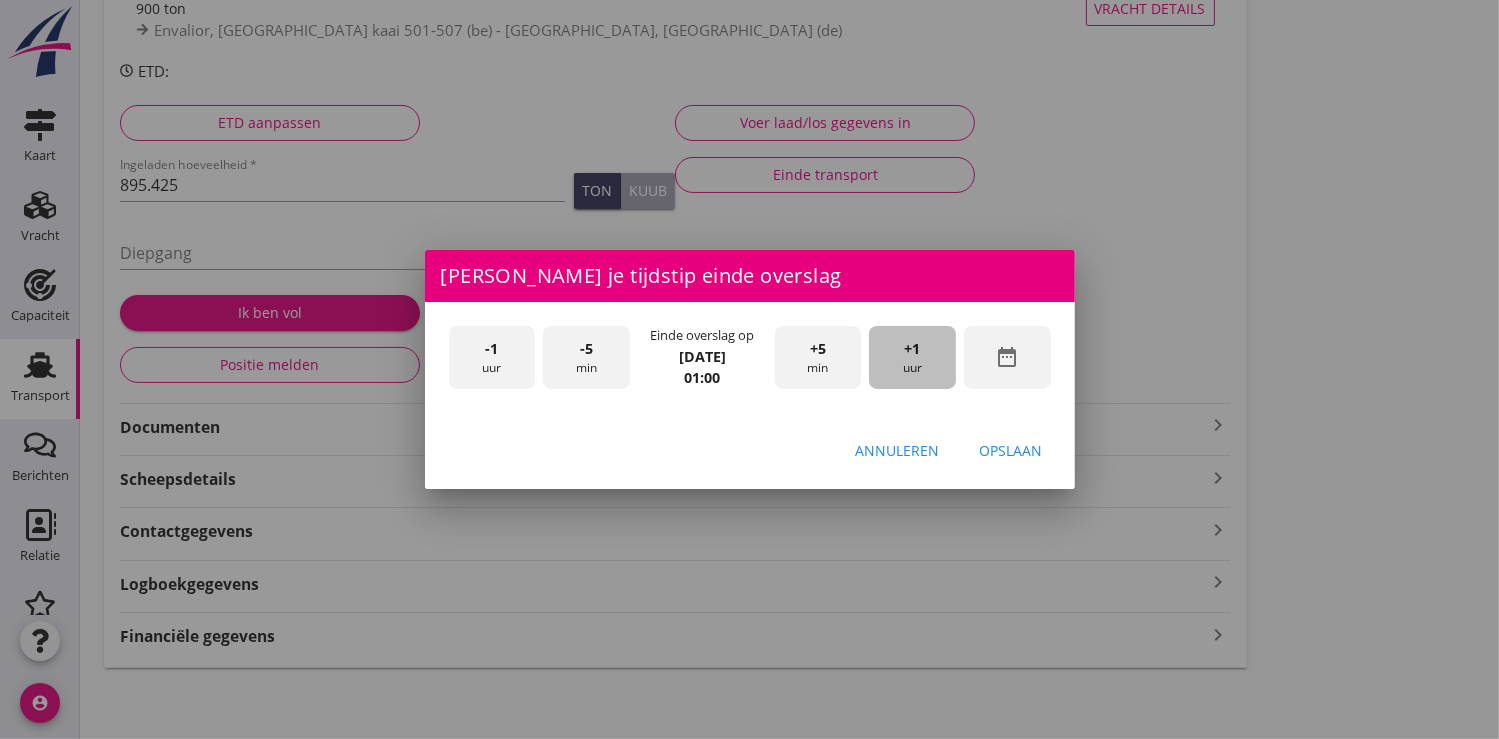click on "+1" at bounding box center [913, 349] 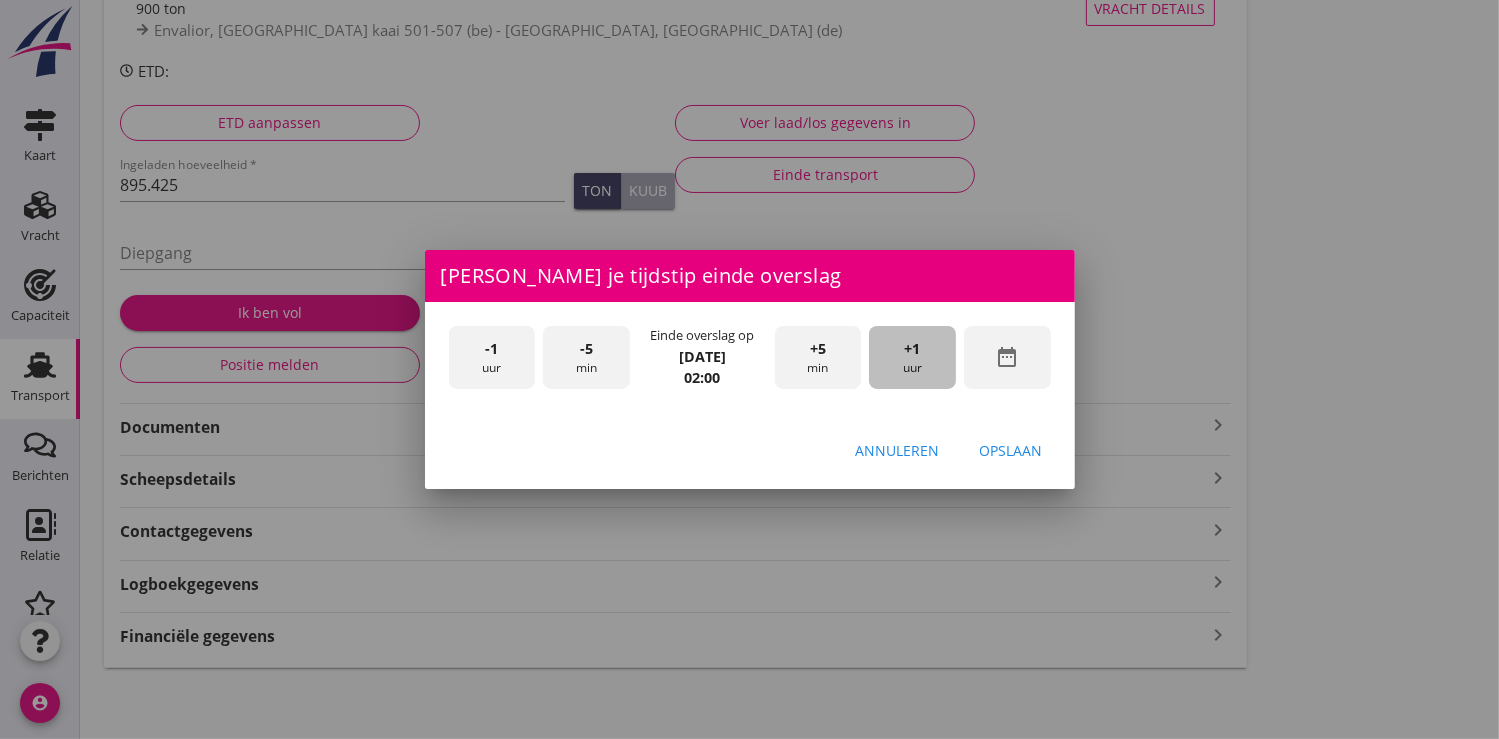click on "+1" at bounding box center (913, 349) 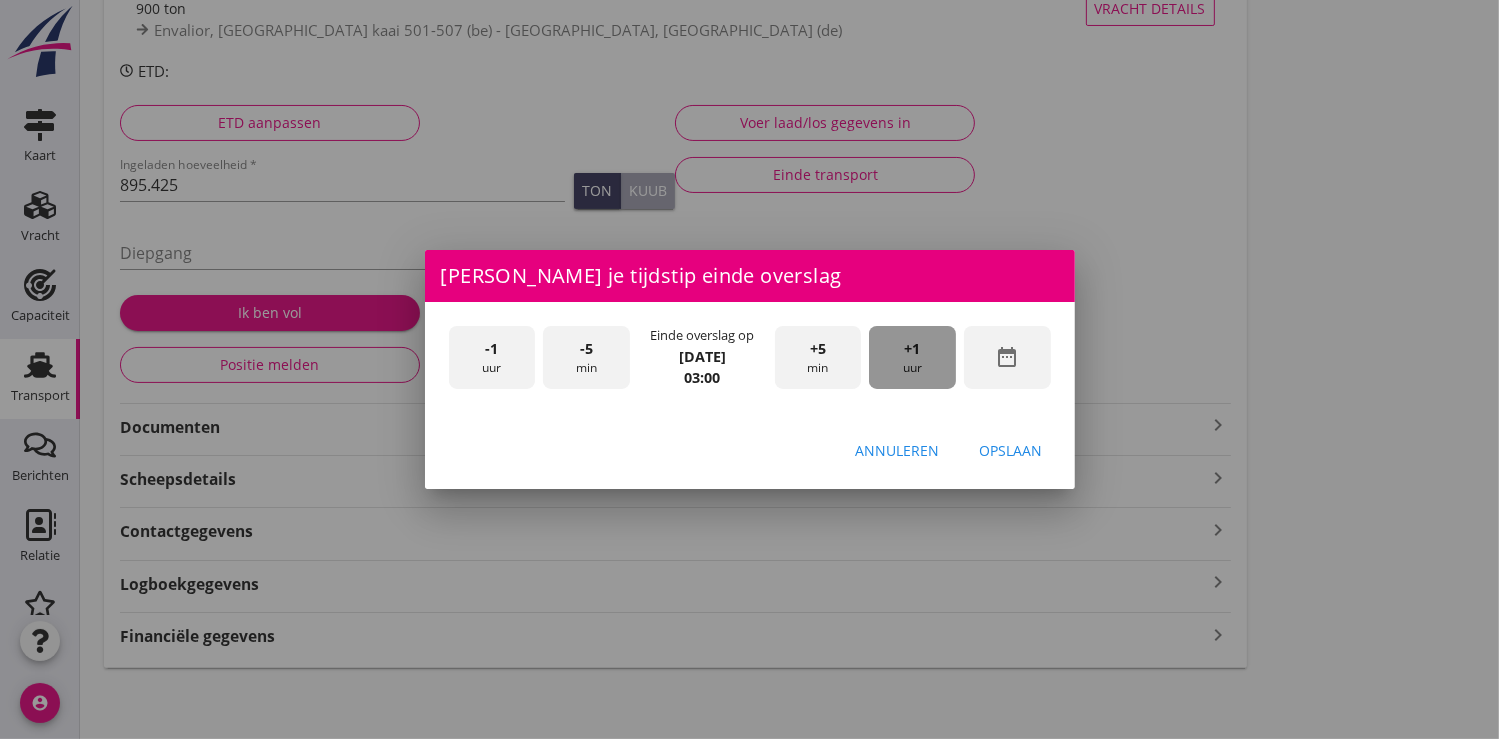 click on "+1" at bounding box center [913, 349] 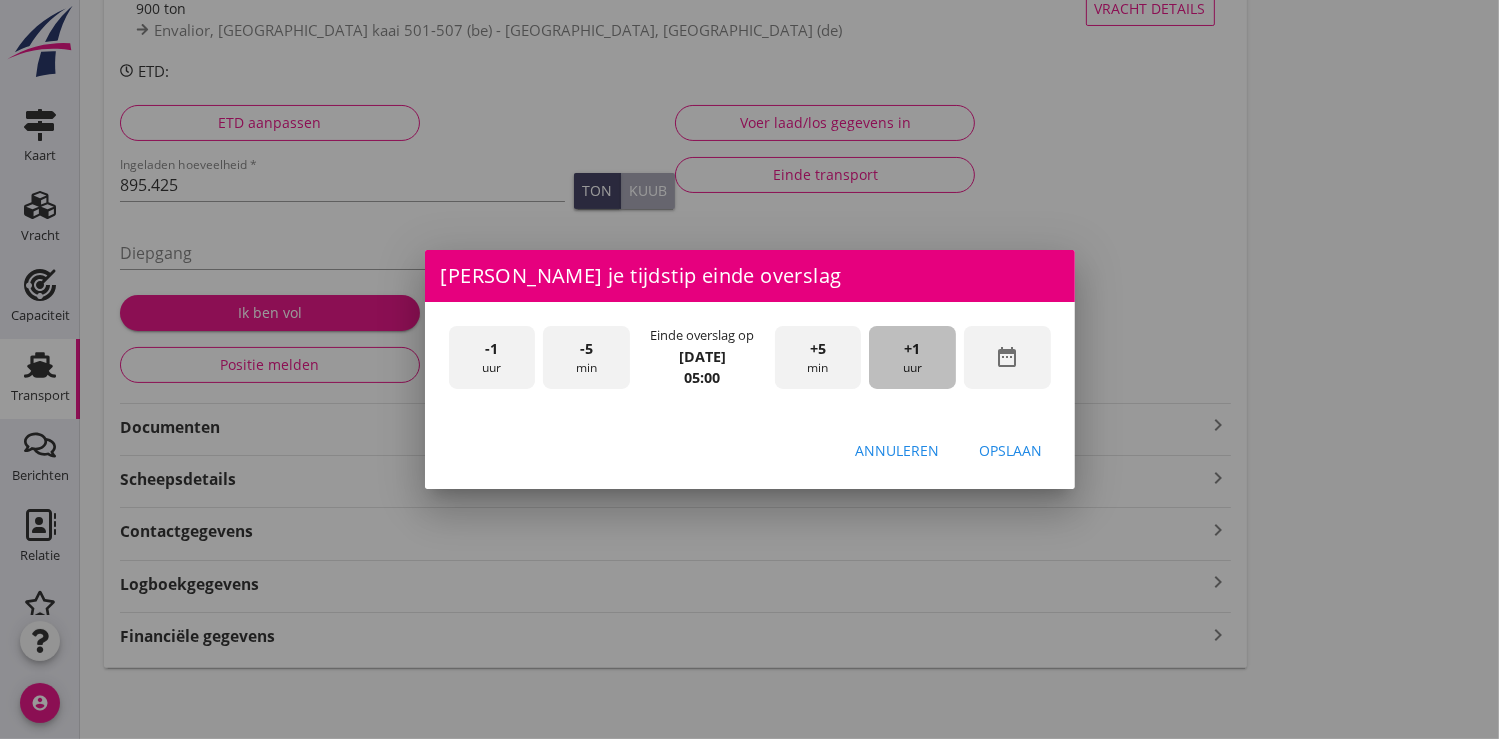 click on "+1" at bounding box center [913, 349] 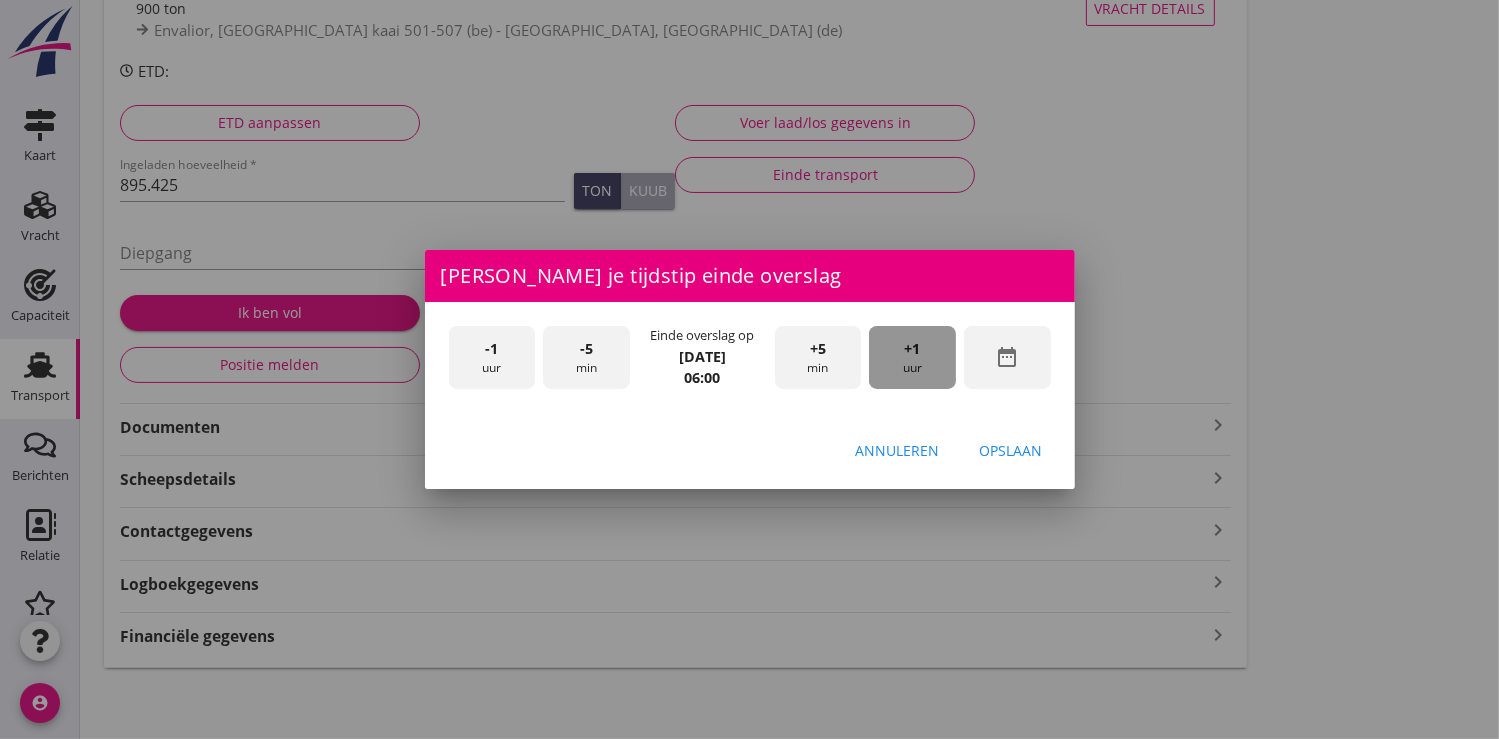 click on "+1" at bounding box center (913, 349) 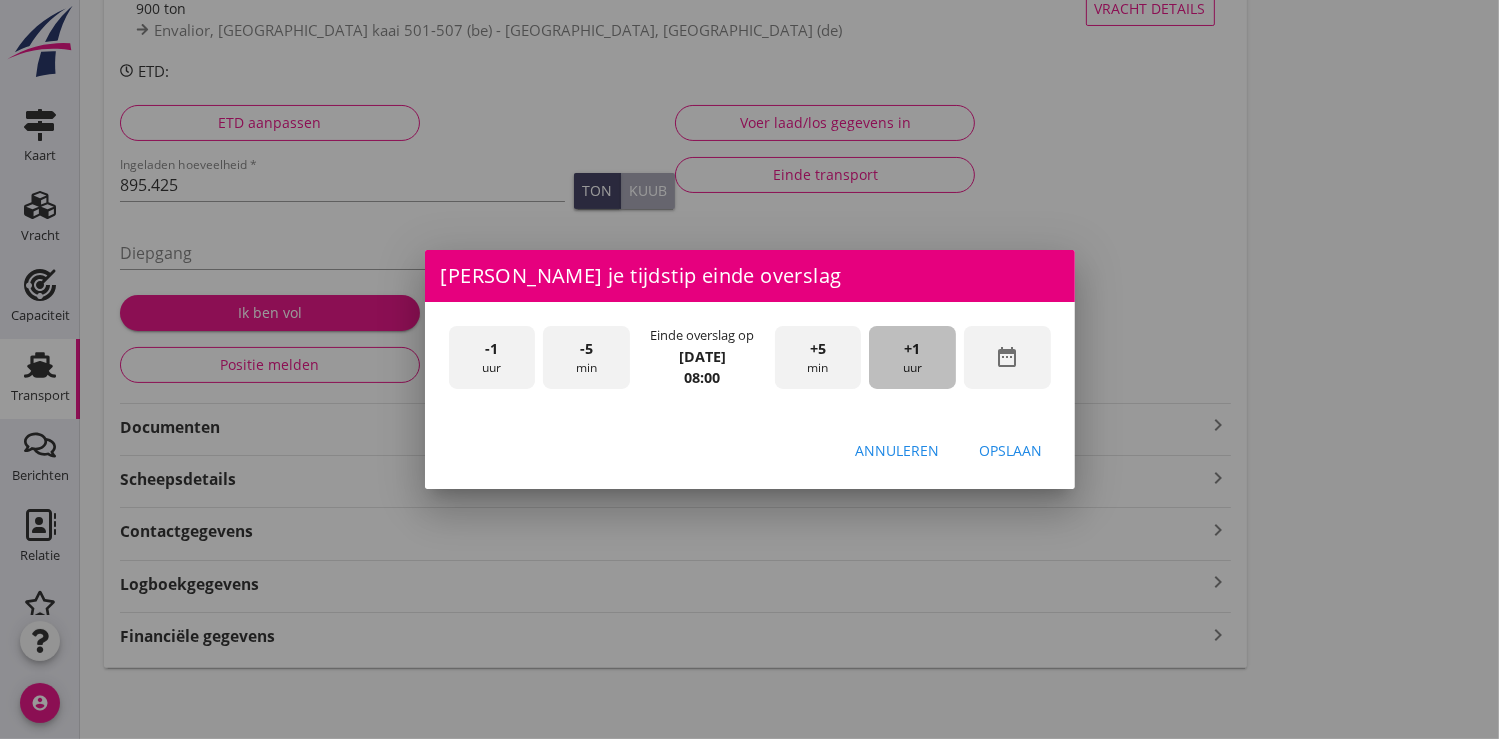 click on "+1" at bounding box center (913, 349) 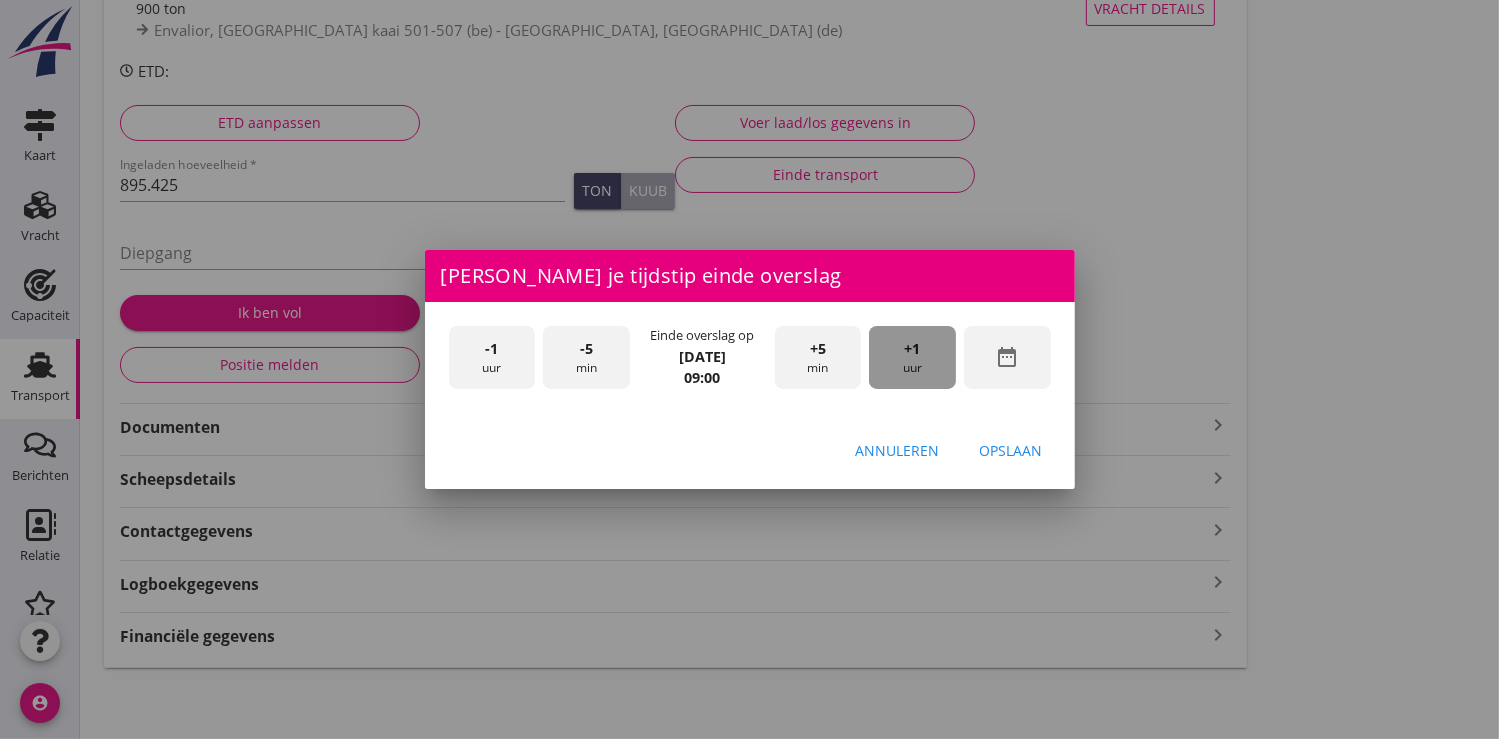 click on "+1" at bounding box center [913, 349] 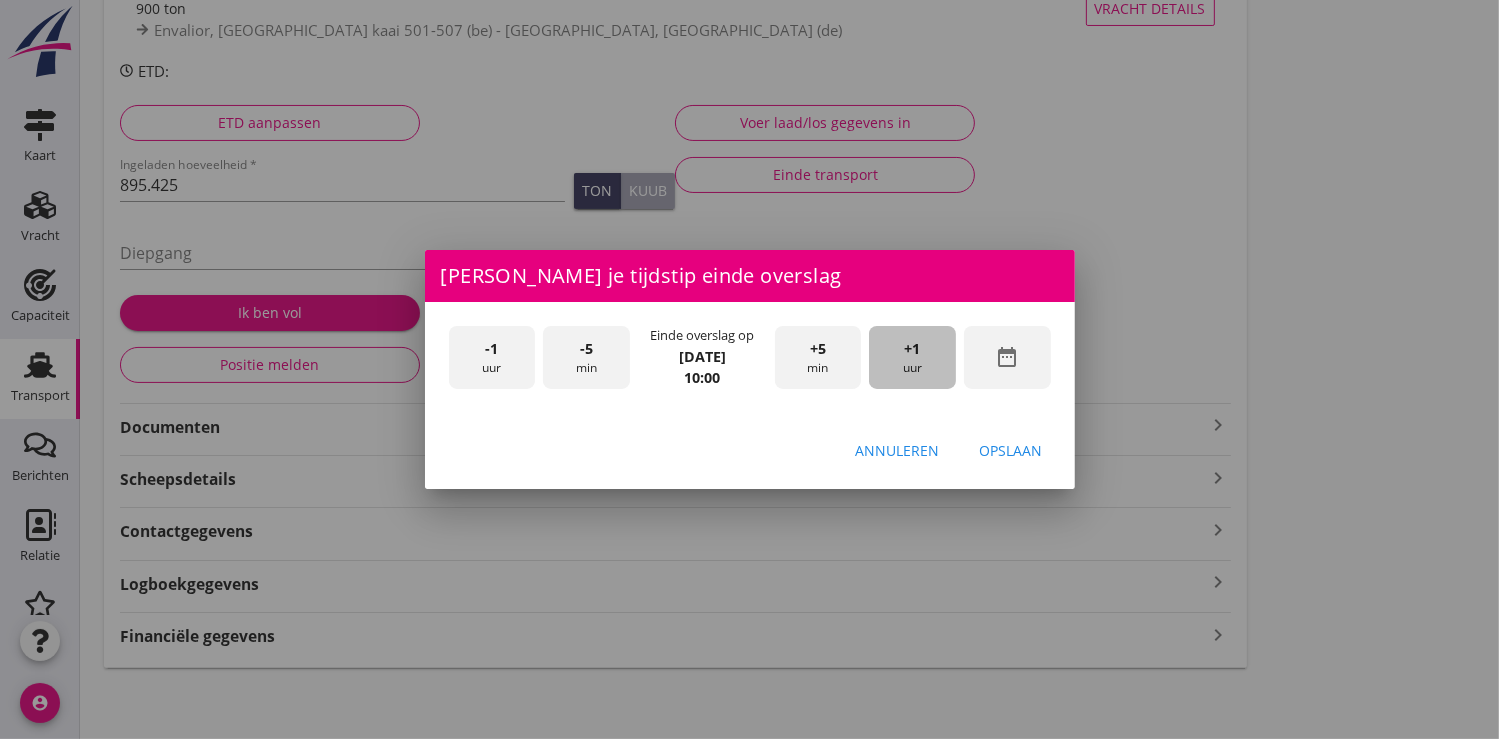 click on "+1" at bounding box center [913, 349] 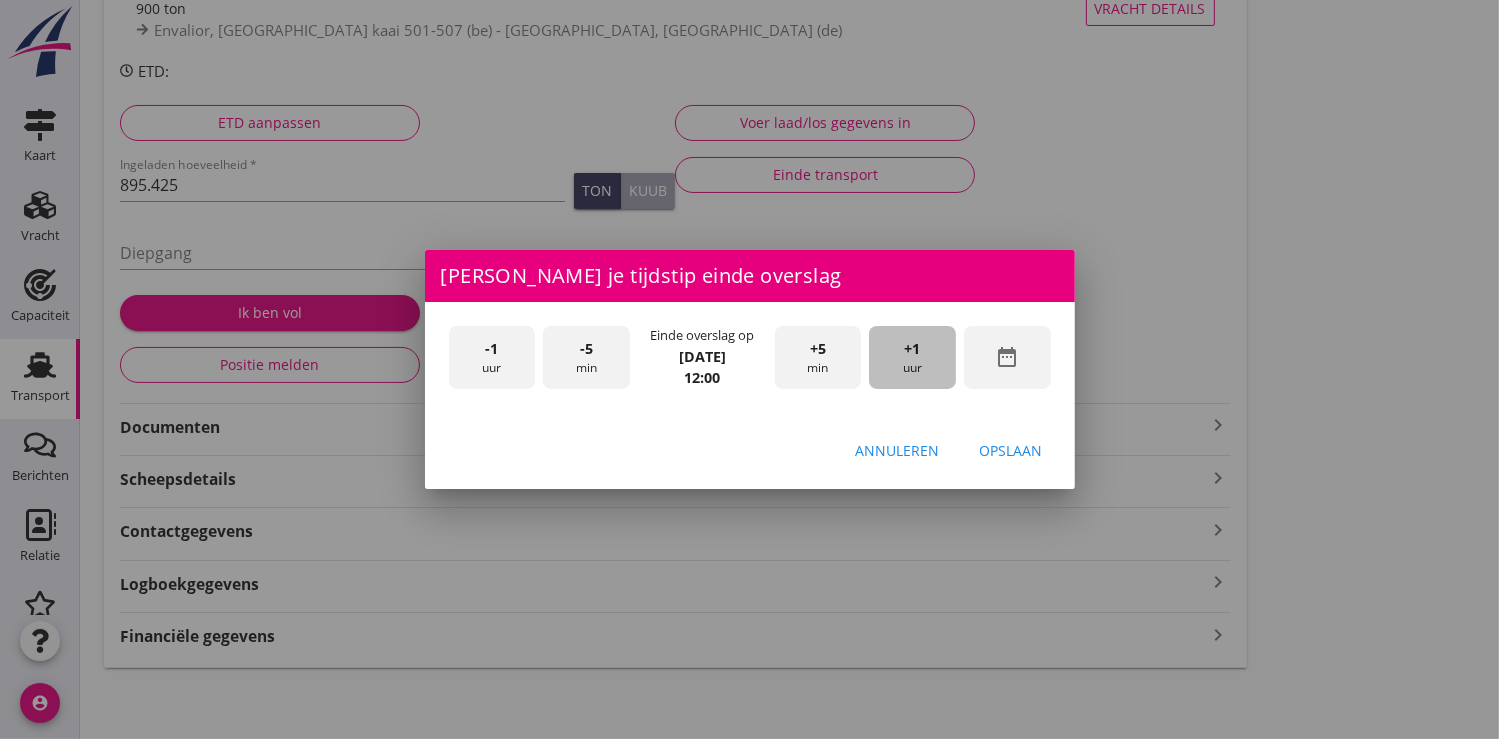click on "+1" at bounding box center (913, 349) 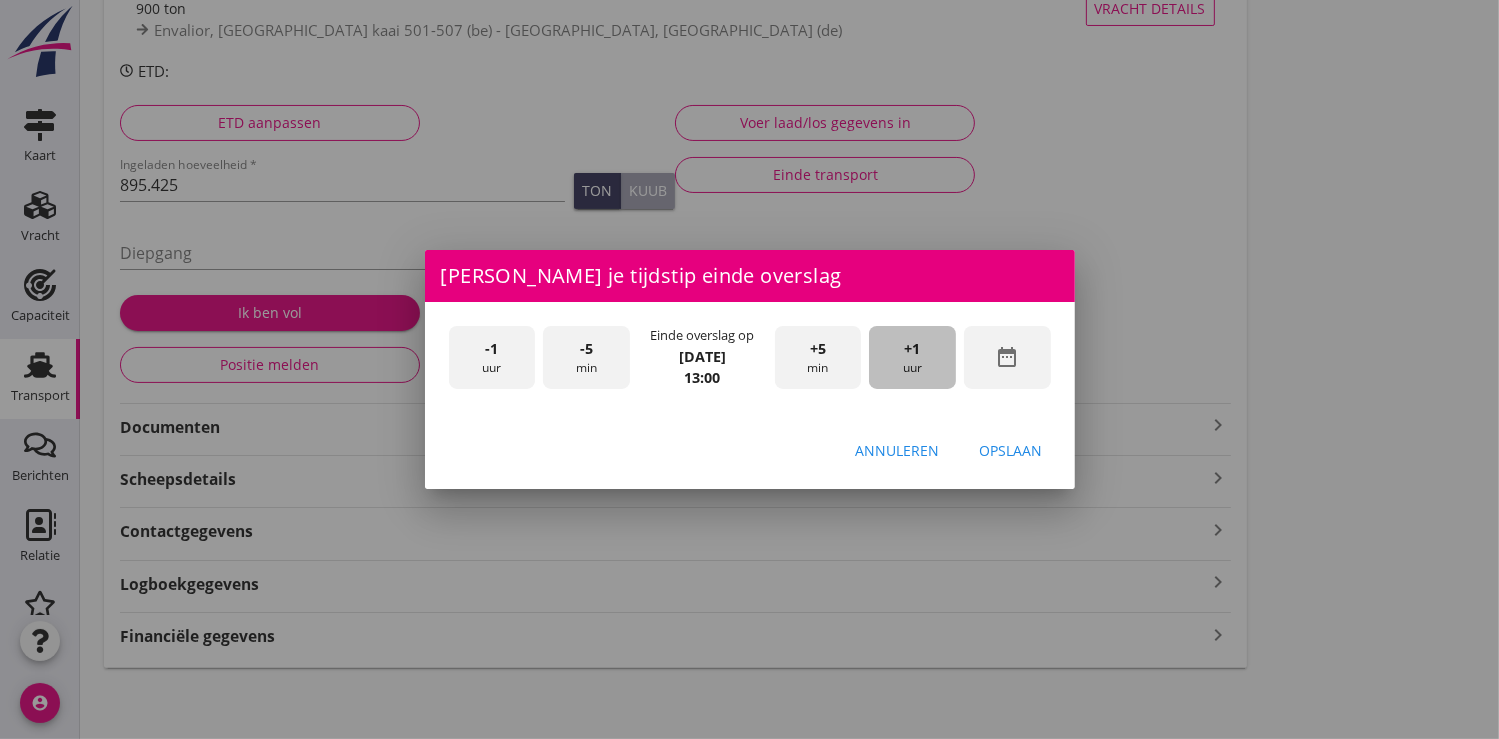 click on "+1" at bounding box center [913, 349] 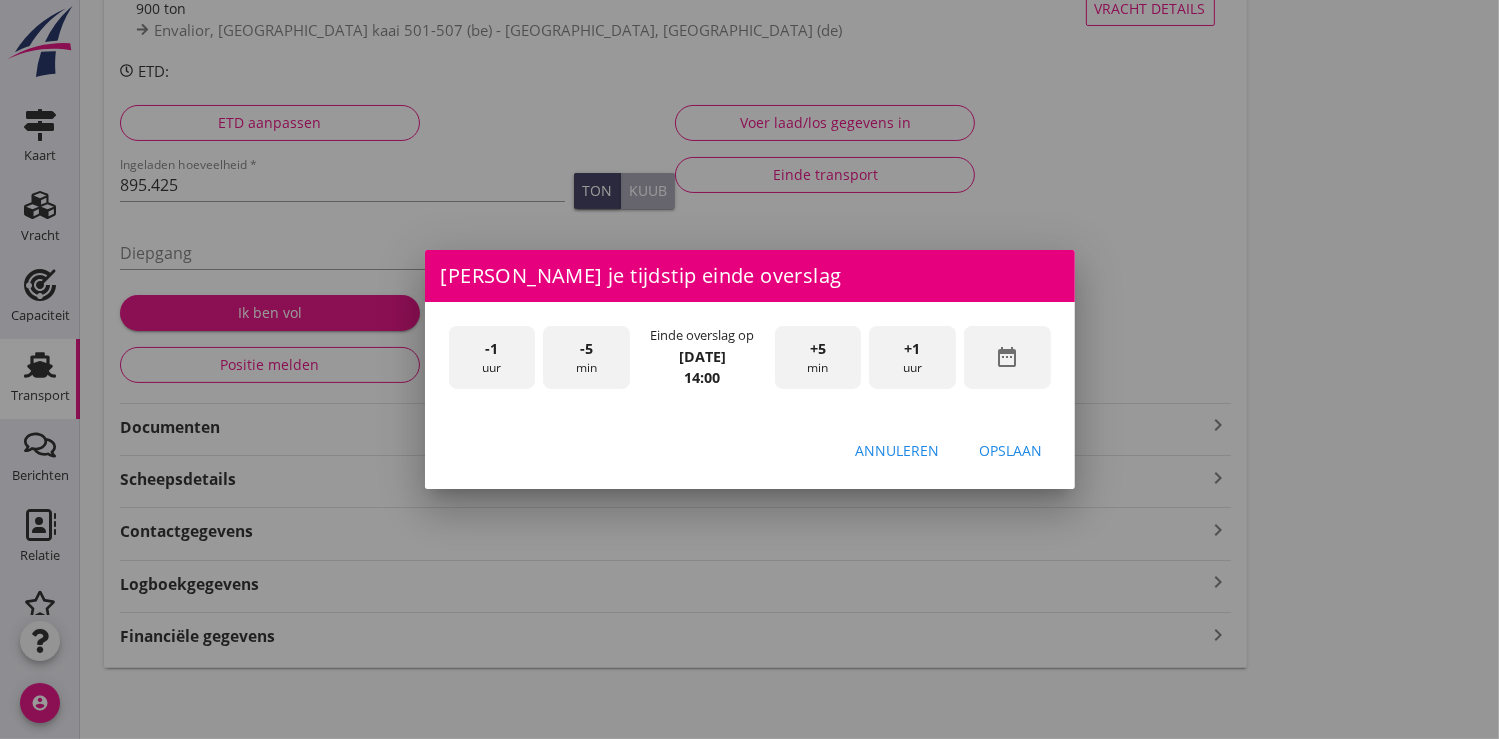 click on "+5  min" at bounding box center [818, 357] 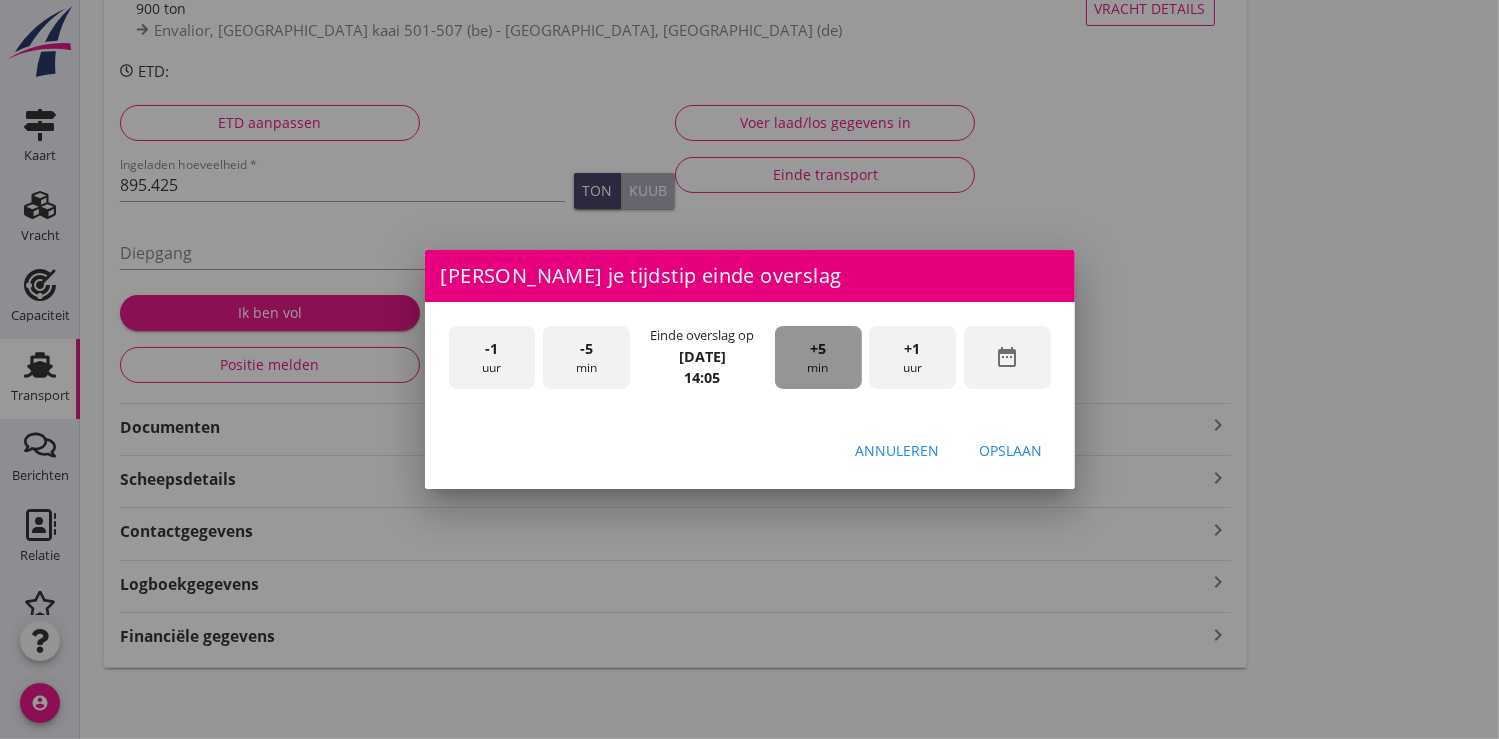 click on "+5  min" at bounding box center [818, 357] 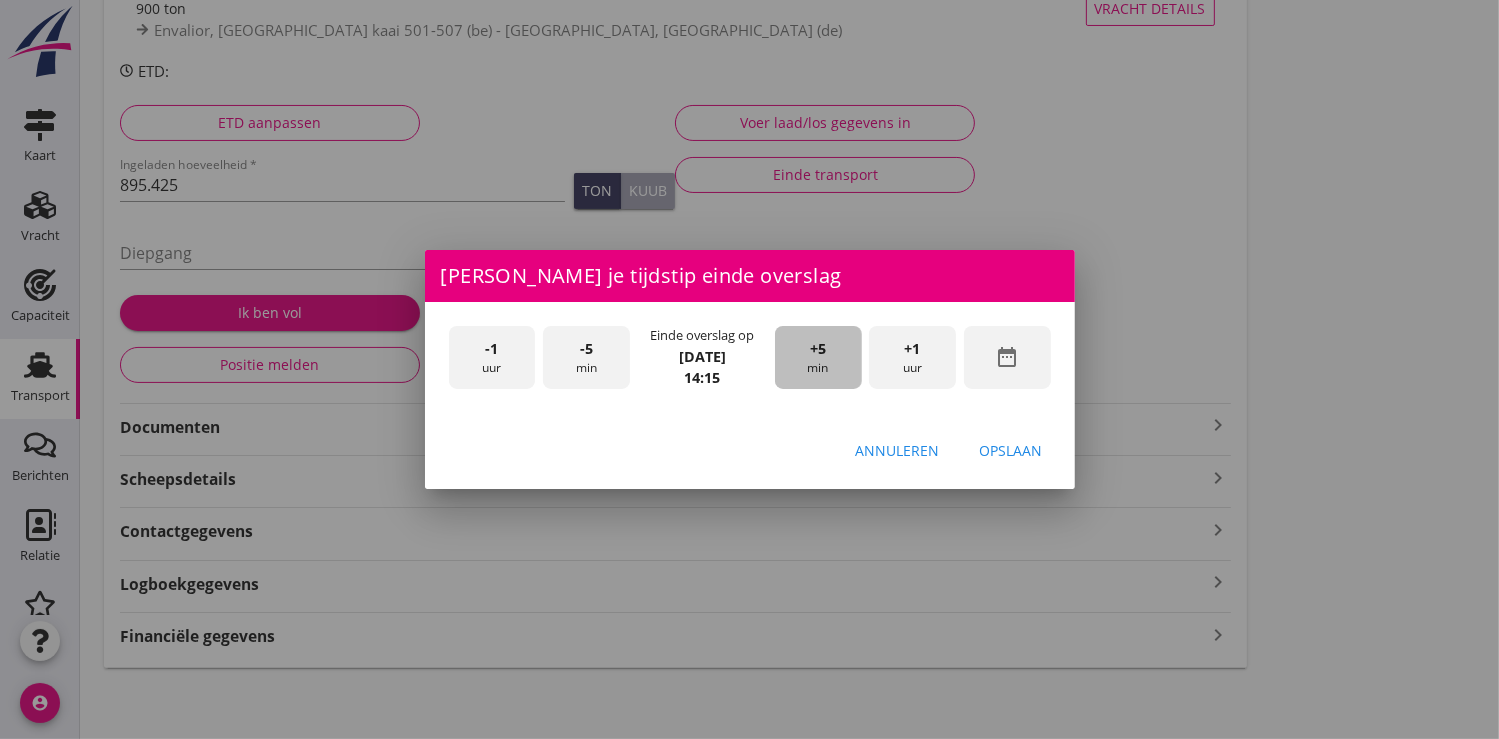 click on "+5  min" at bounding box center (818, 357) 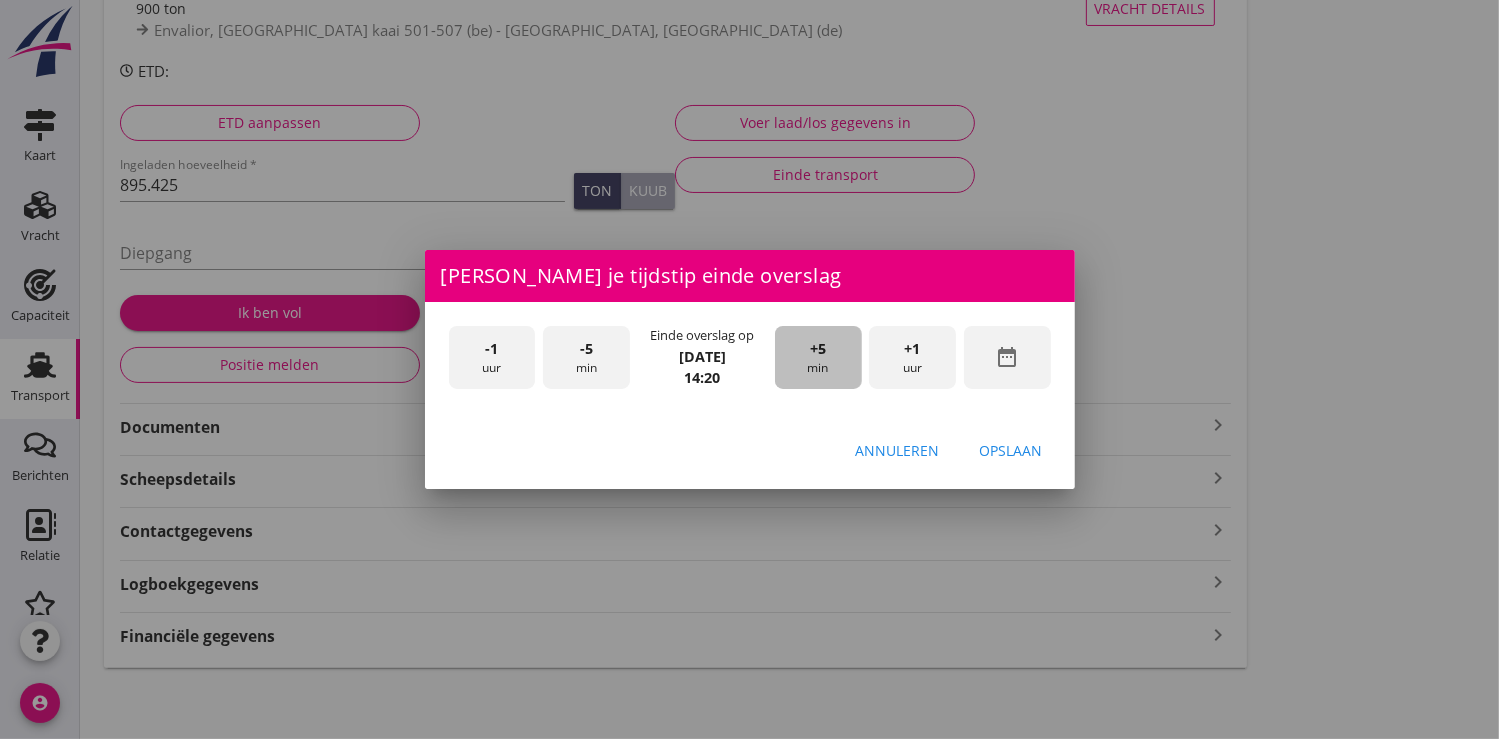 click on "+5  min" at bounding box center (818, 357) 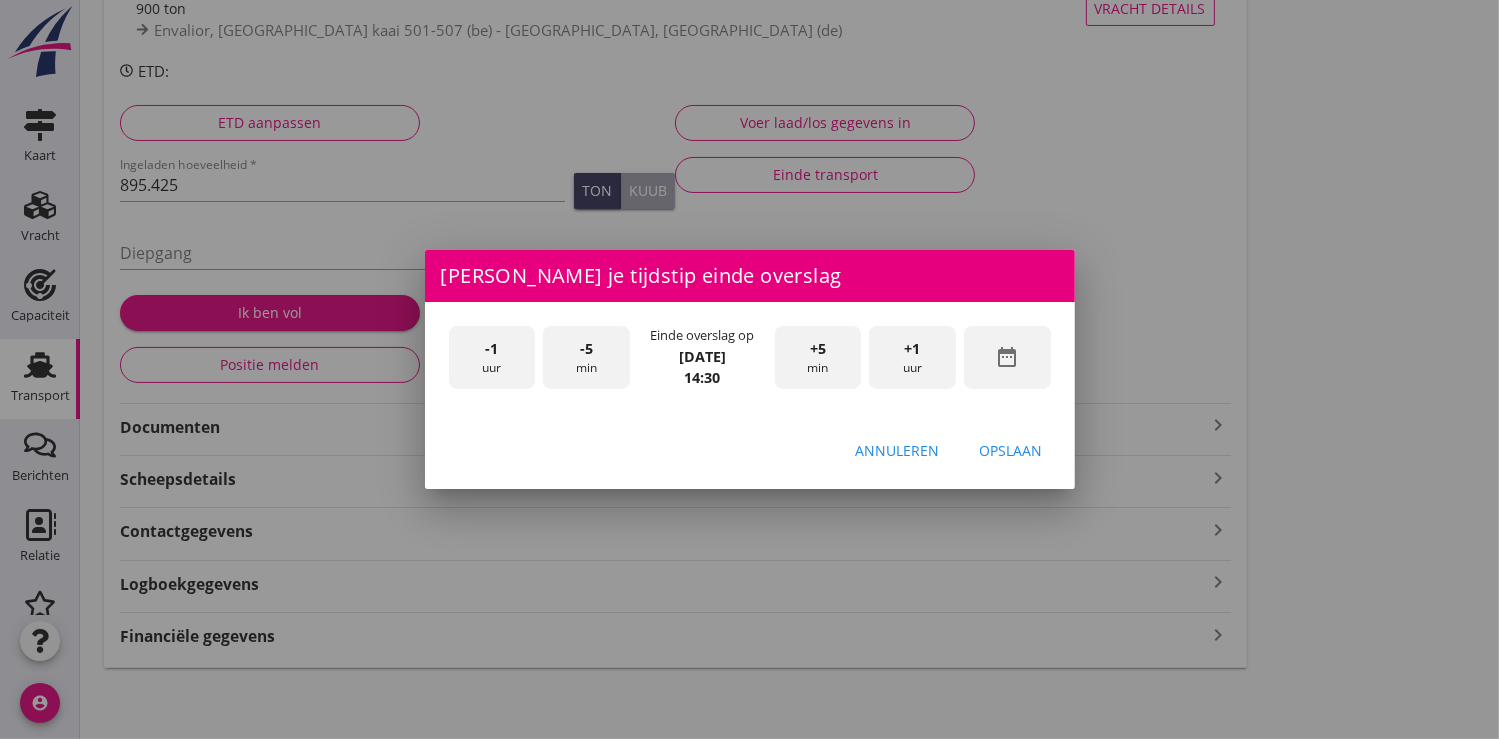 click on "Opslaan" at bounding box center [1011, 451] 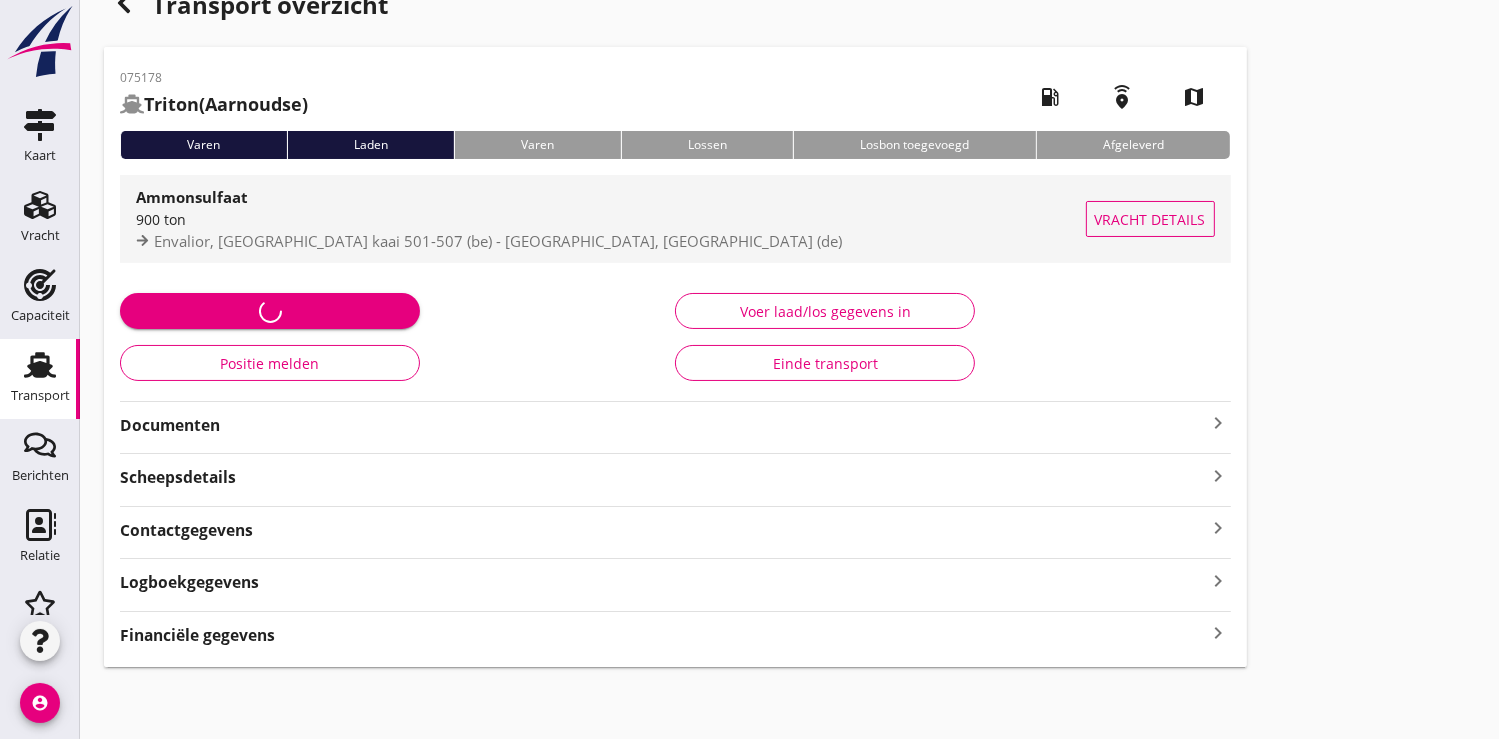 scroll, scrollTop: 39, scrollLeft: 0, axis: vertical 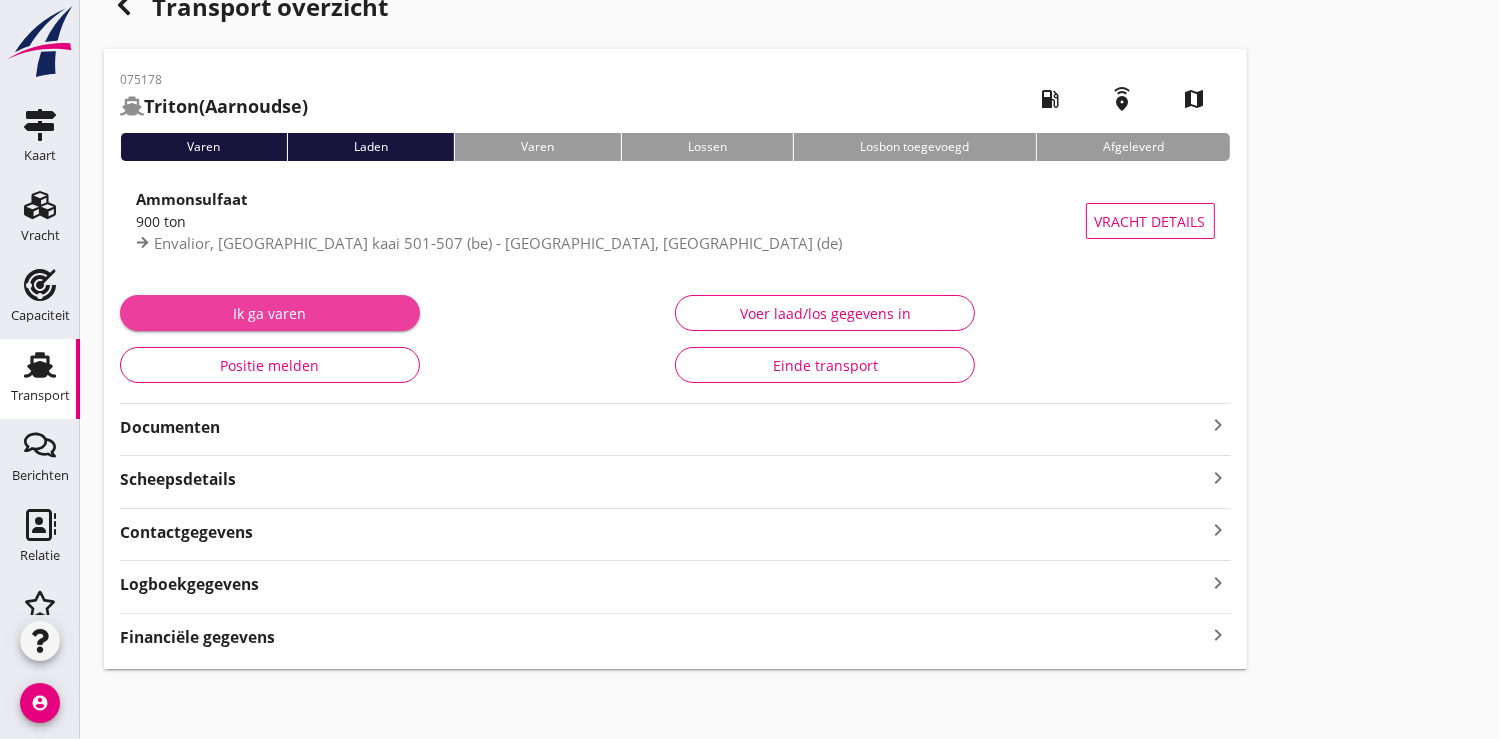 click on "Ik ga varen" at bounding box center [270, 313] 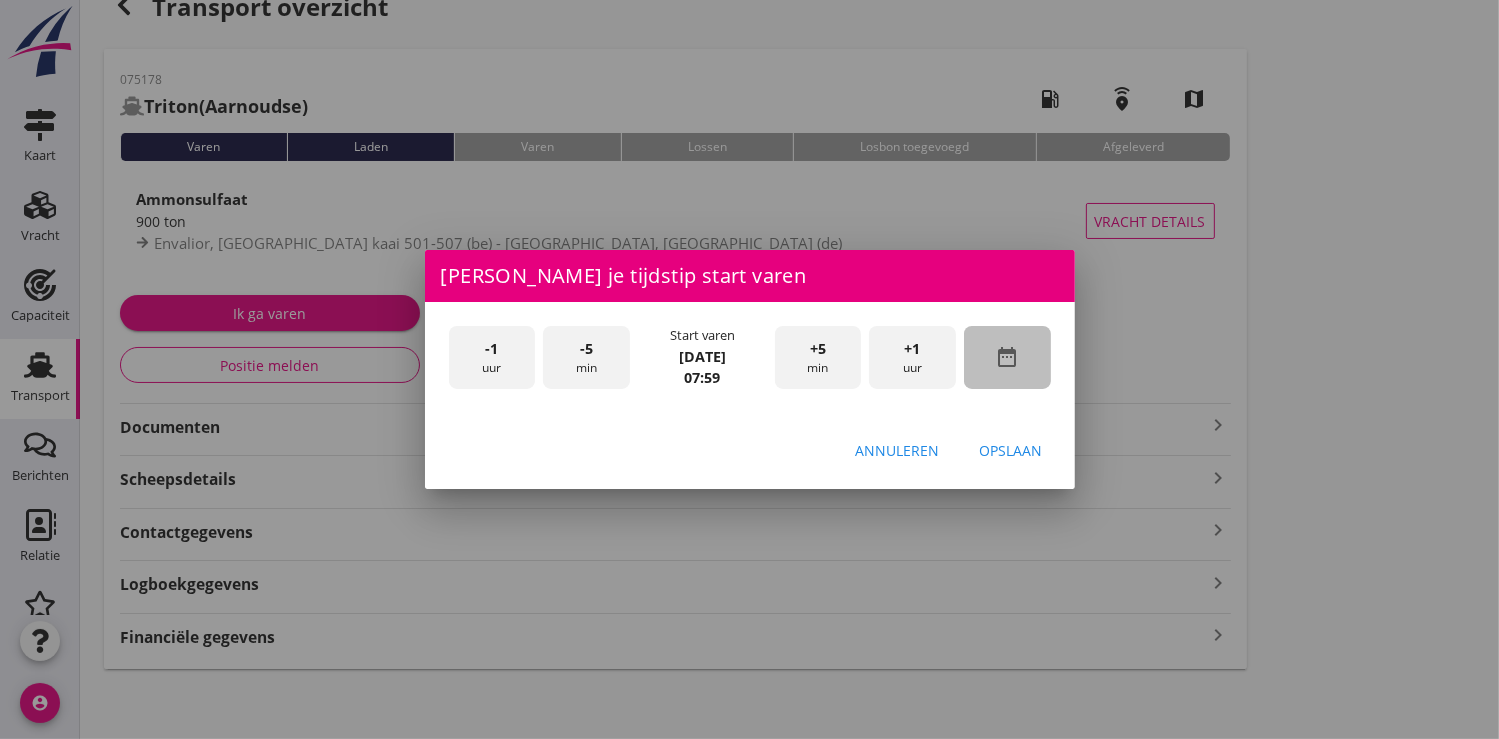 drag, startPoint x: 992, startPoint y: 345, endPoint x: 887, endPoint y: 320, distance: 107.935165 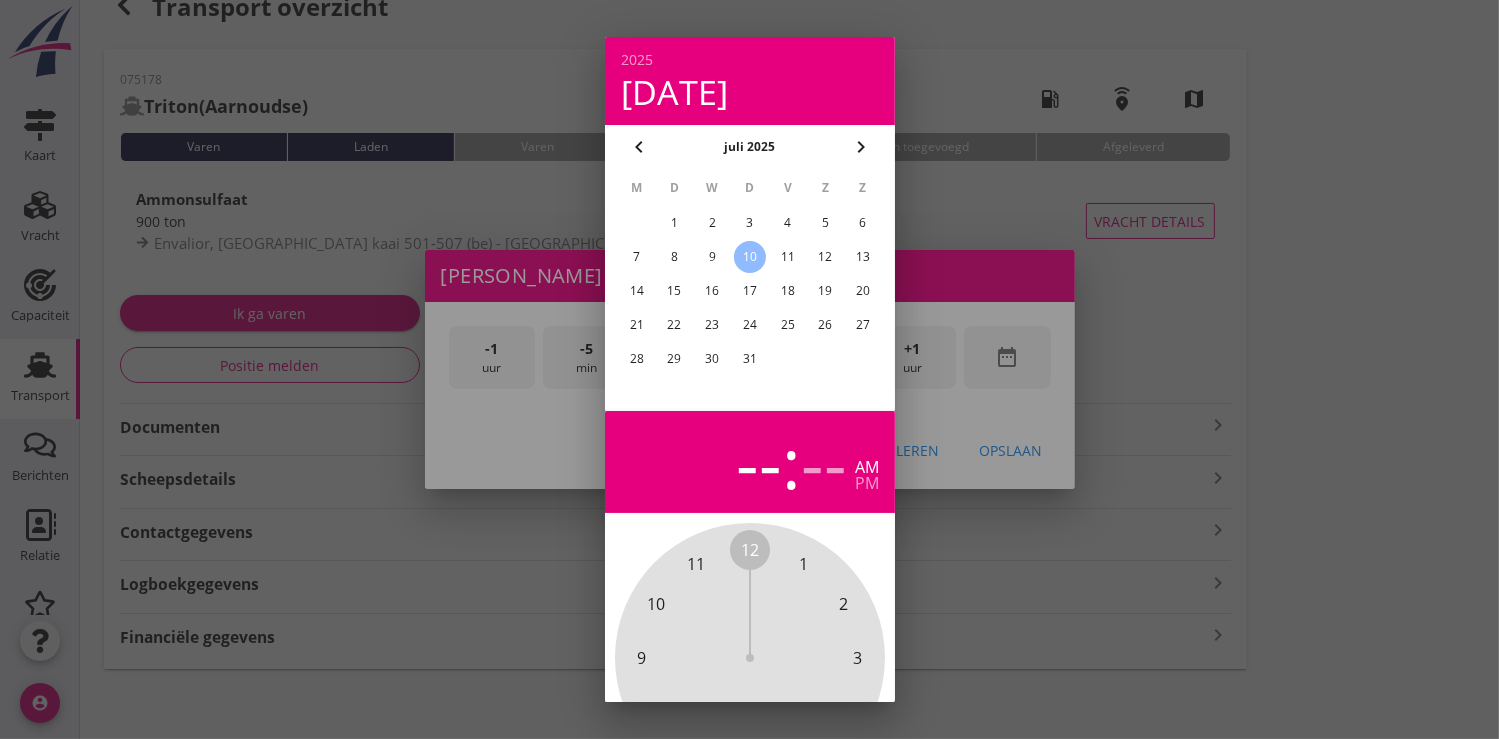 click on "9" at bounding box center [712, 257] 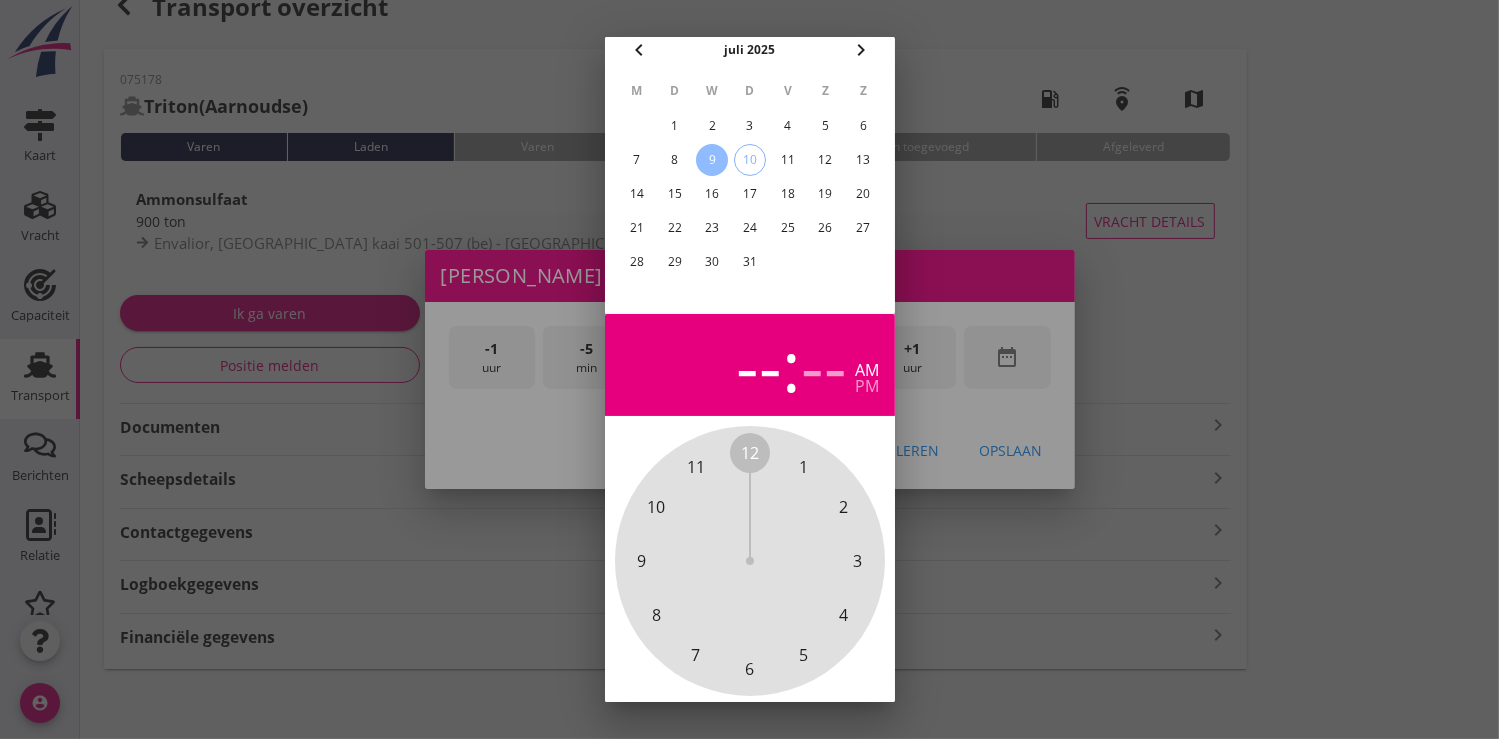scroll, scrollTop: 185, scrollLeft: 0, axis: vertical 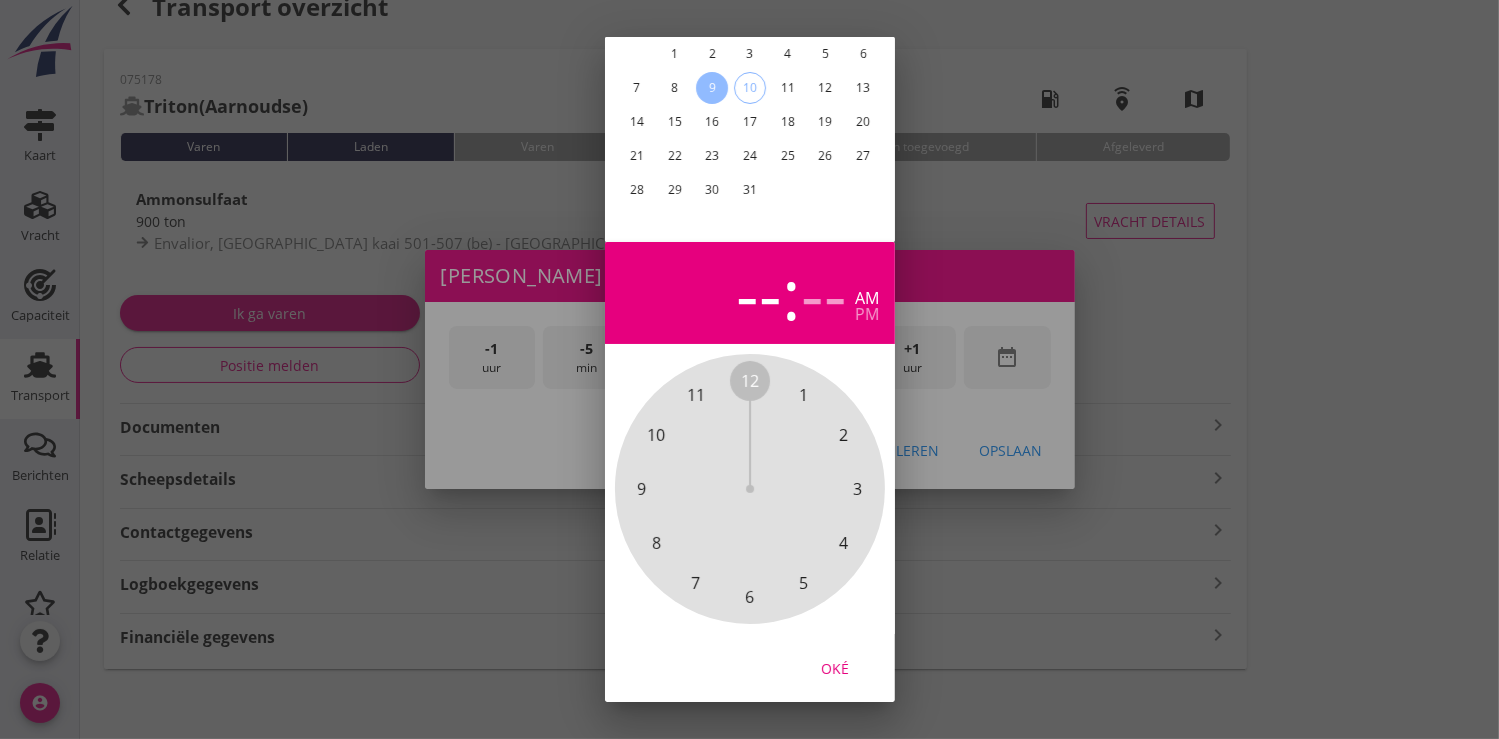 click on "Oké" at bounding box center (835, 667) 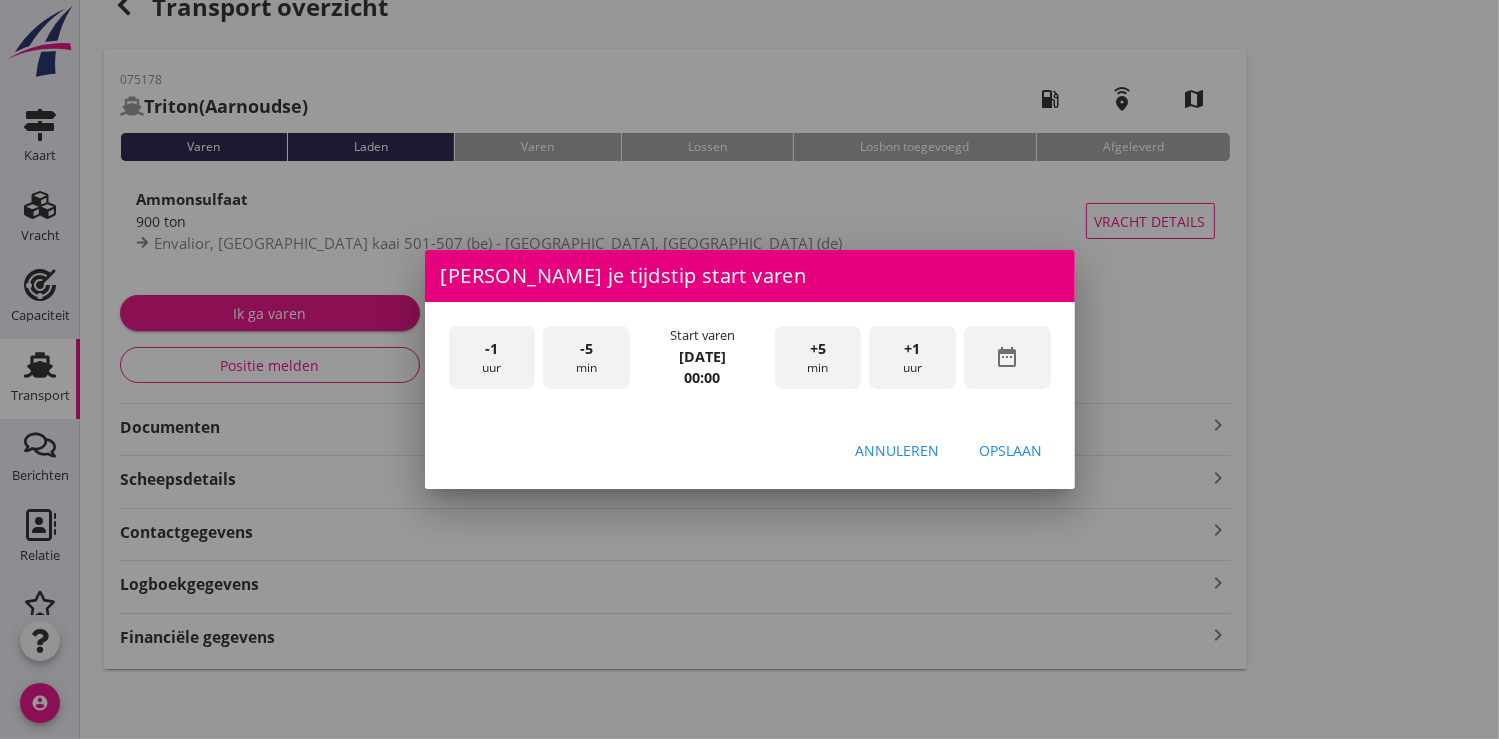 click on "+1  uur" at bounding box center [912, 357] 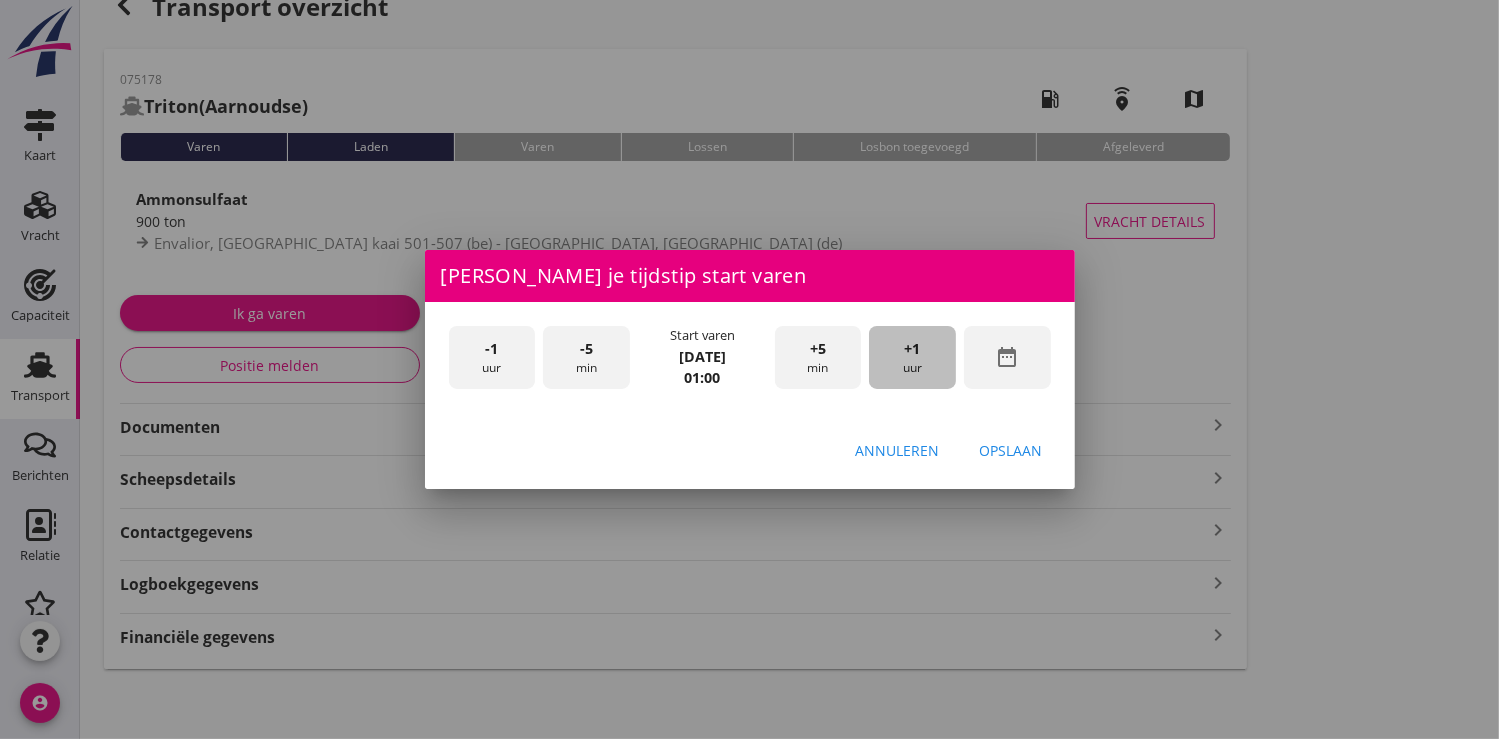 click on "+1  uur" at bounding box center [912, 357] 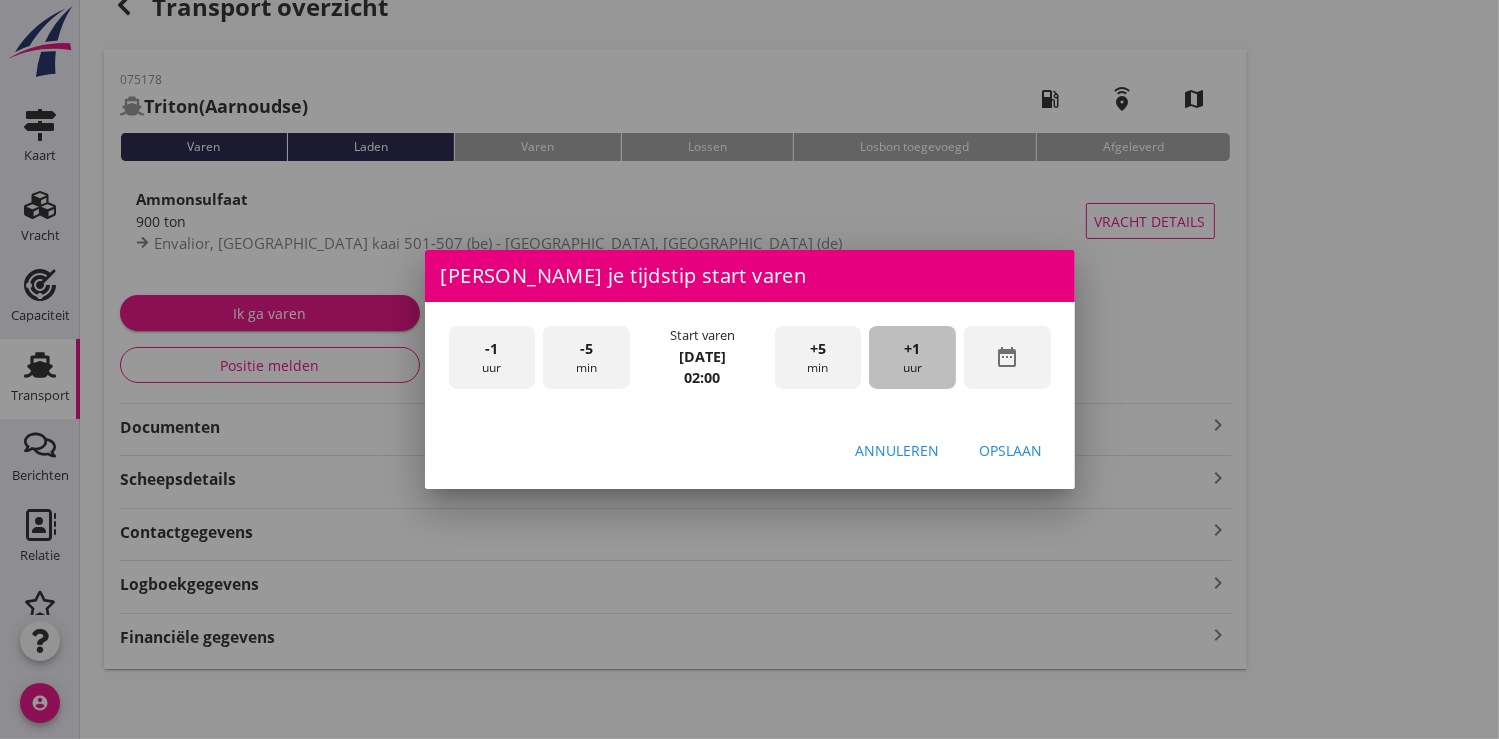 click on "+1  uur" at bounding box center (912, 357) 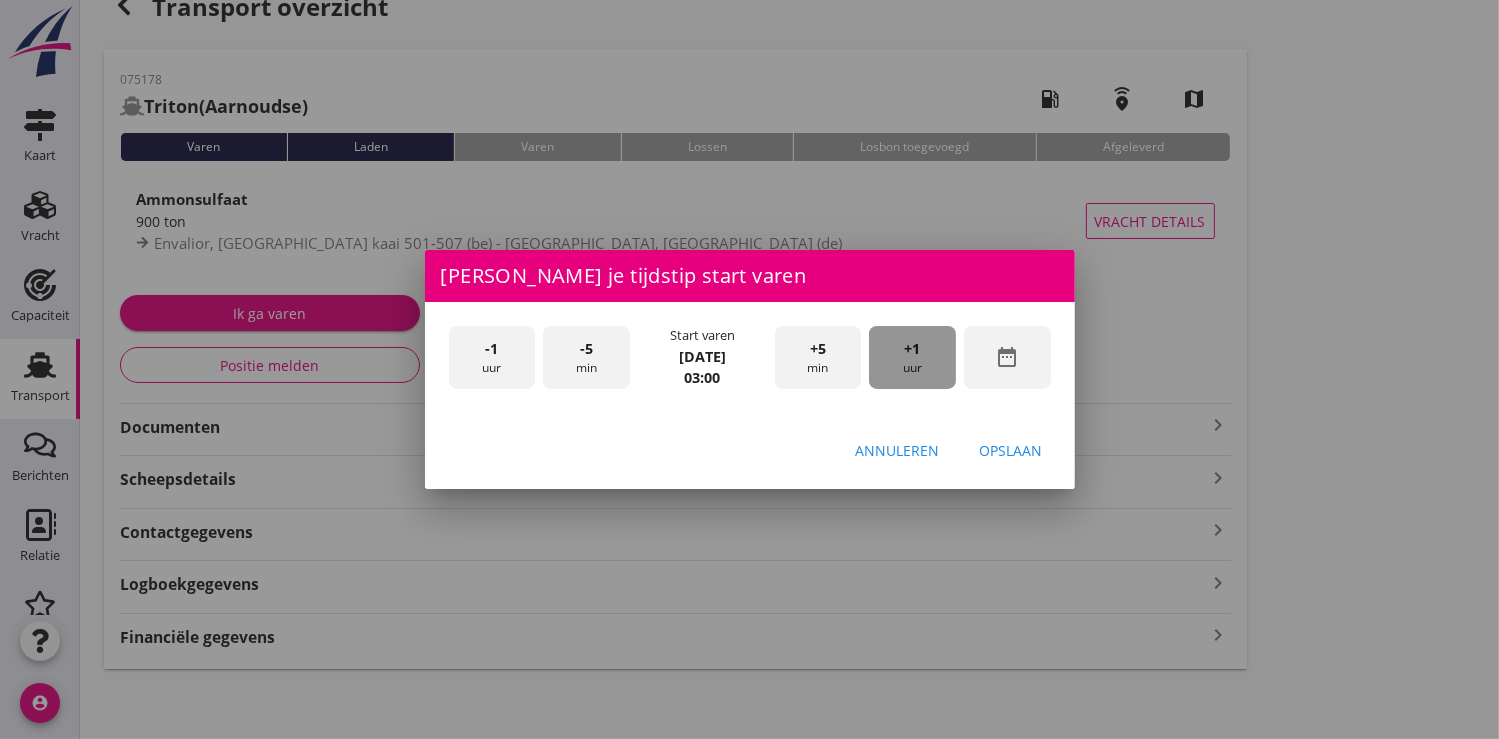 click on "+1  uur" at bounding box center (912, 357) 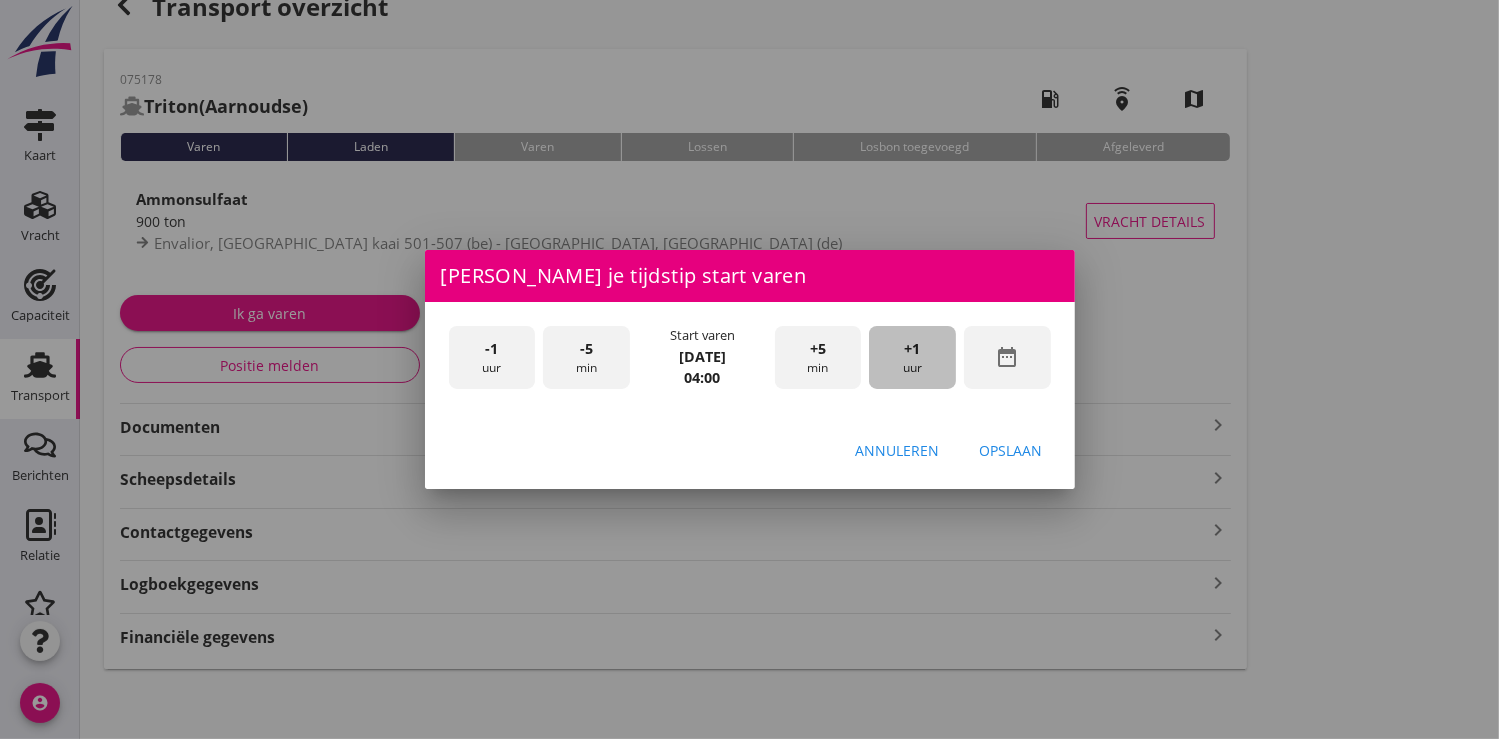 click on "+1  uur" at bounding box center [912, 357] 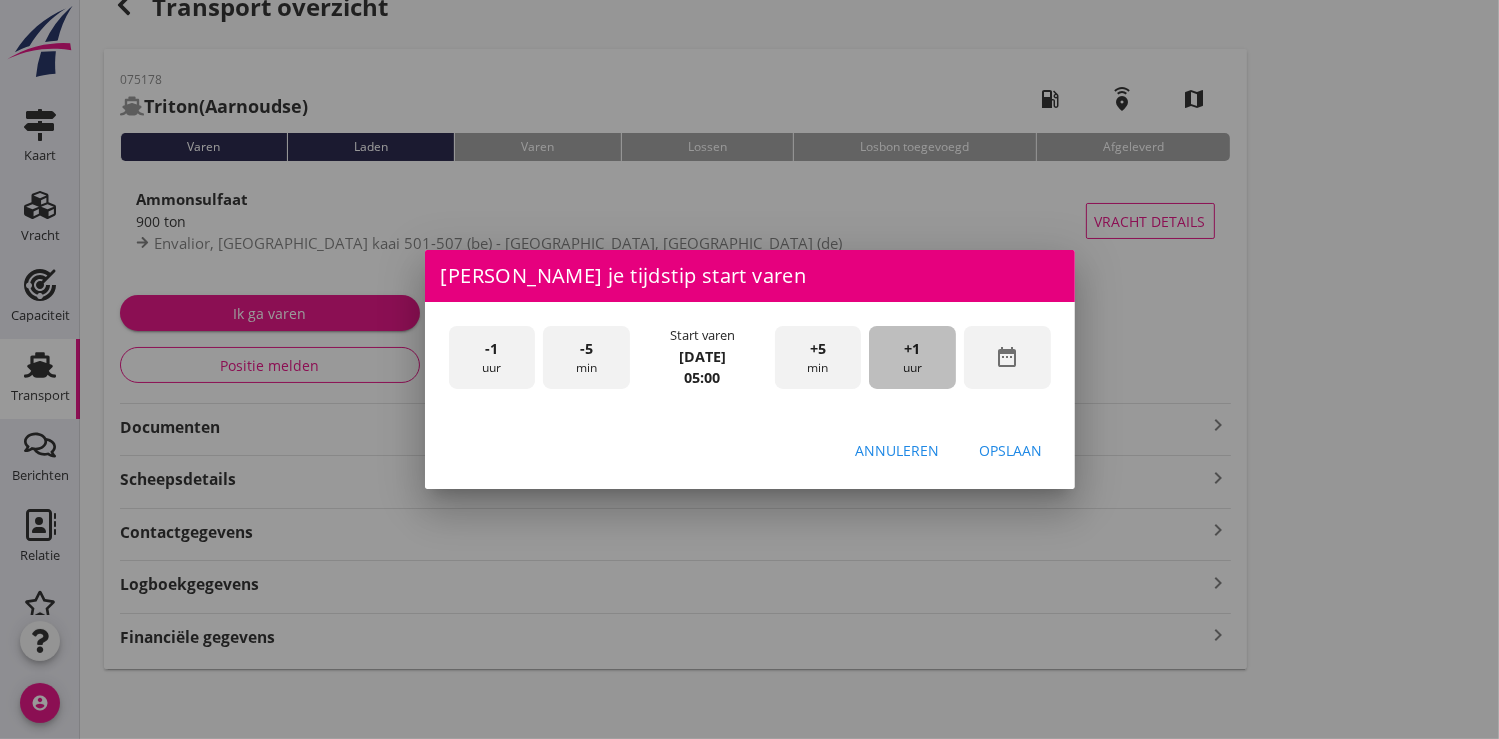 click on "+1  uur" at bounding box center [912, 357] 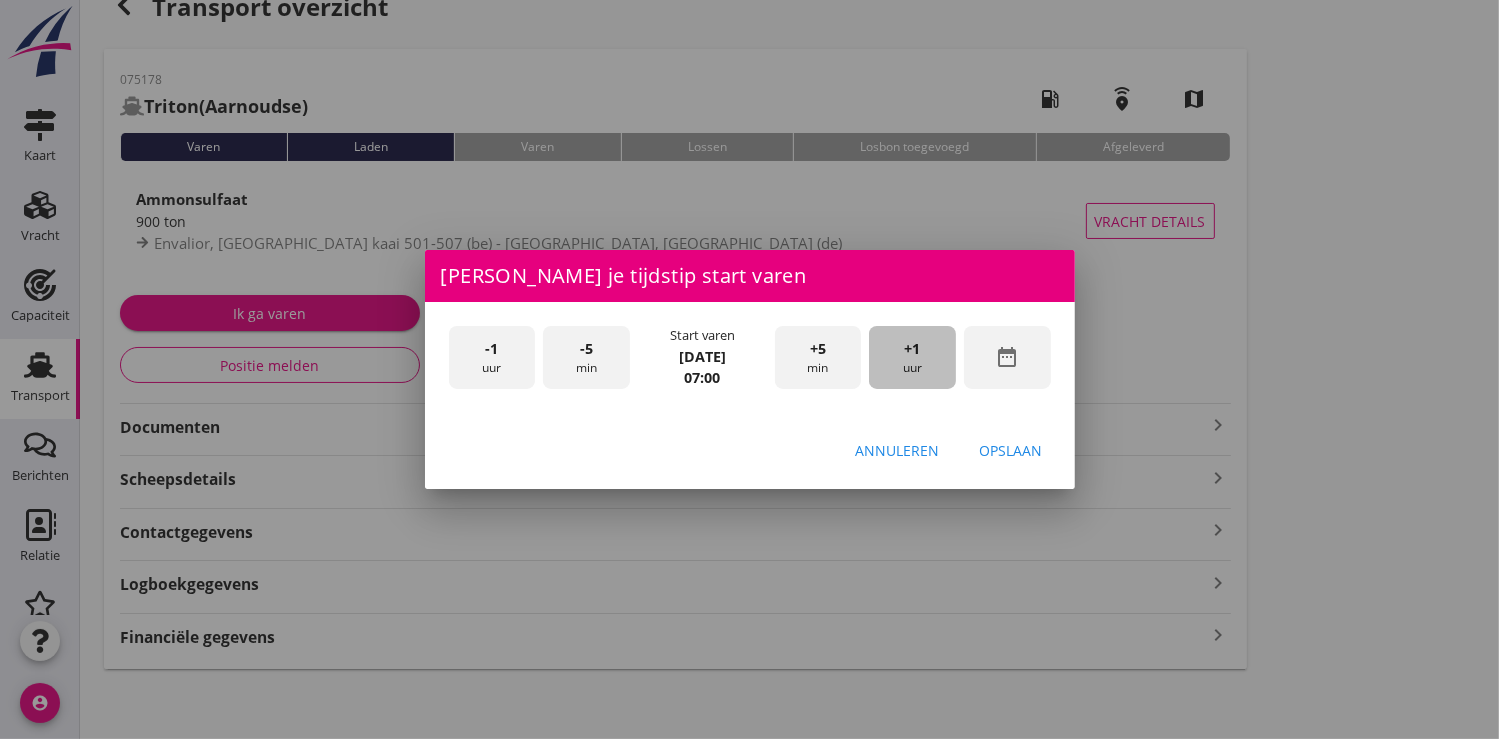 click on "+1  uur" at bounding box center (912, 357) 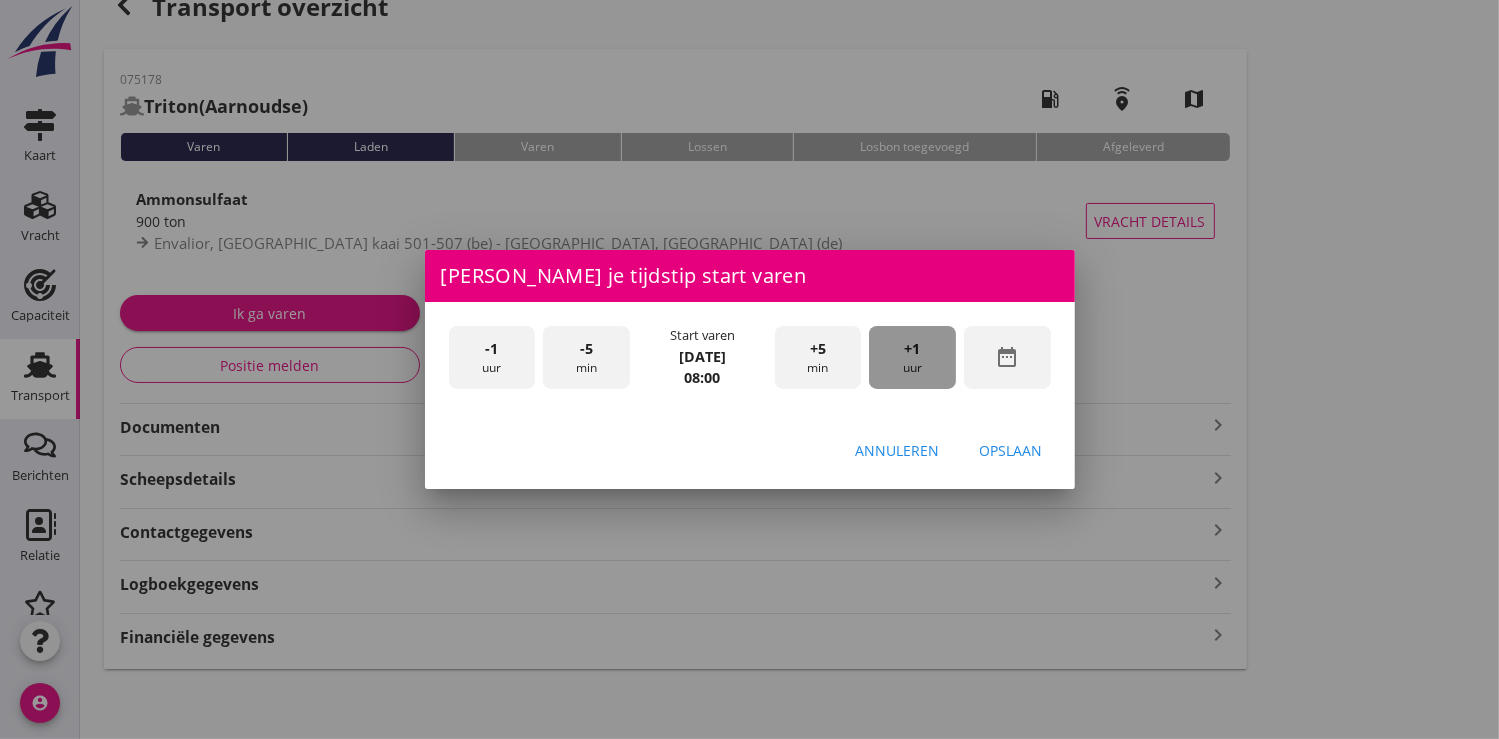 click on "+1  uur" at bounding box center [912, 357] 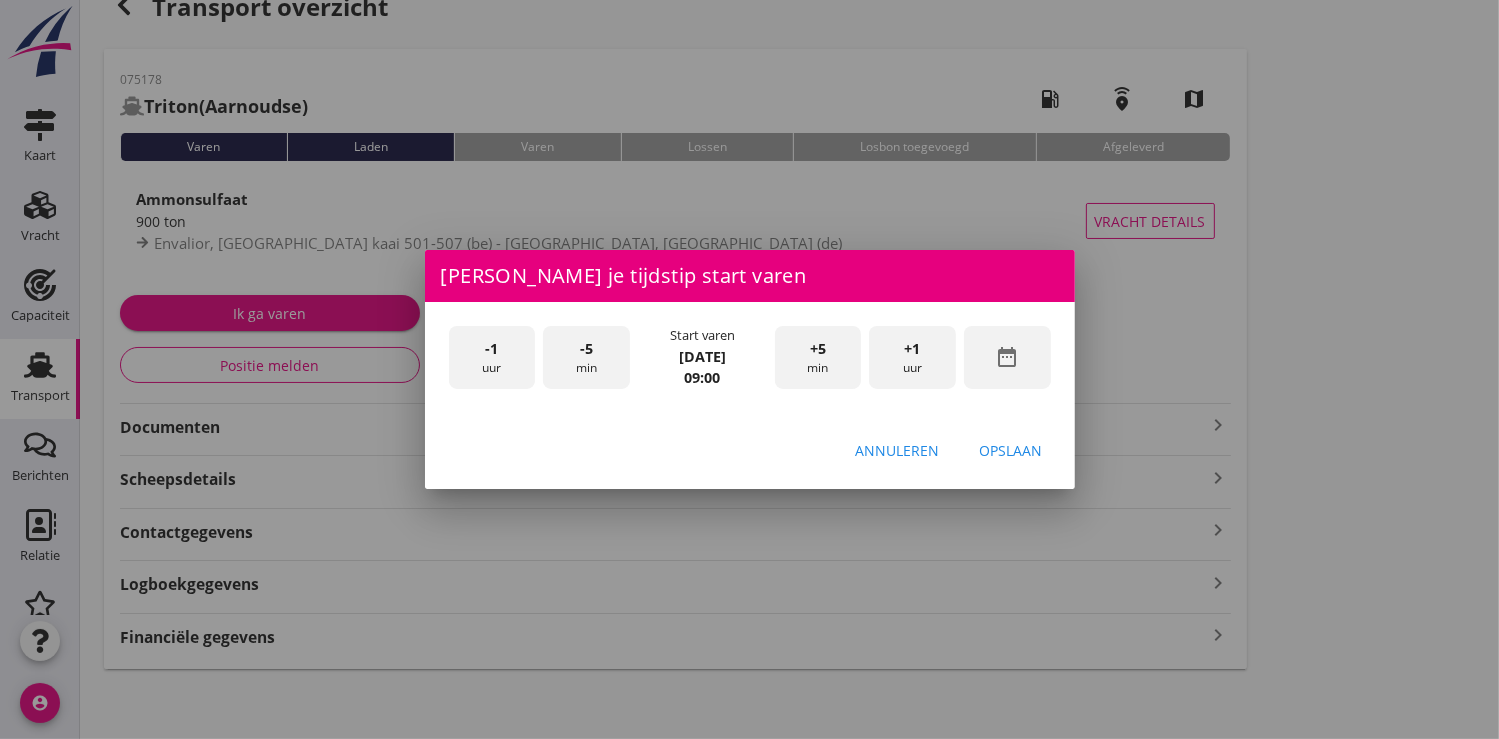 click on "+1  uur" at bounding box center (912, 357) 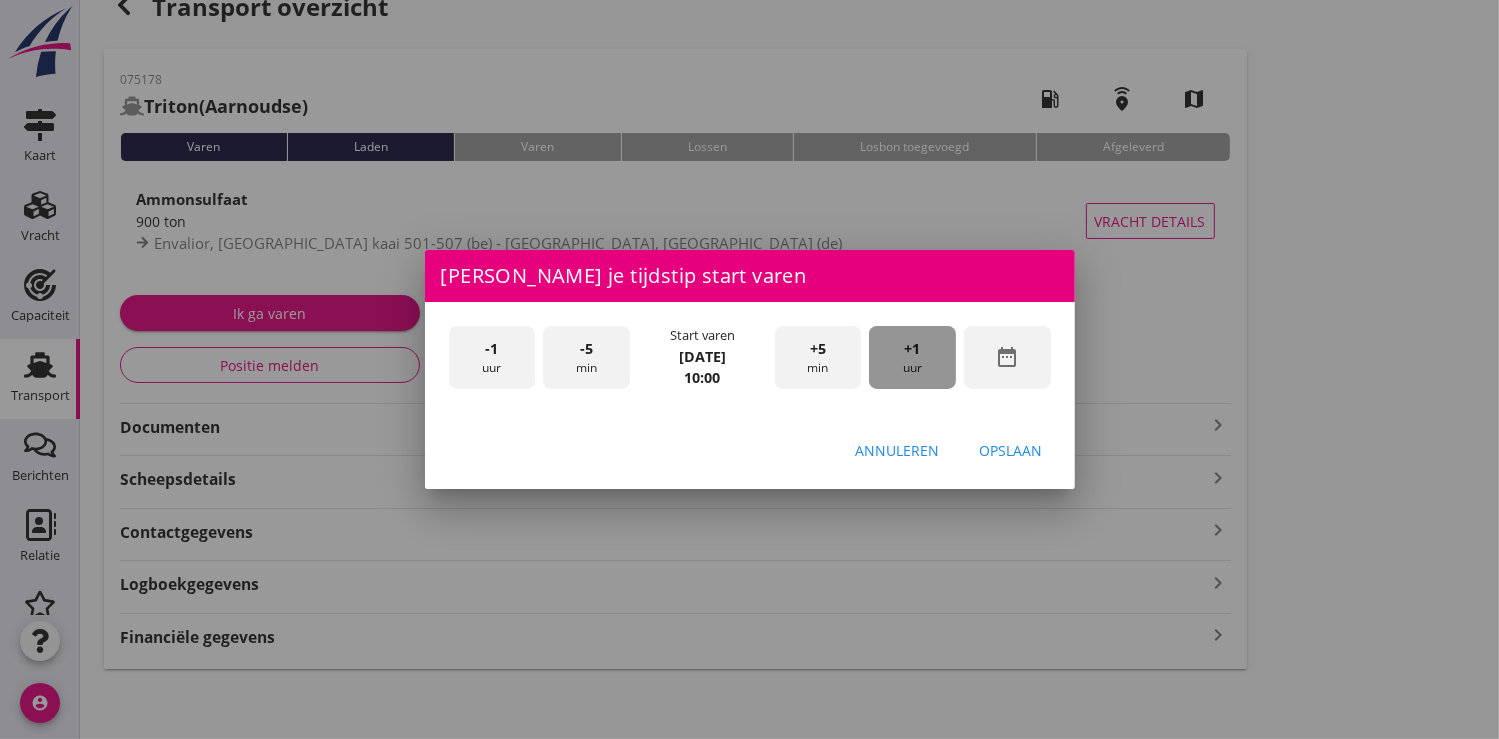 click on "+1  uur" at bounding box center [912, 357] 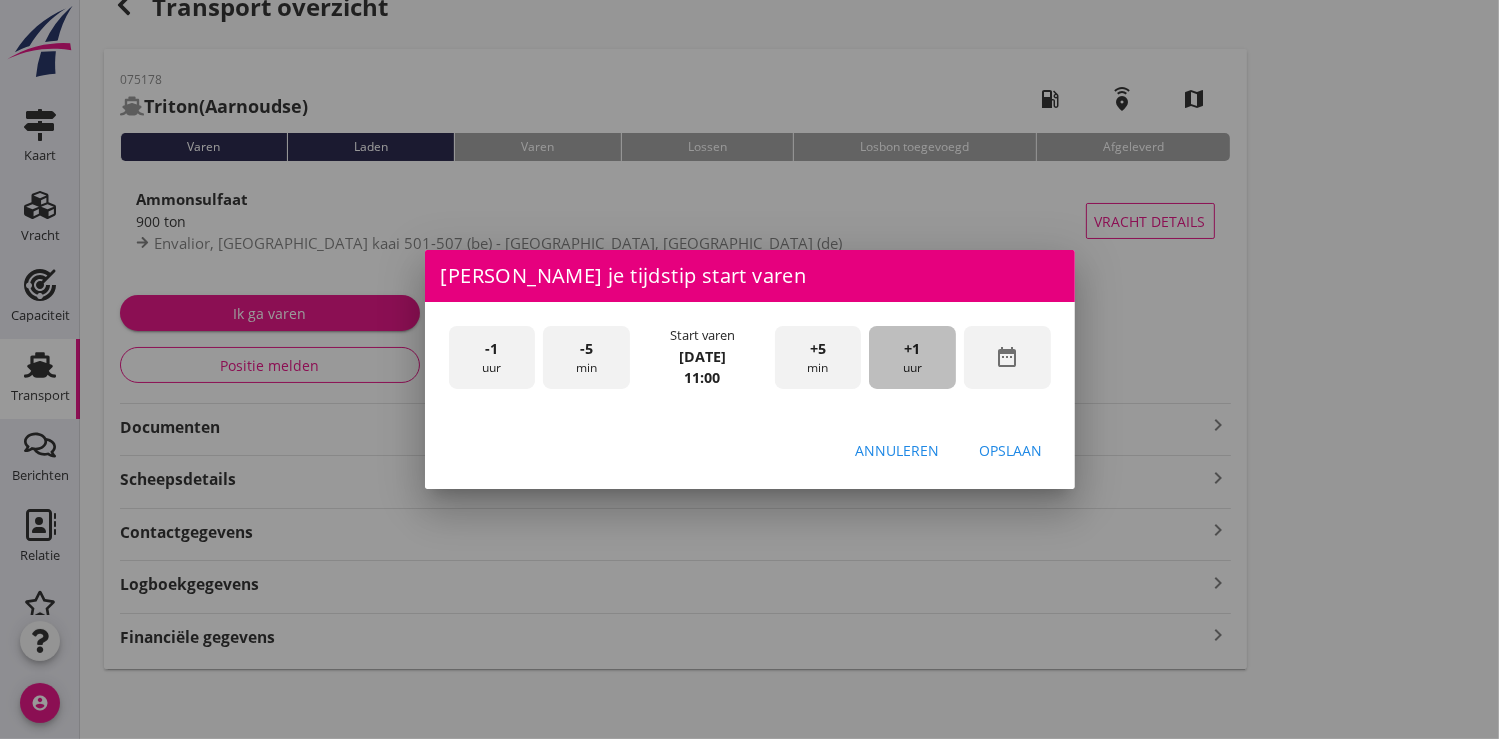 click on "+1  uur" at bounding box center (912, 357) 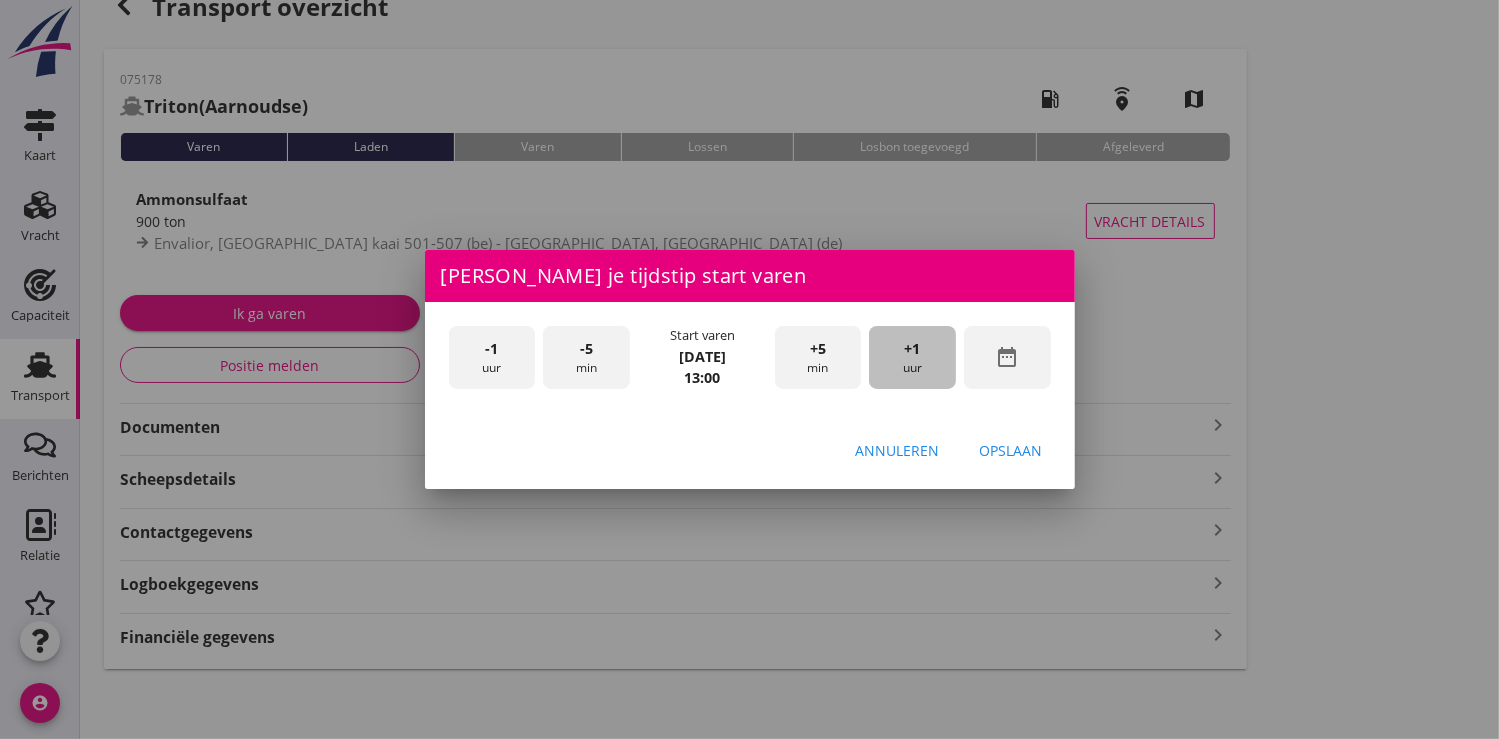 click on "+1  uur" at bounding box center [912, 357] 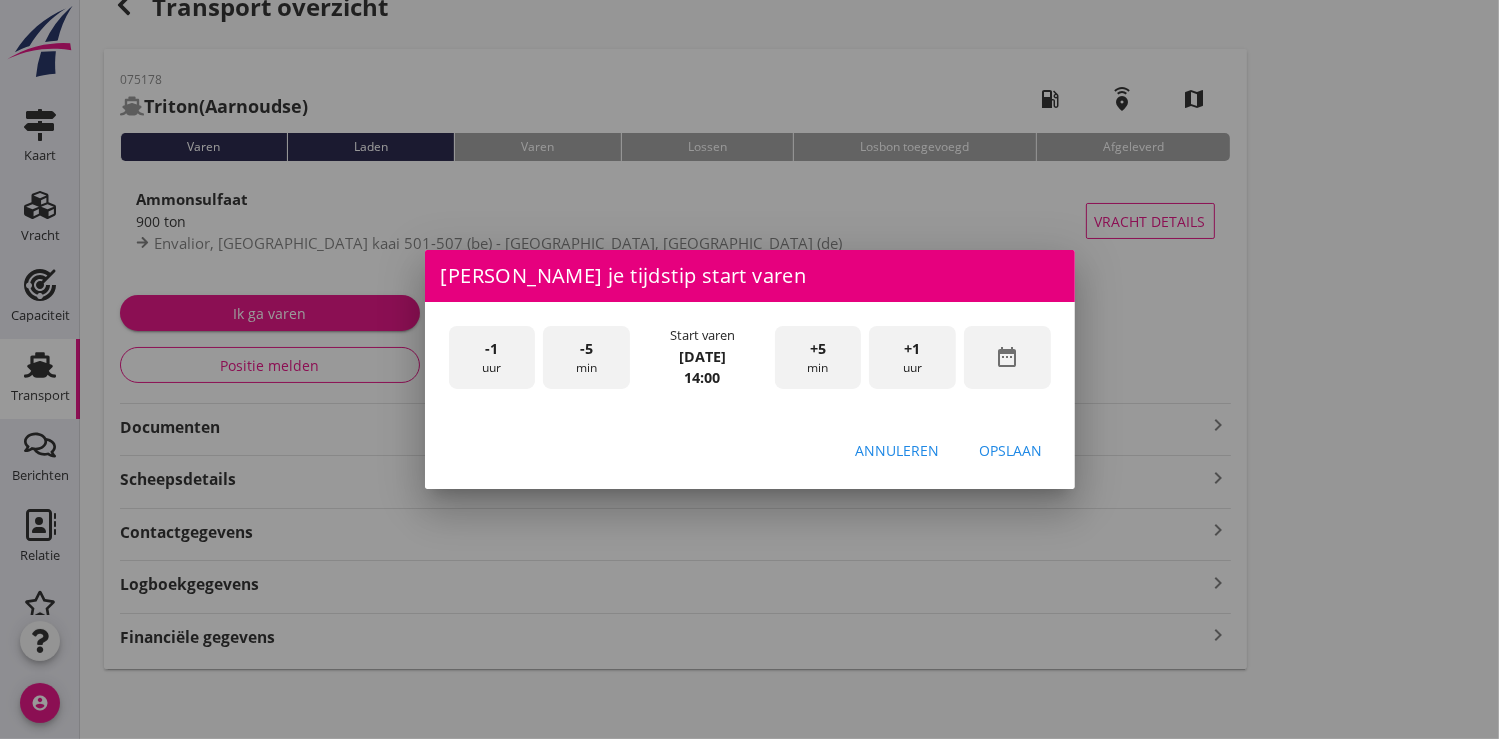 click on "+1  uur" at bounding box center (912, 357) 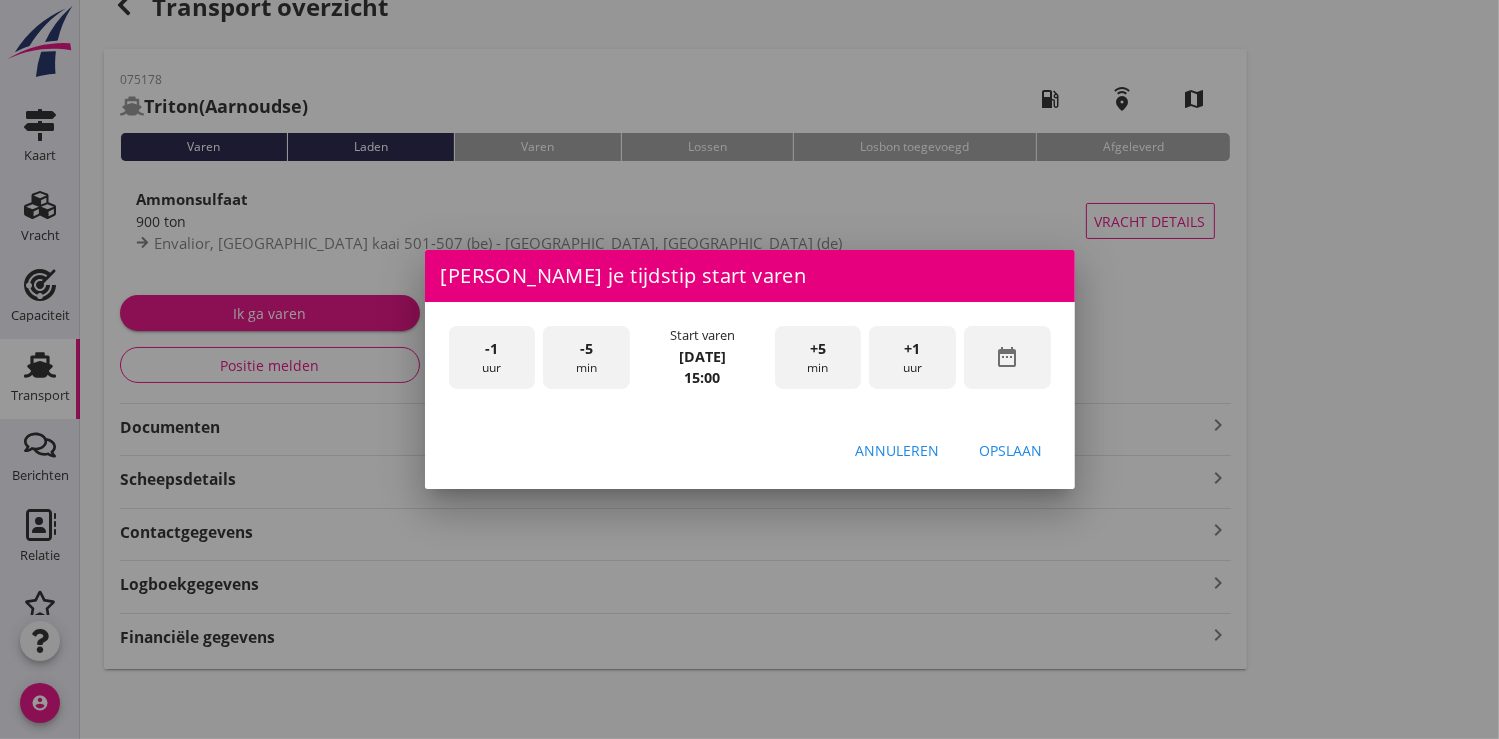click on "Opslaan" at bounding box center [1011, 450] 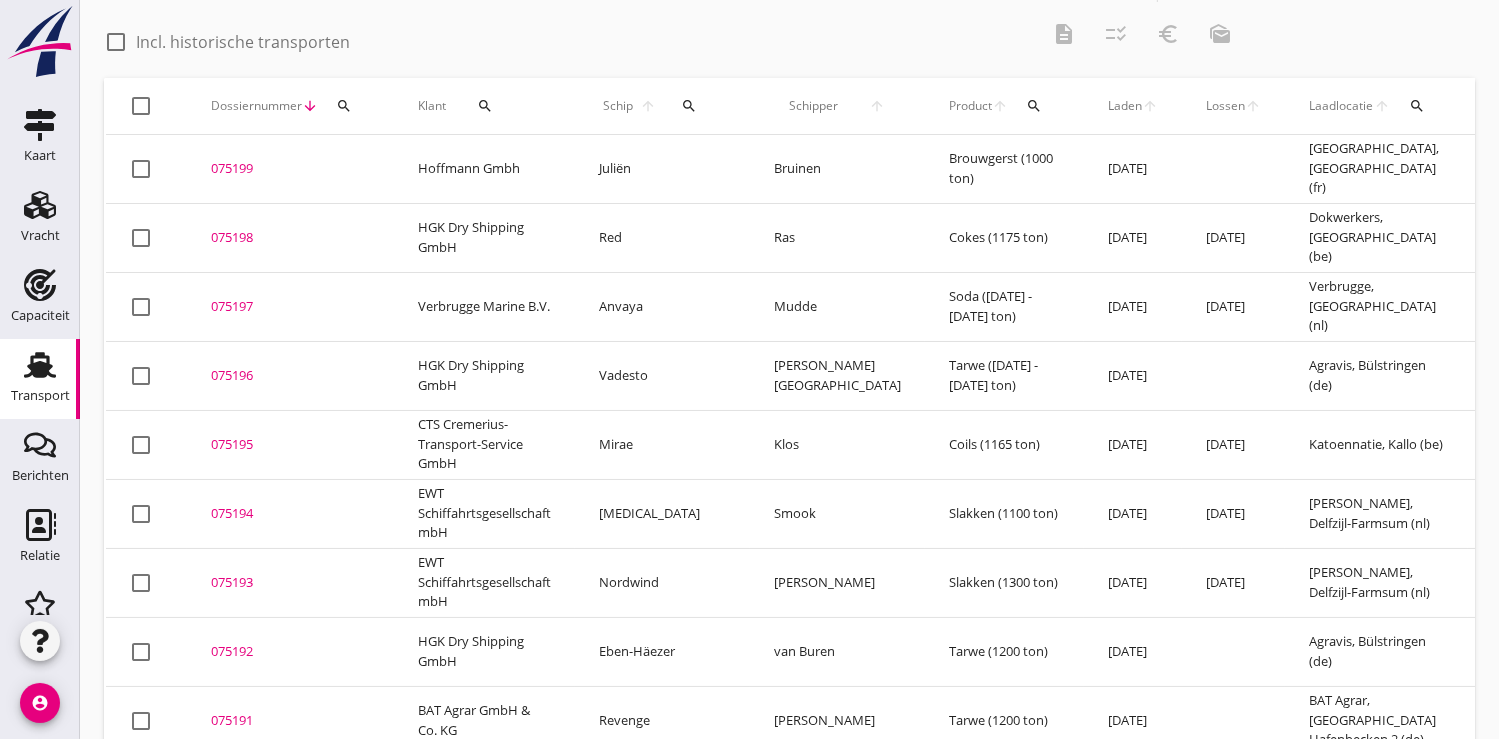 scroll, scrollTop: 0, scrollLeft: 0, axis: both 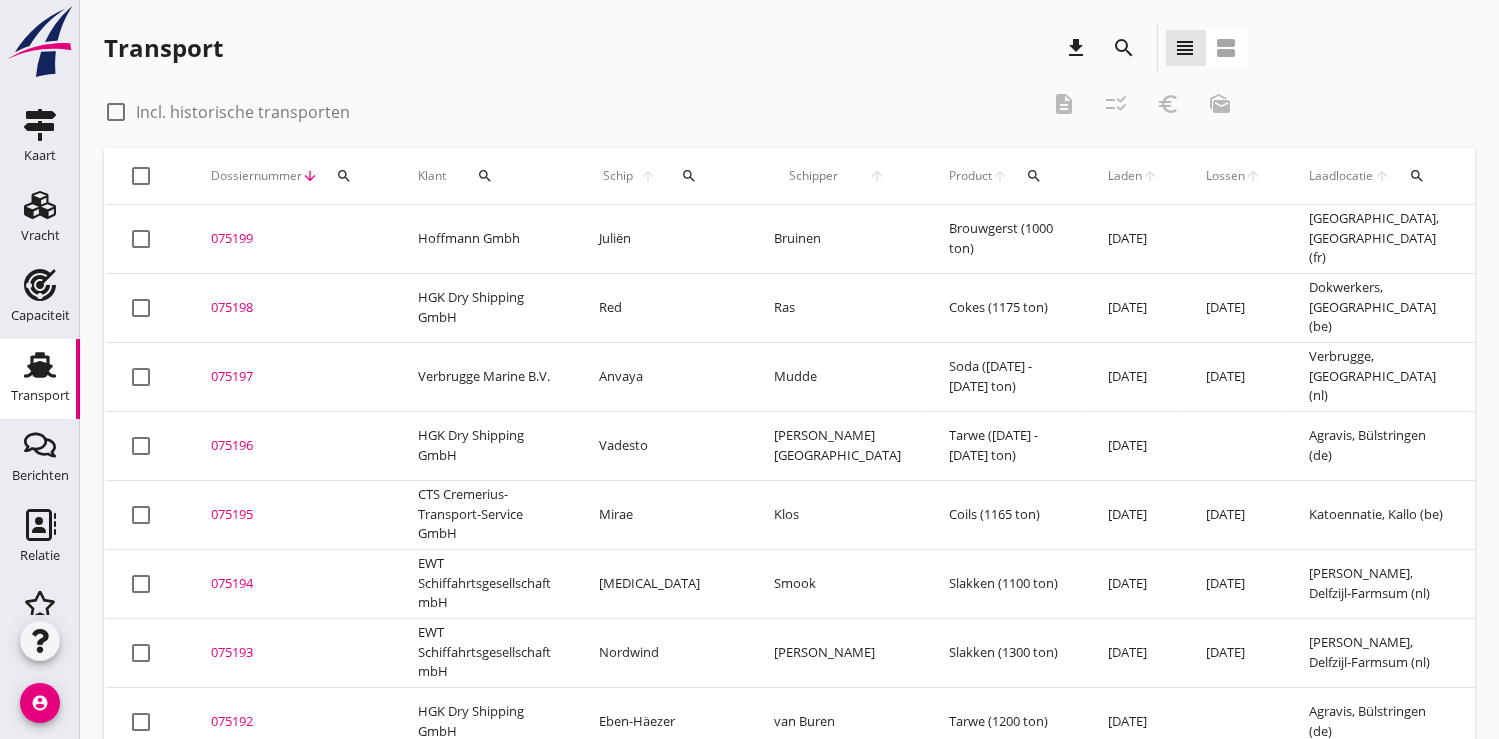 click on "search" at bounding box center (689, 176) 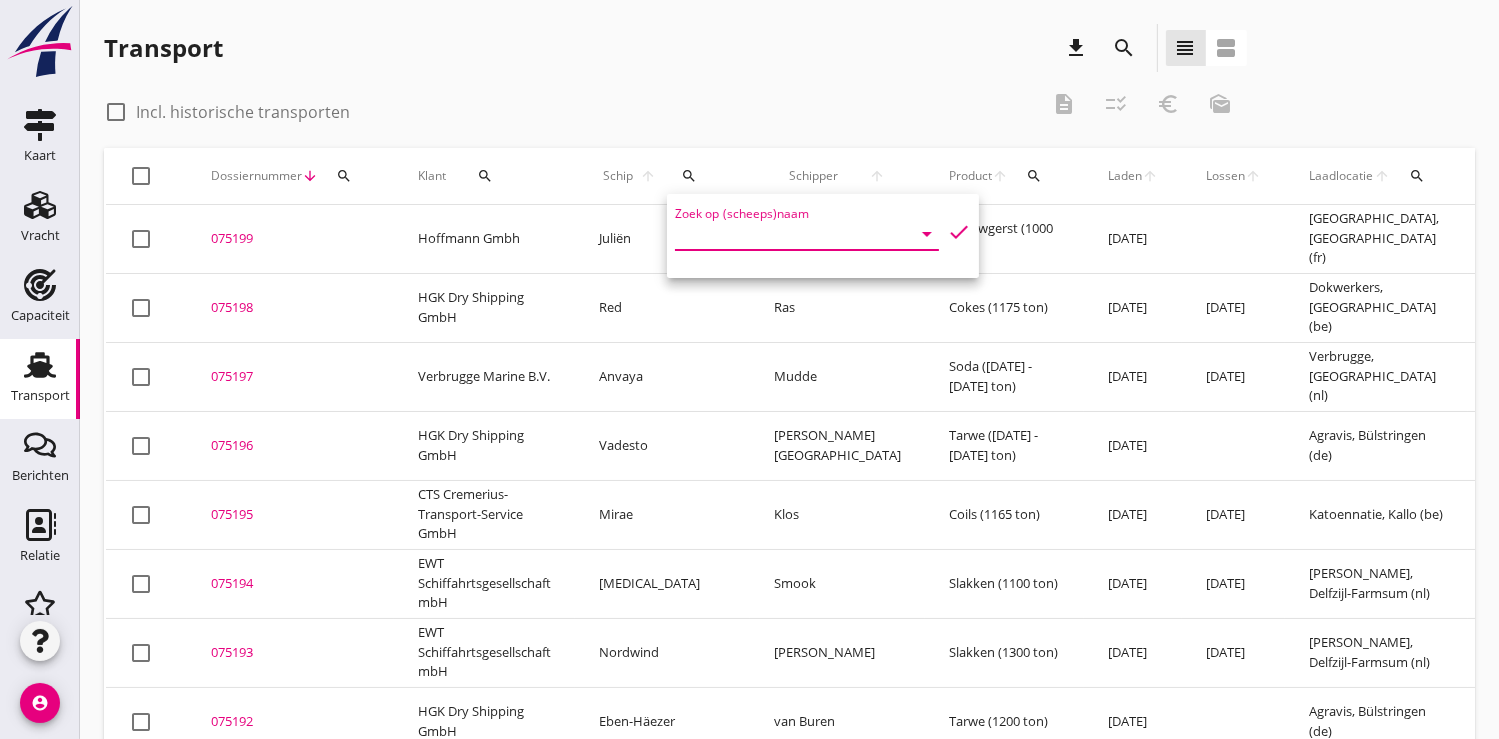 click at bounding box center [779, 234] 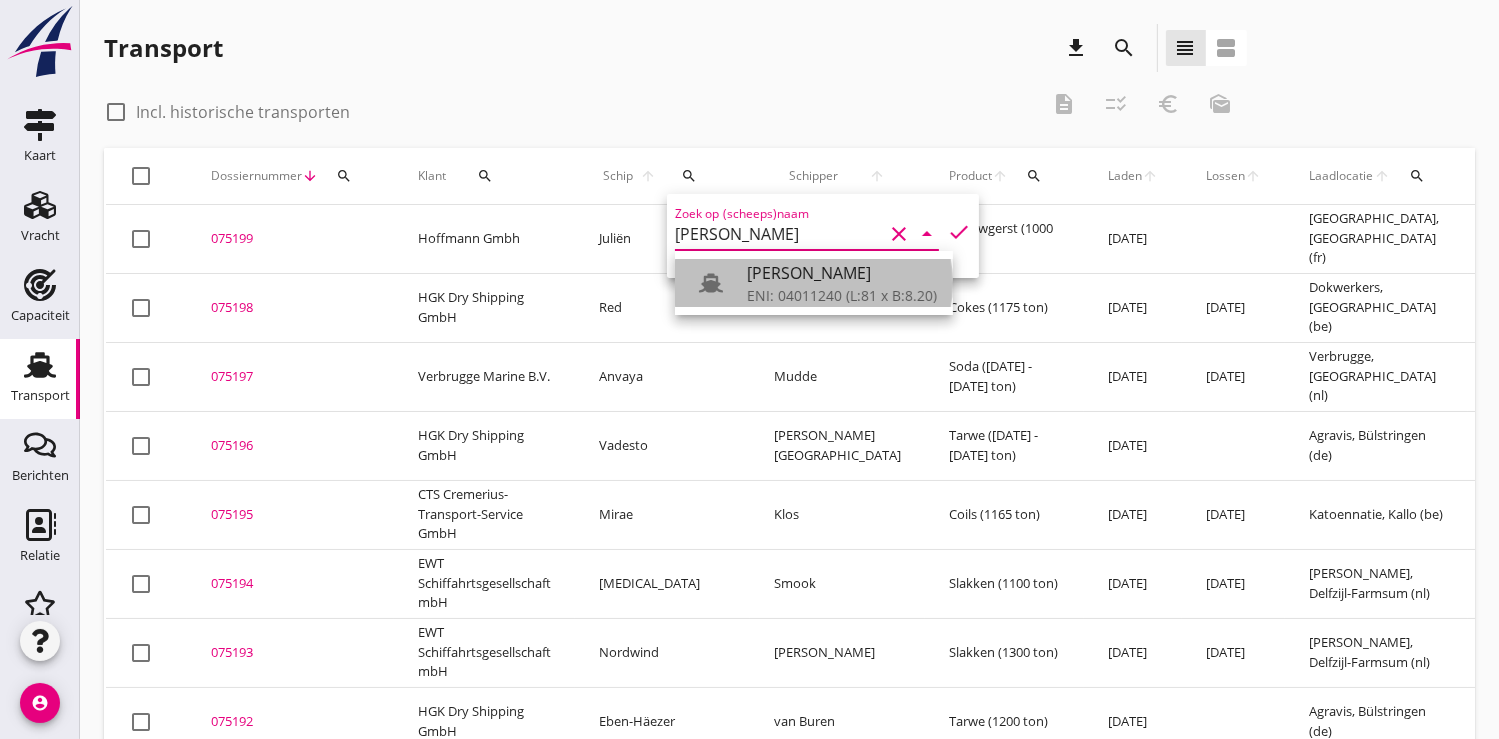 click on "[PERSON_NAME]" at bounding box center (842, 273) 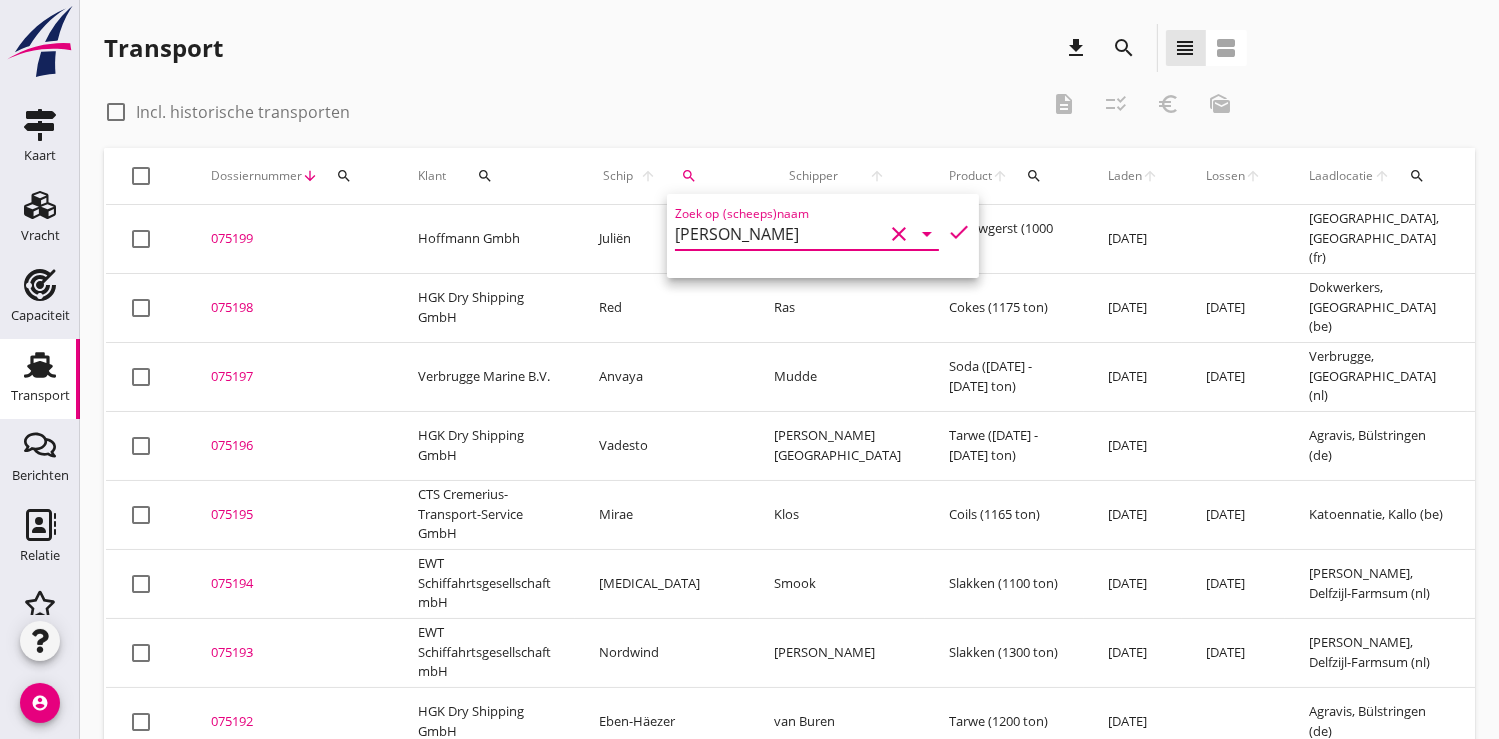 click on "check" at bounding box center (959, 232) 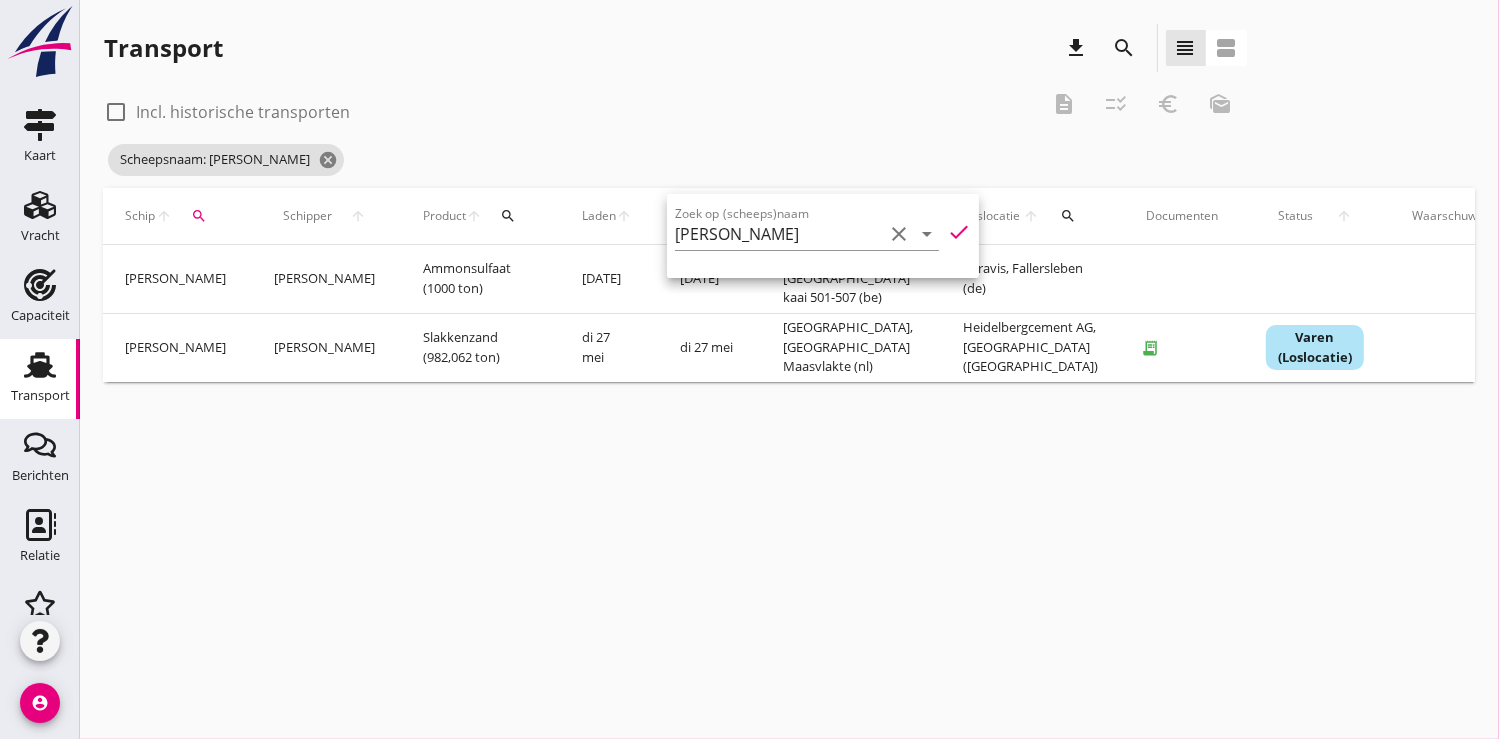 scroll, scrollTop: 0, scrollLeft: 534, axis: horizontal 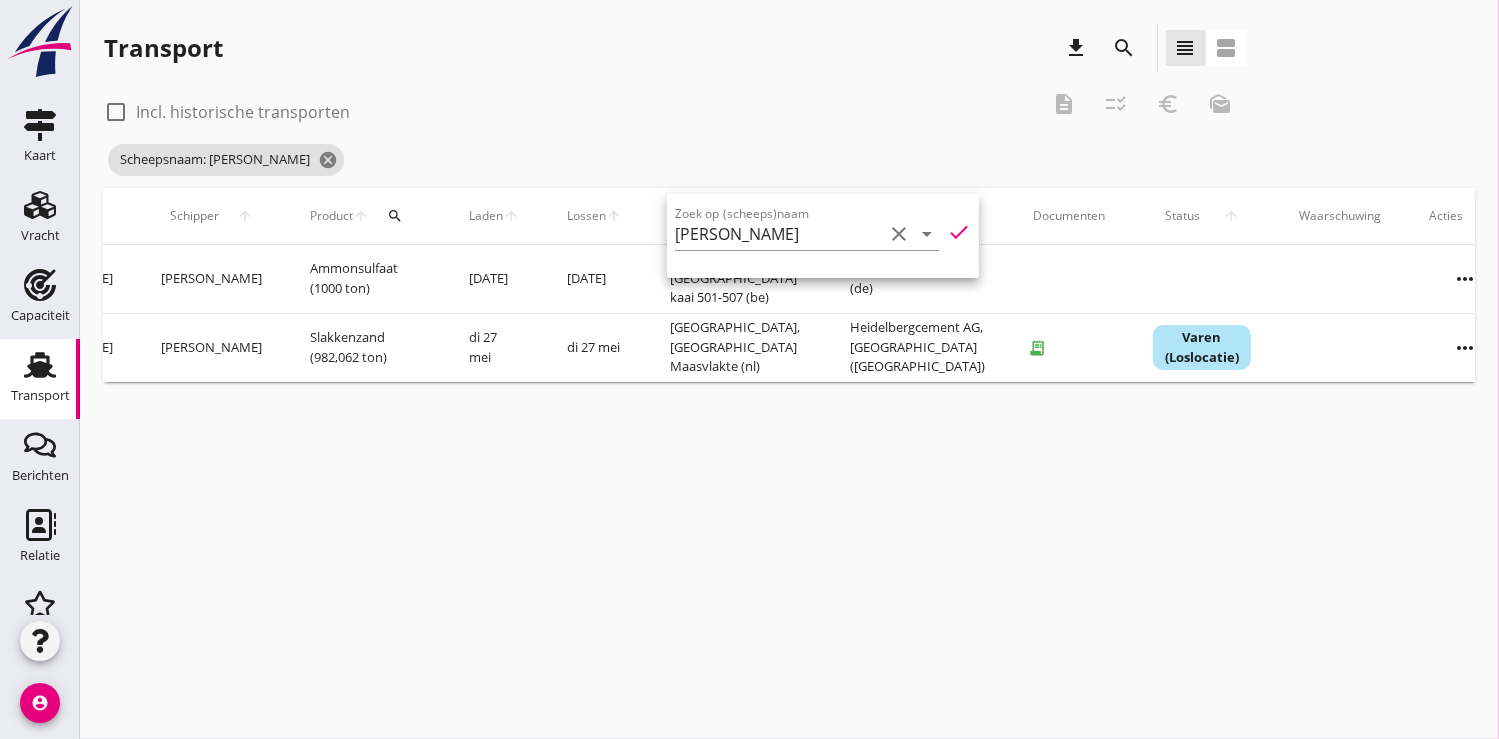 click on "more_horiz" at bounding box center (1465, 279) 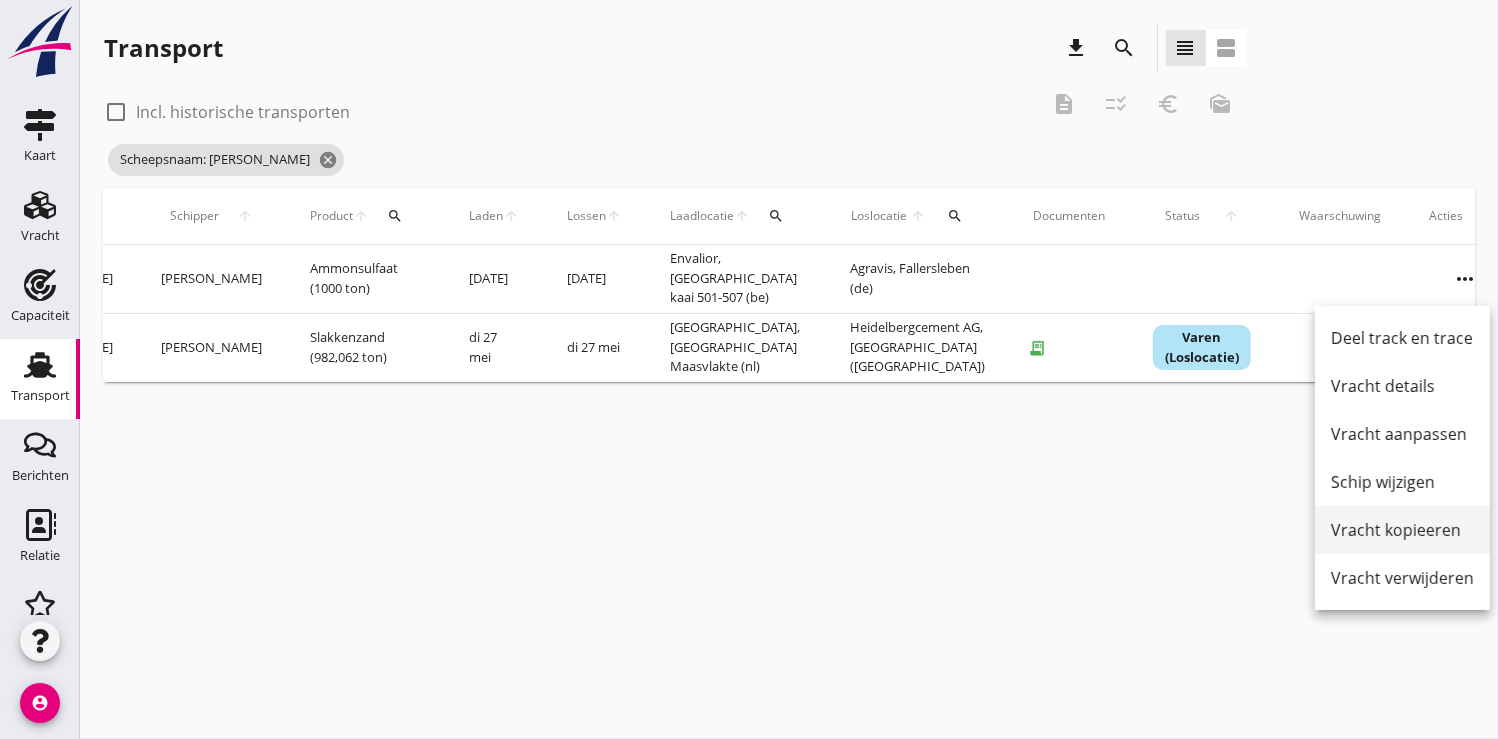 click on "Vracht kopieeren" at bounding box center (1402, 530) 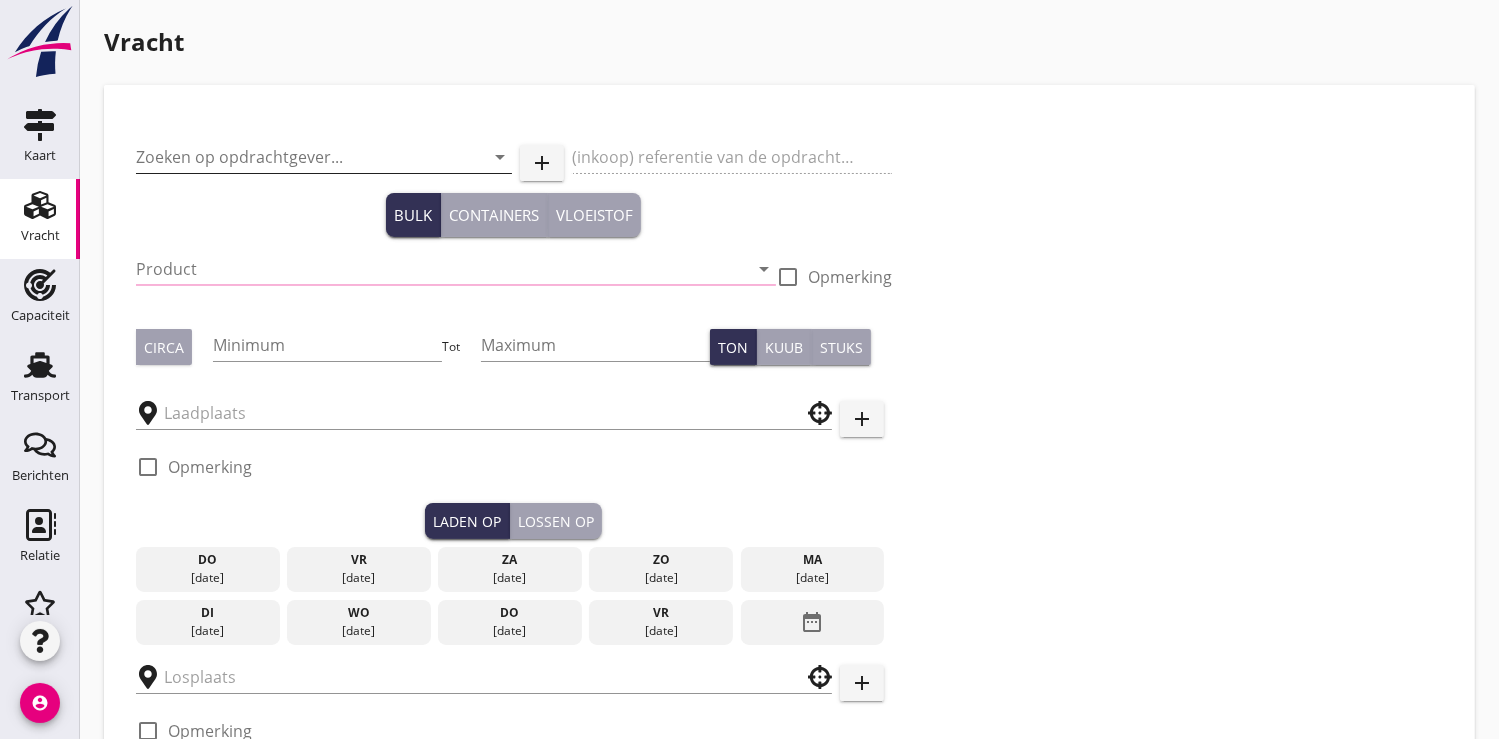 type on "Agrominne Binnenvaart N.V." 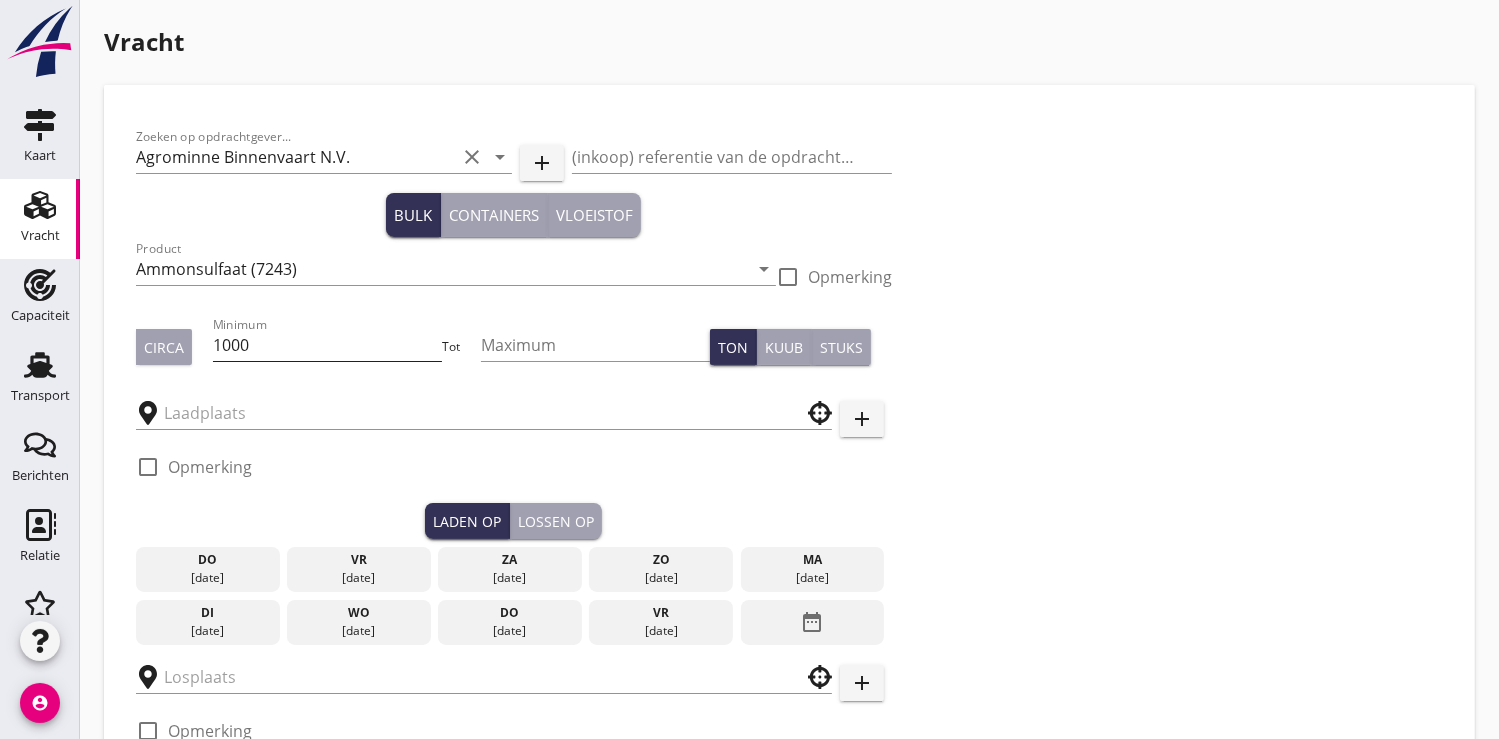 type on "Agravis" 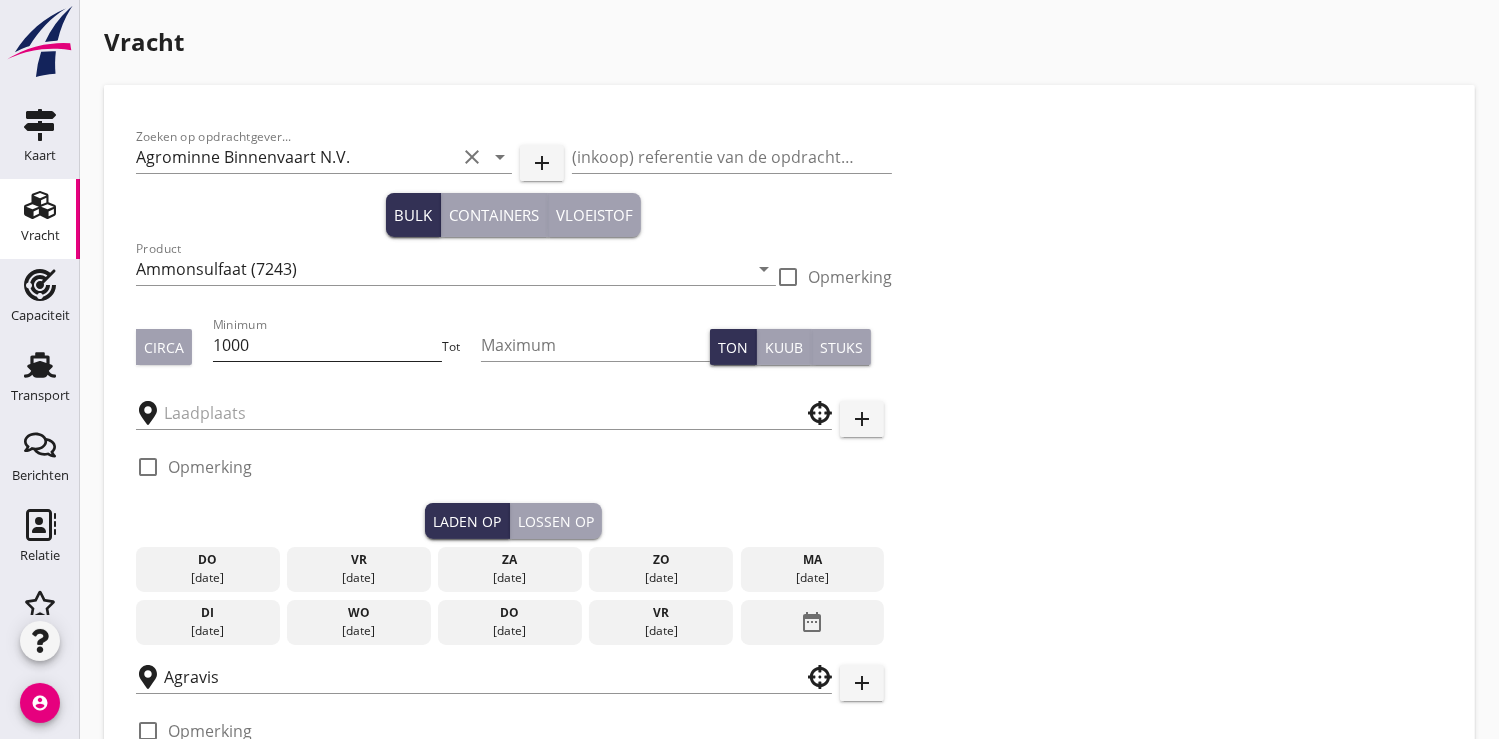 type on "Envalior" 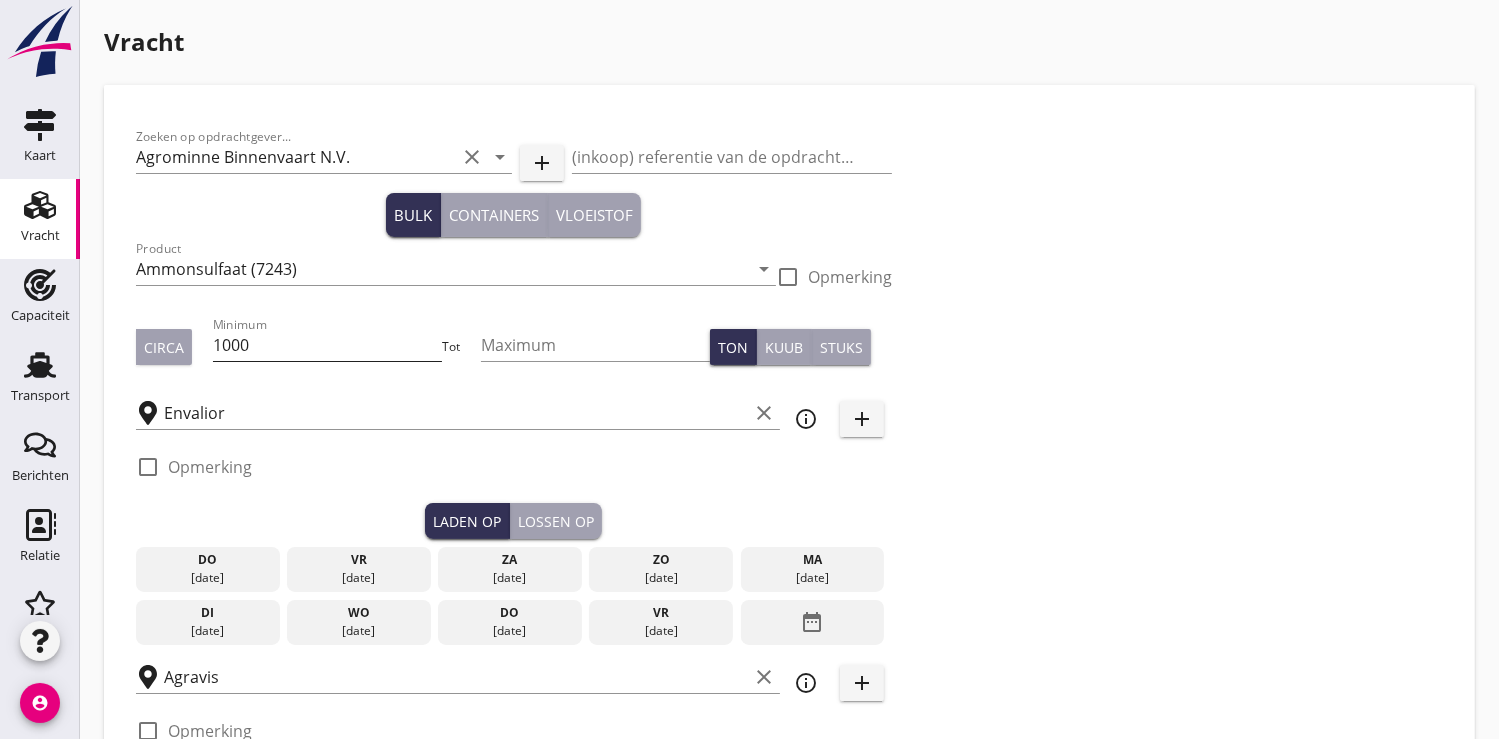 click on "1000" at bounding box center (327, 345) 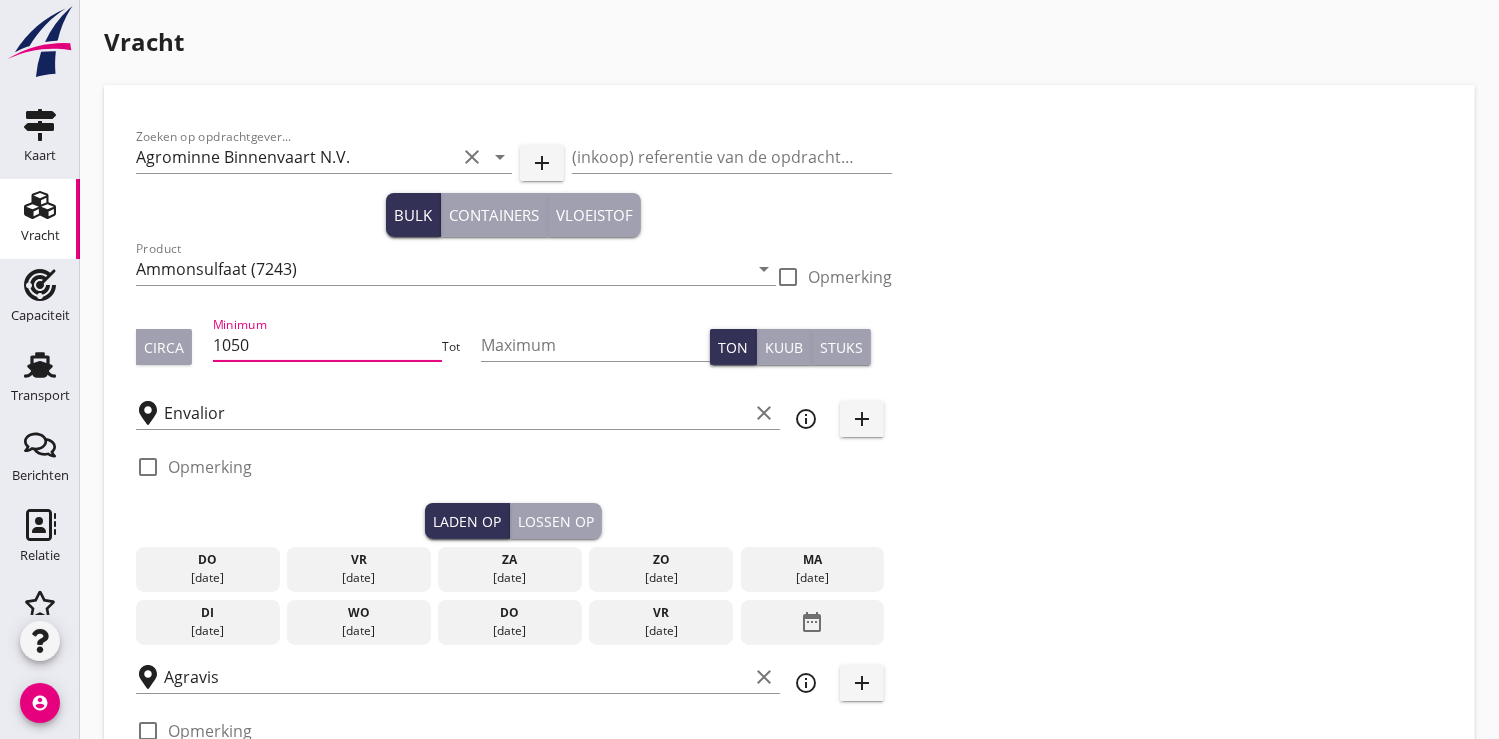 type on "1050" 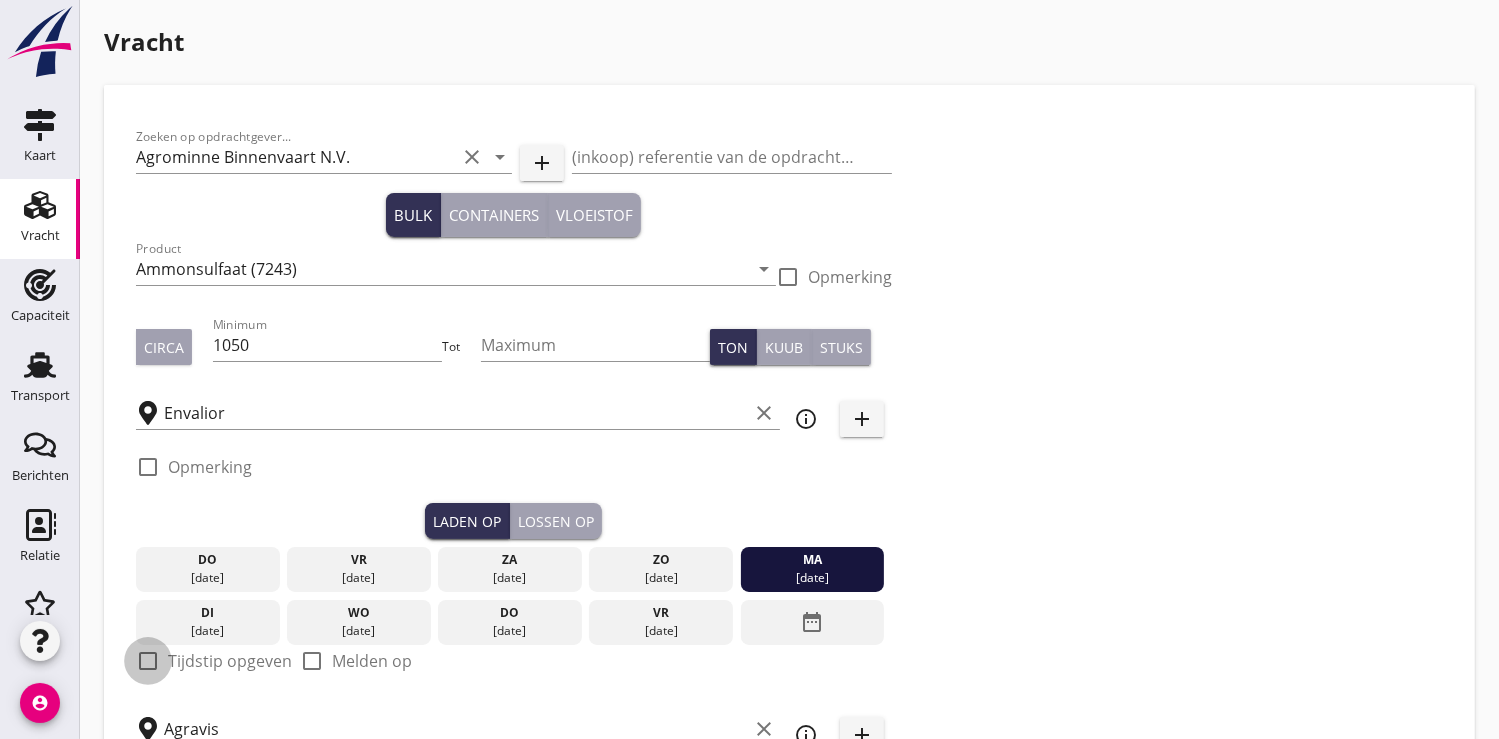 drag, startPoint x: 157, startPoint y: 663, endPoint x: 161, endPoint y: 650, distance: 13.601471 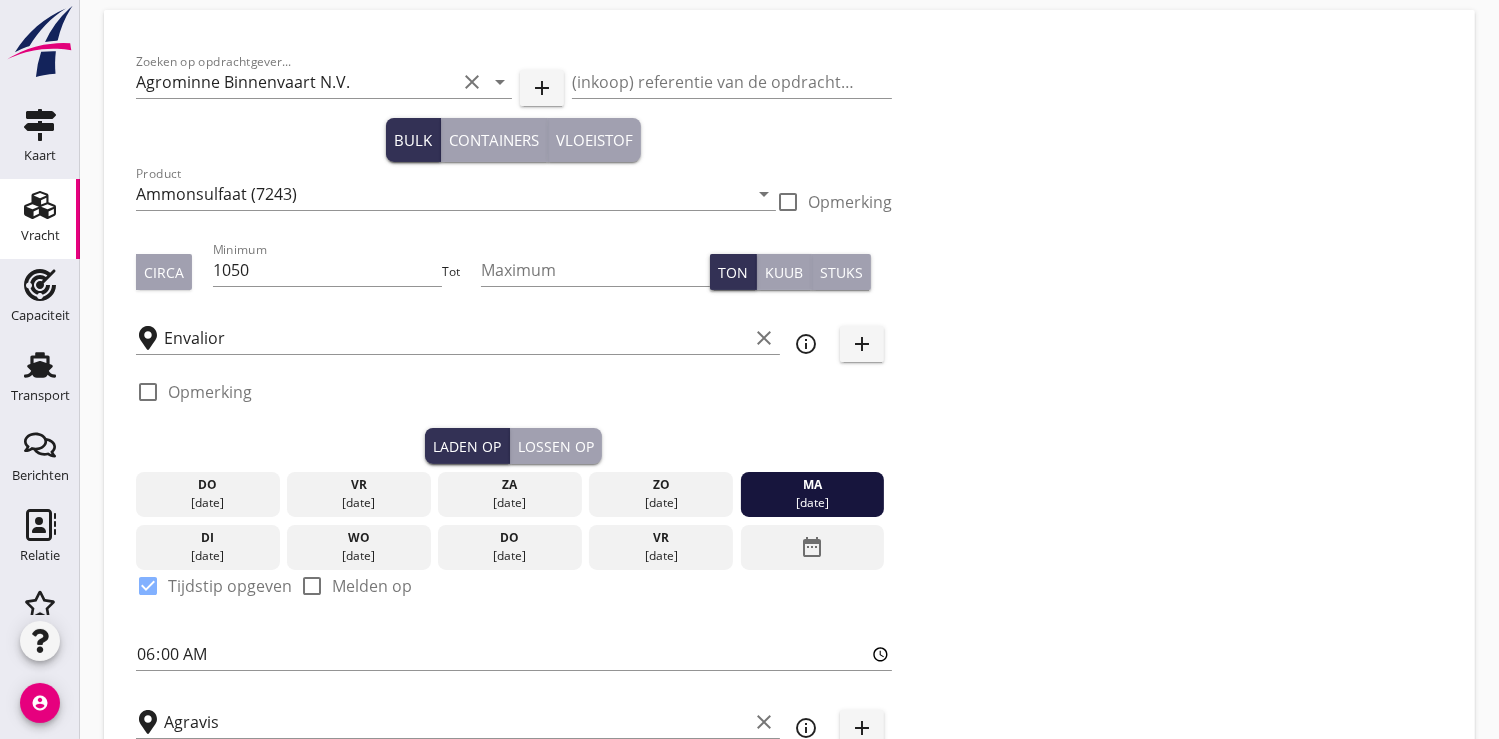 scroll, scrollTop: 111, scrollLeft: 0, axis: vertical 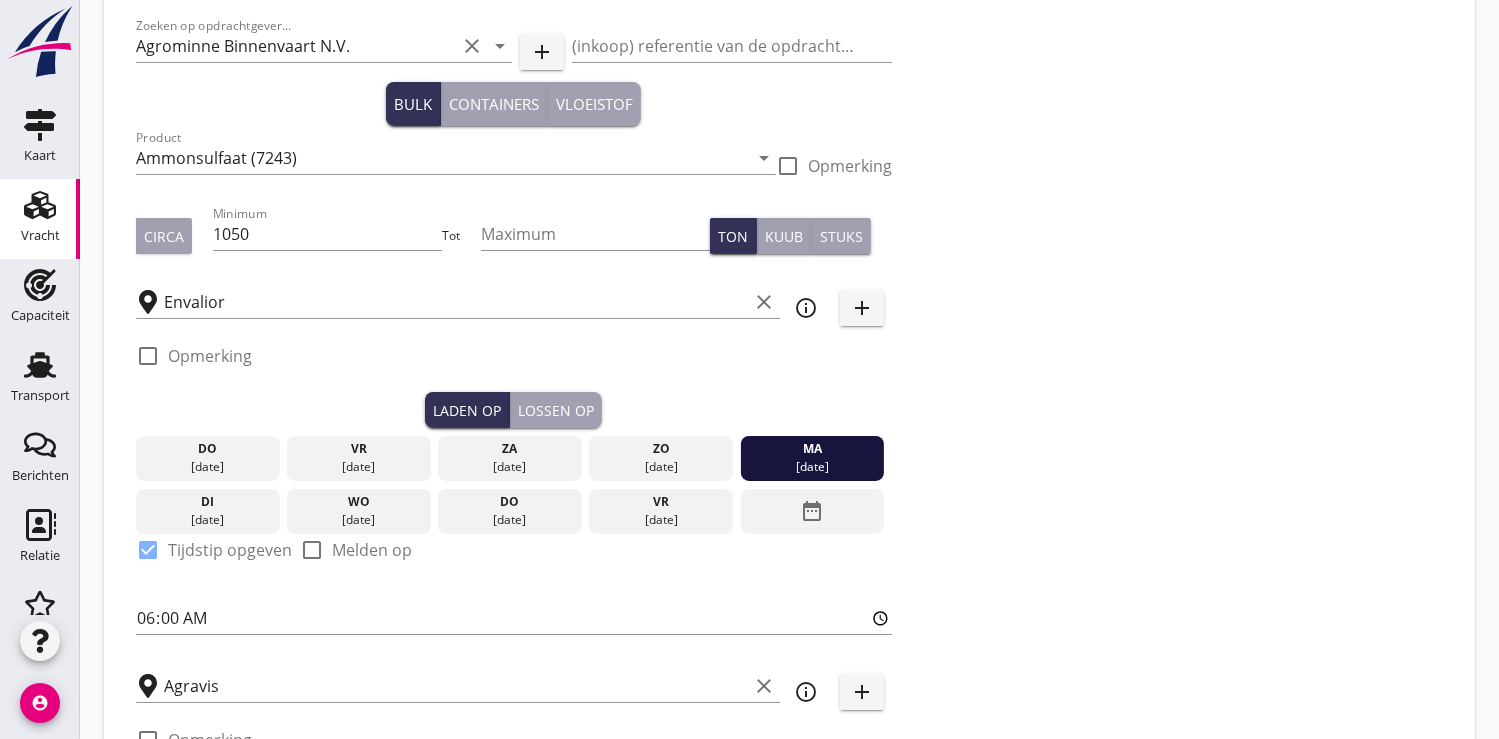 click on "Lossen op" at bounding box center [556, 410] 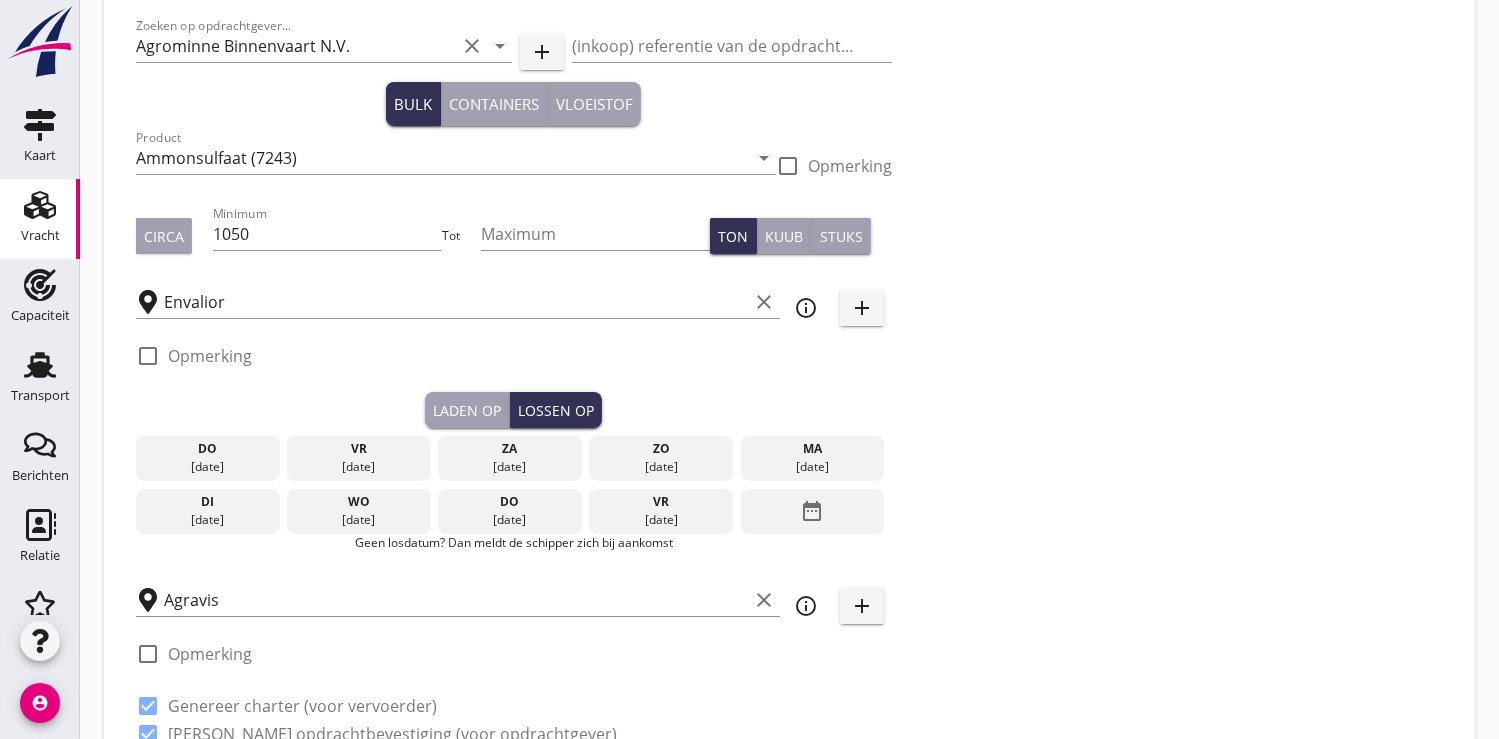 click on "date_range" at bounding box center [812, 511] 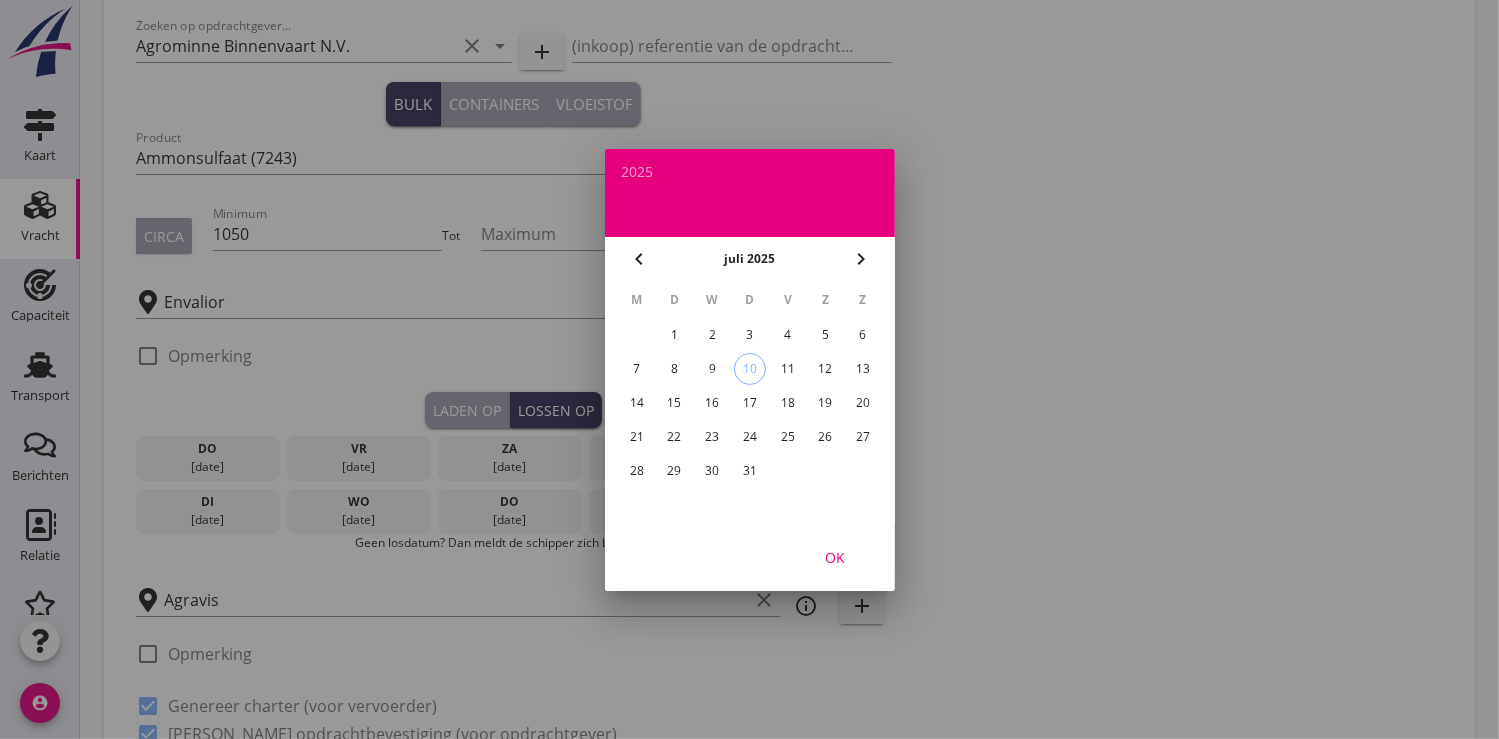 click on "21" at bounding box center (636, 437) 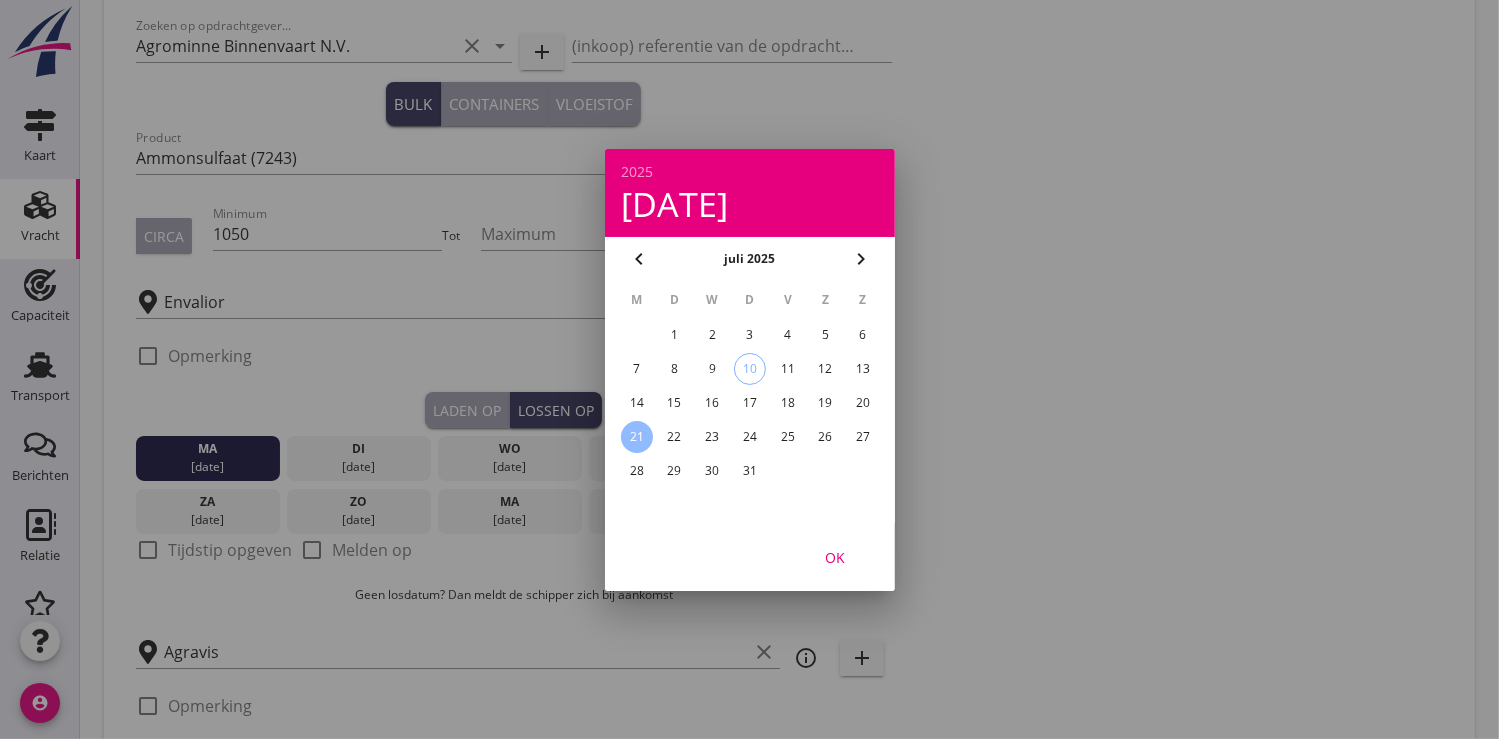 click on "OK" at bounding box center [835, 556] 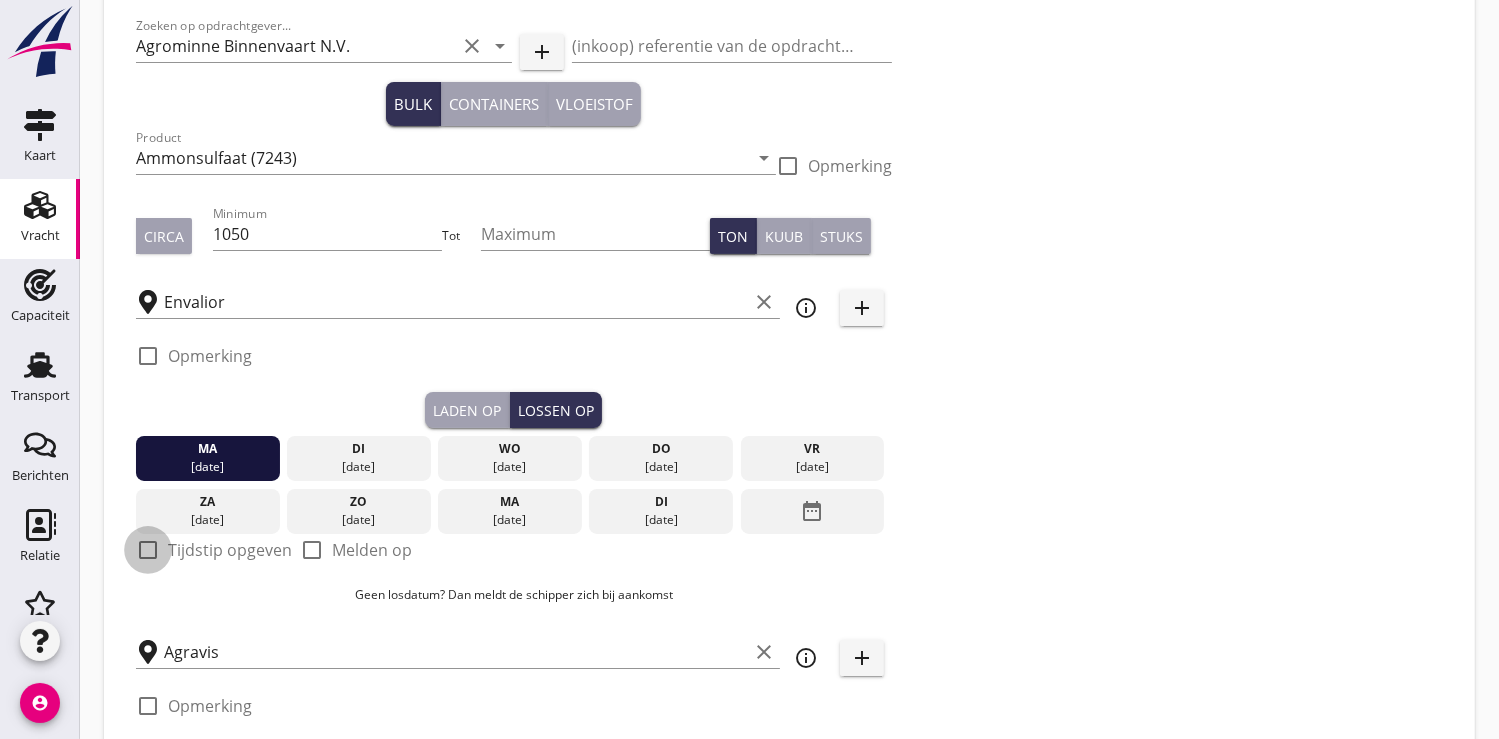click at bounding box center [148, 550] 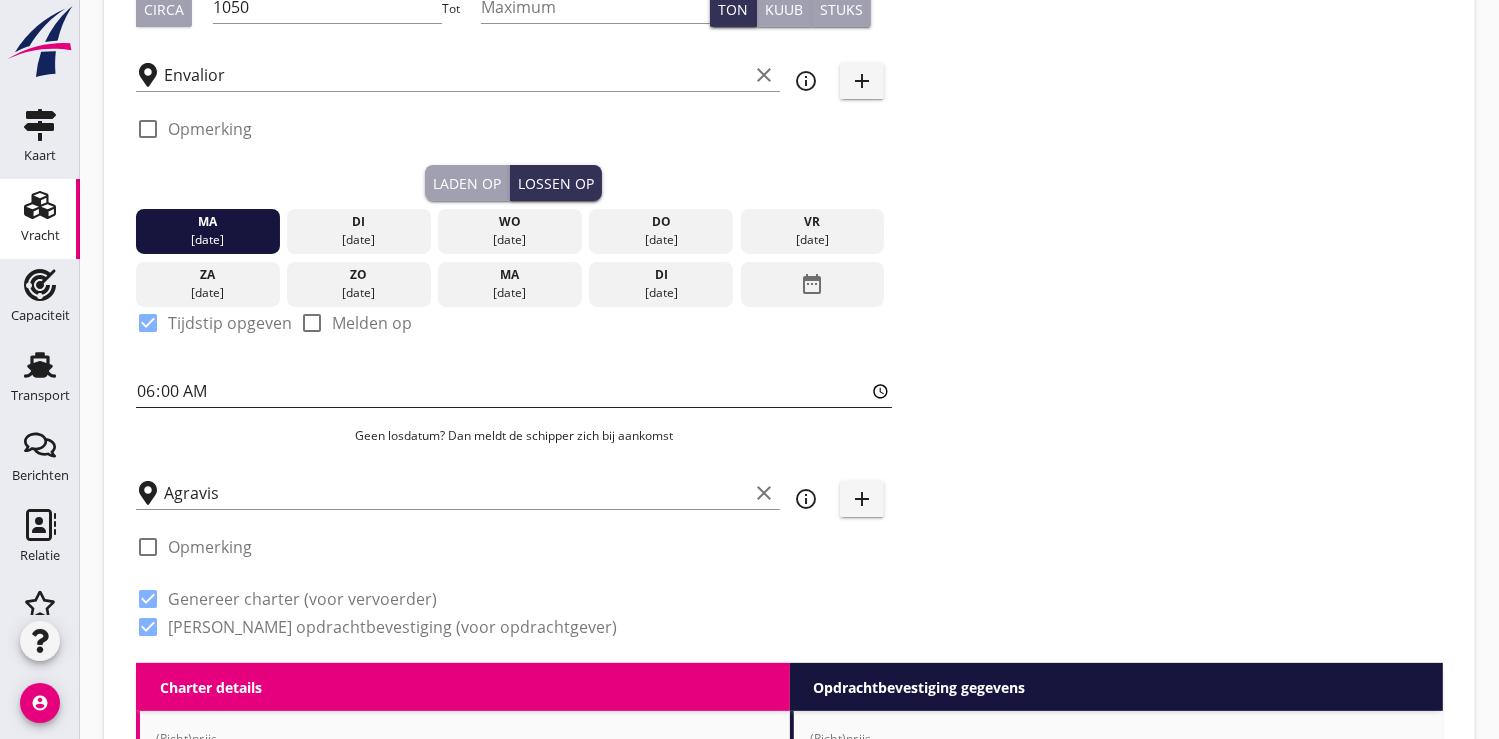 scroll, scrollTop: 444, scrollLeft: 0, axis: vertical 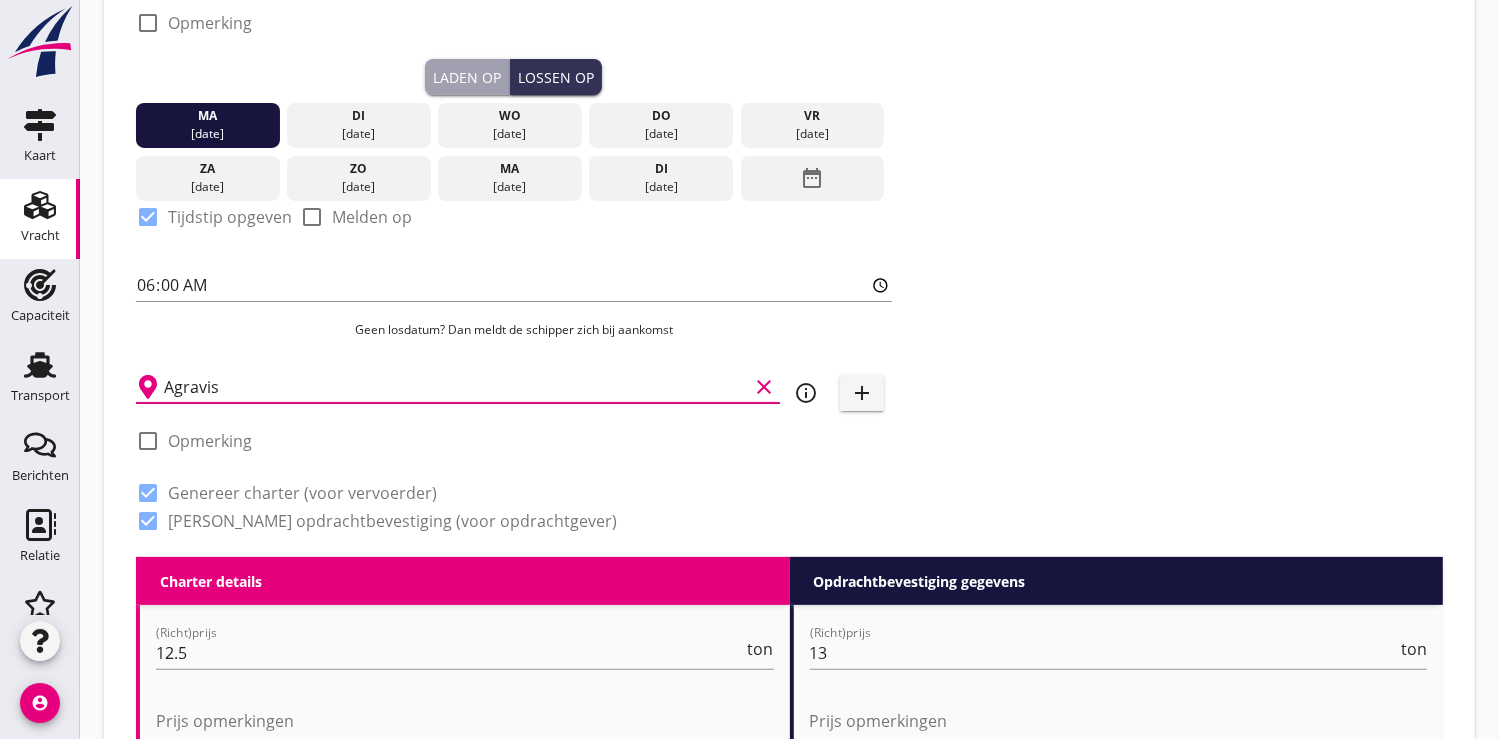 click on "Agravis" at bounding box center [456, 387] 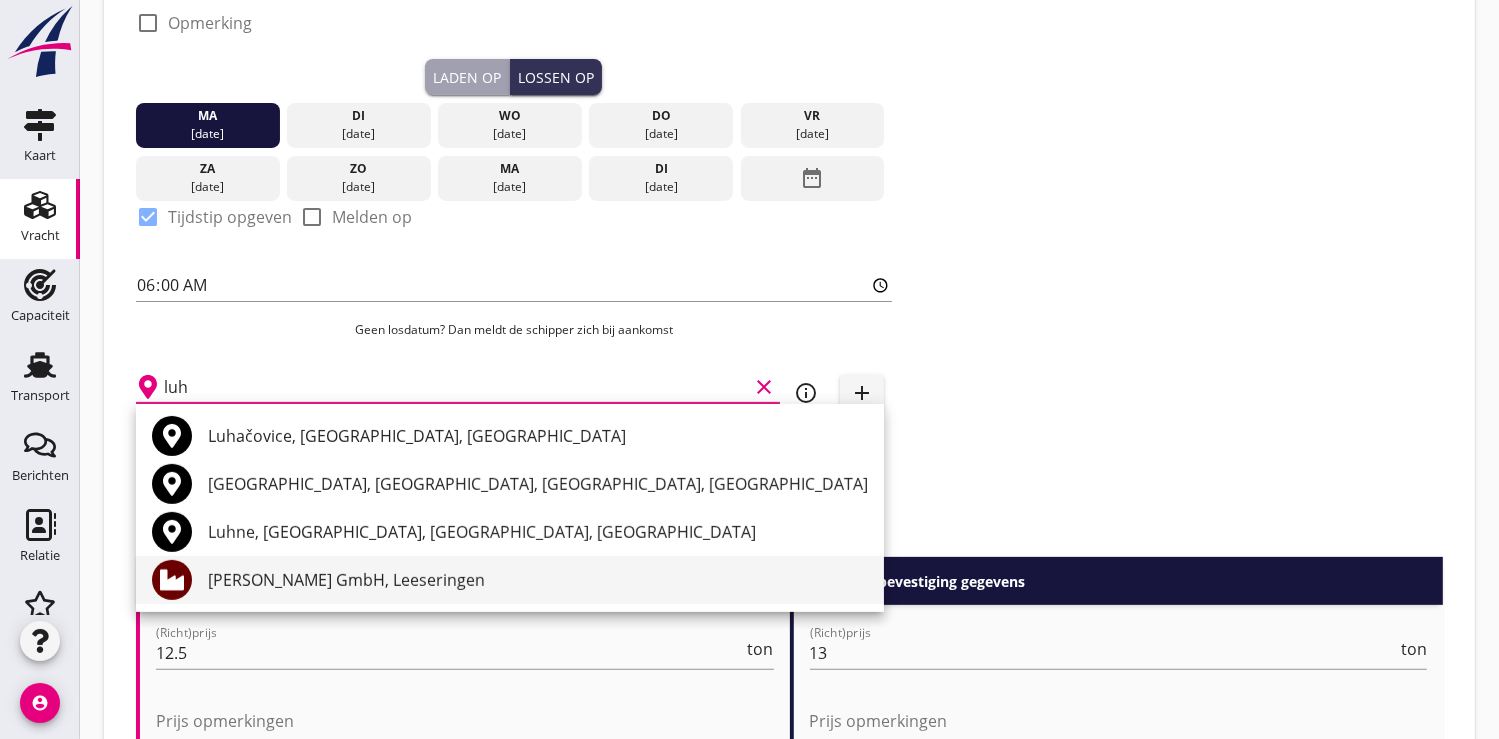click on "H.D. Lühring GmbH, Leeseringen" at bounding box center [538, 580] 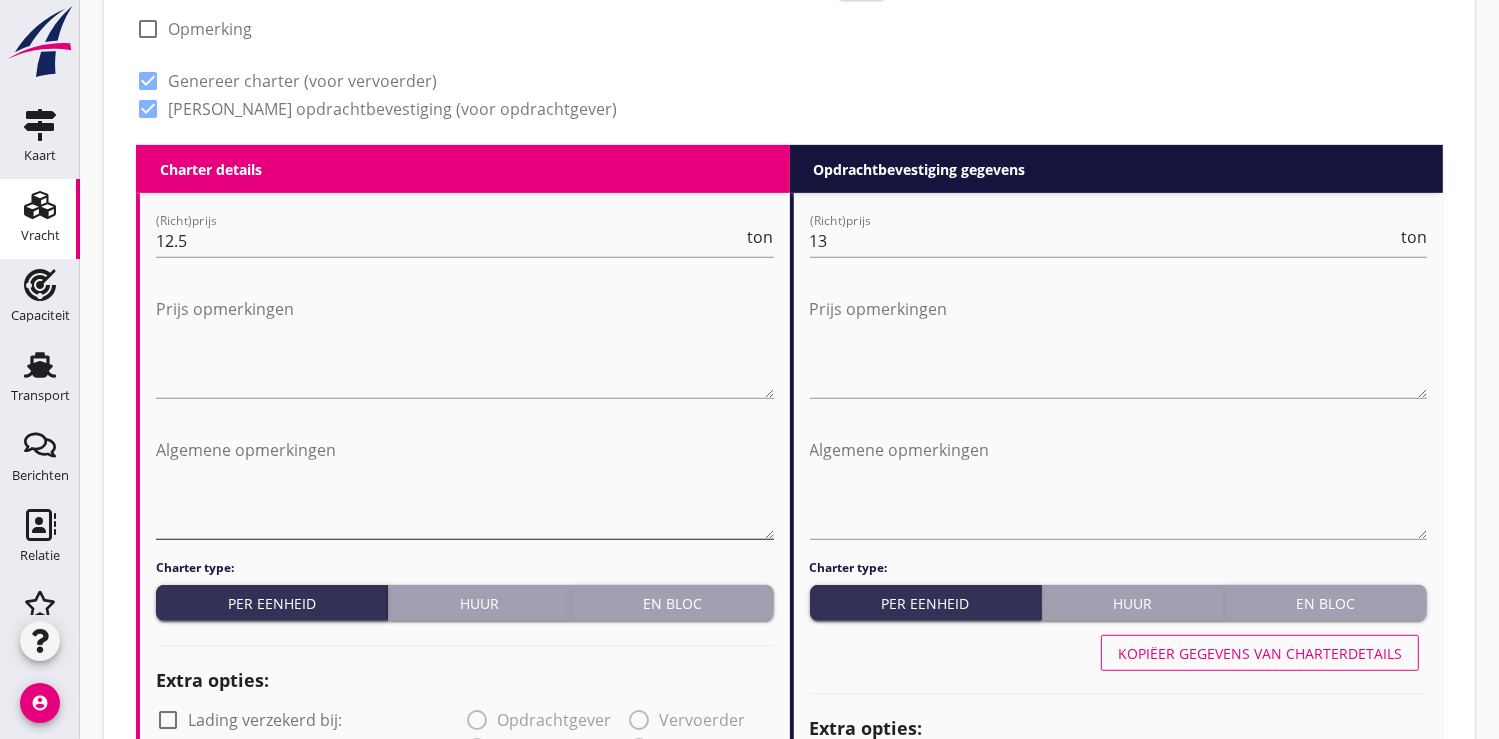 scroll, scrollTop: 888, scrollLeft: 0, axis: vertical 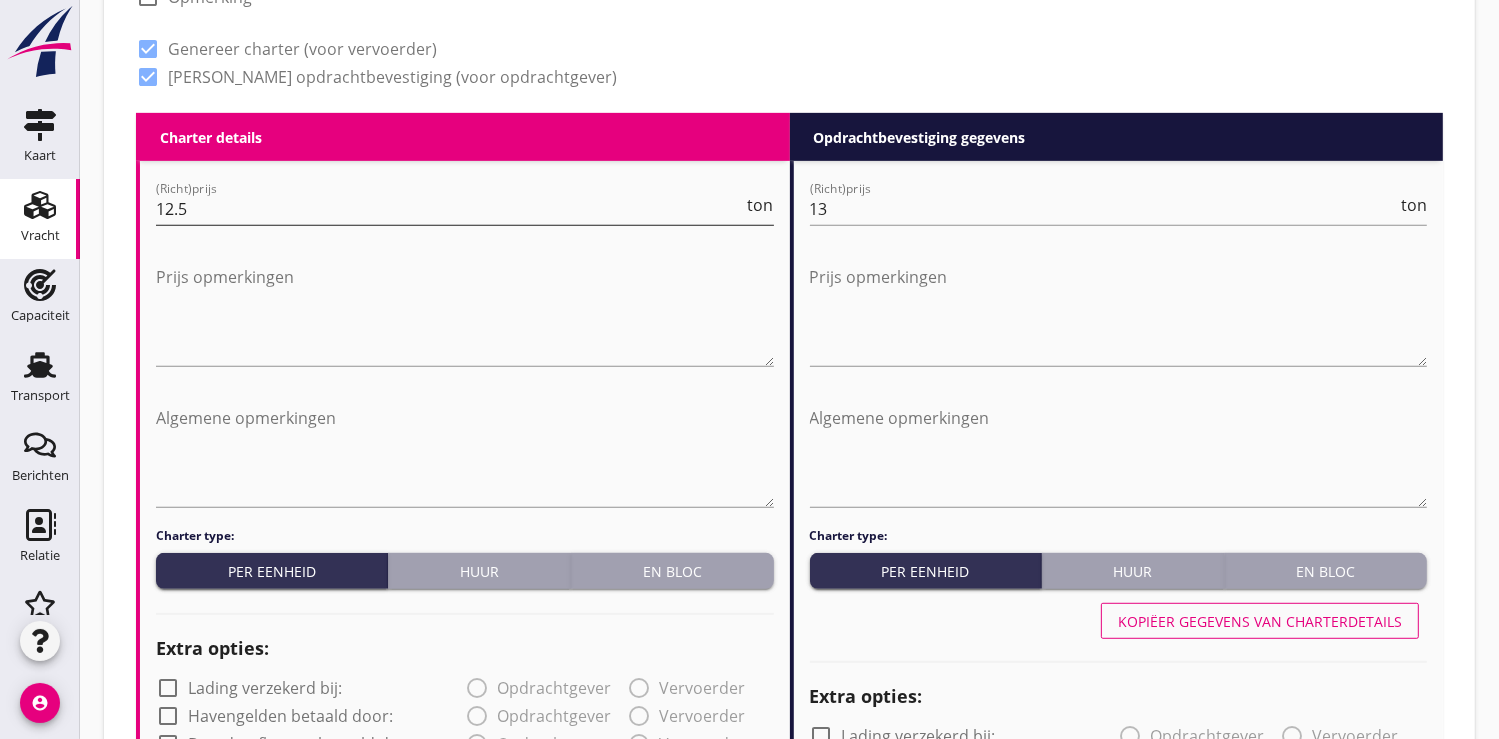 type on "H.D. Lühring GmbH, Leeseringen" 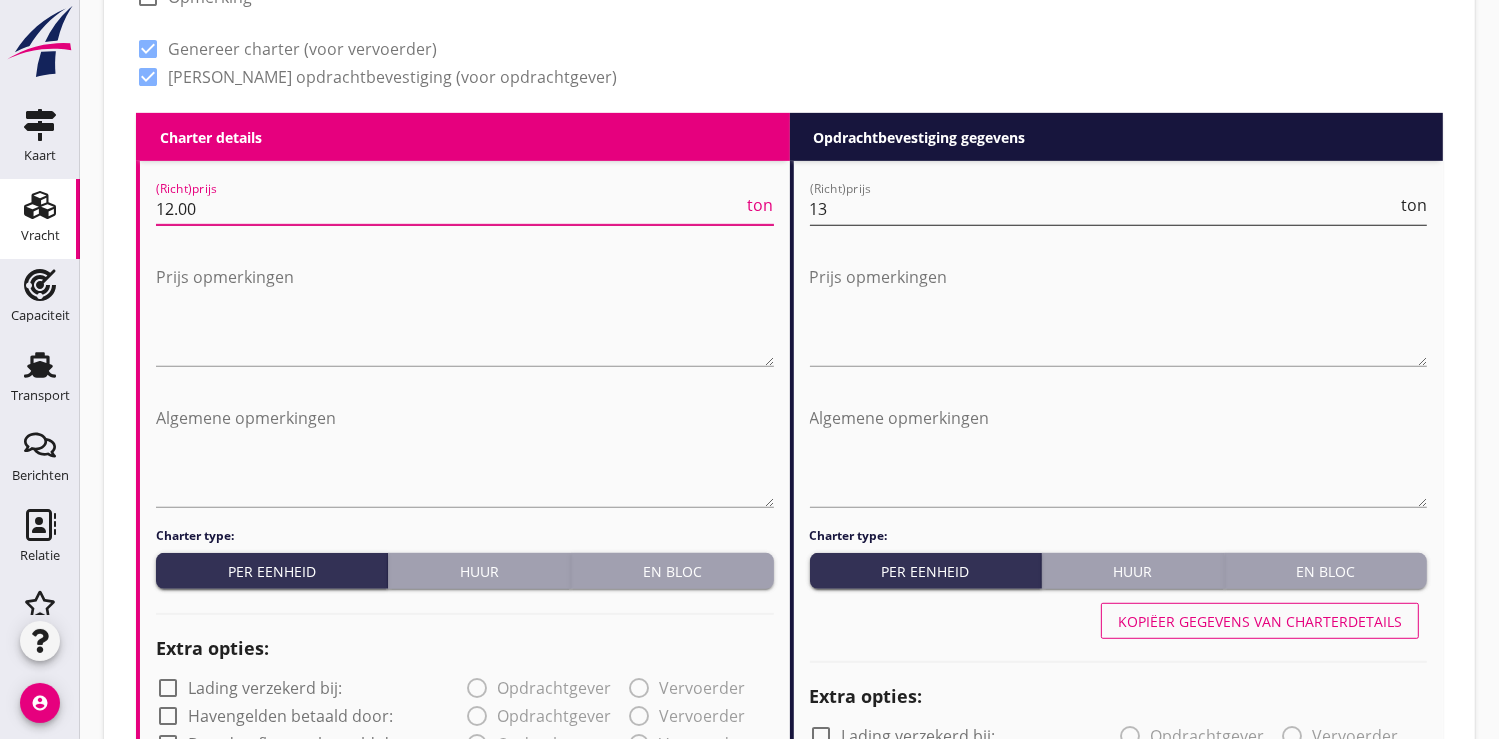 type on "12.00" 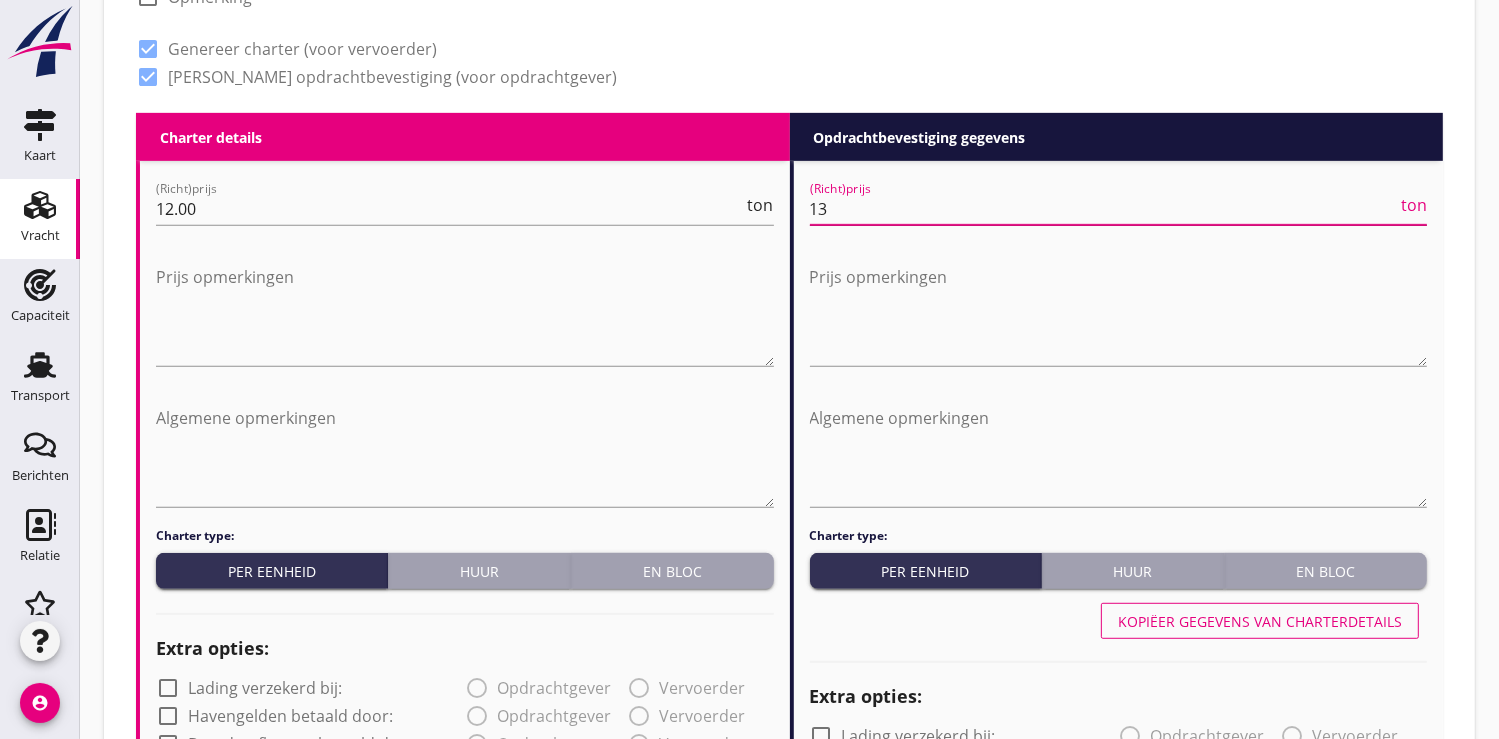 click on "13" at bounding box center [1104, 209] 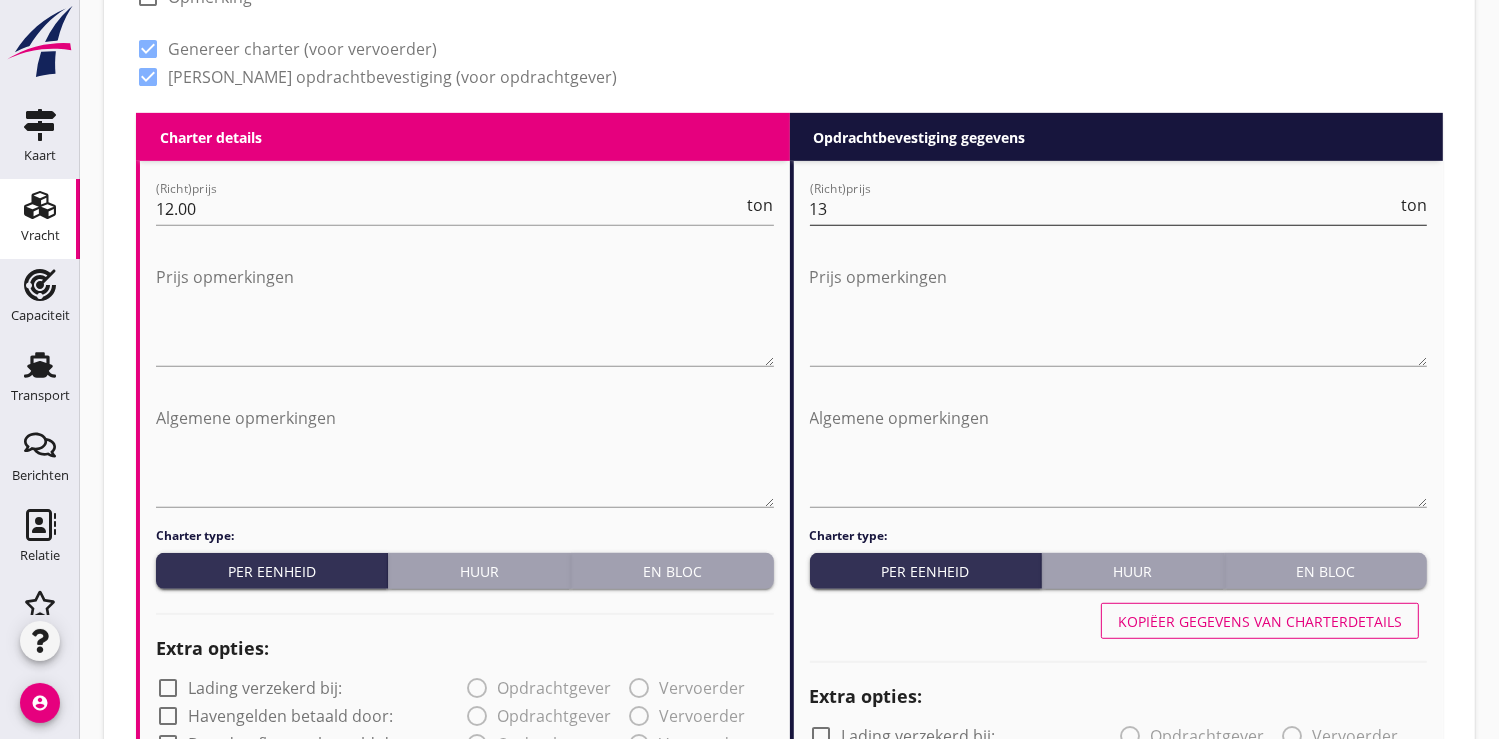click on "13" at bounding box center (1104, 209) 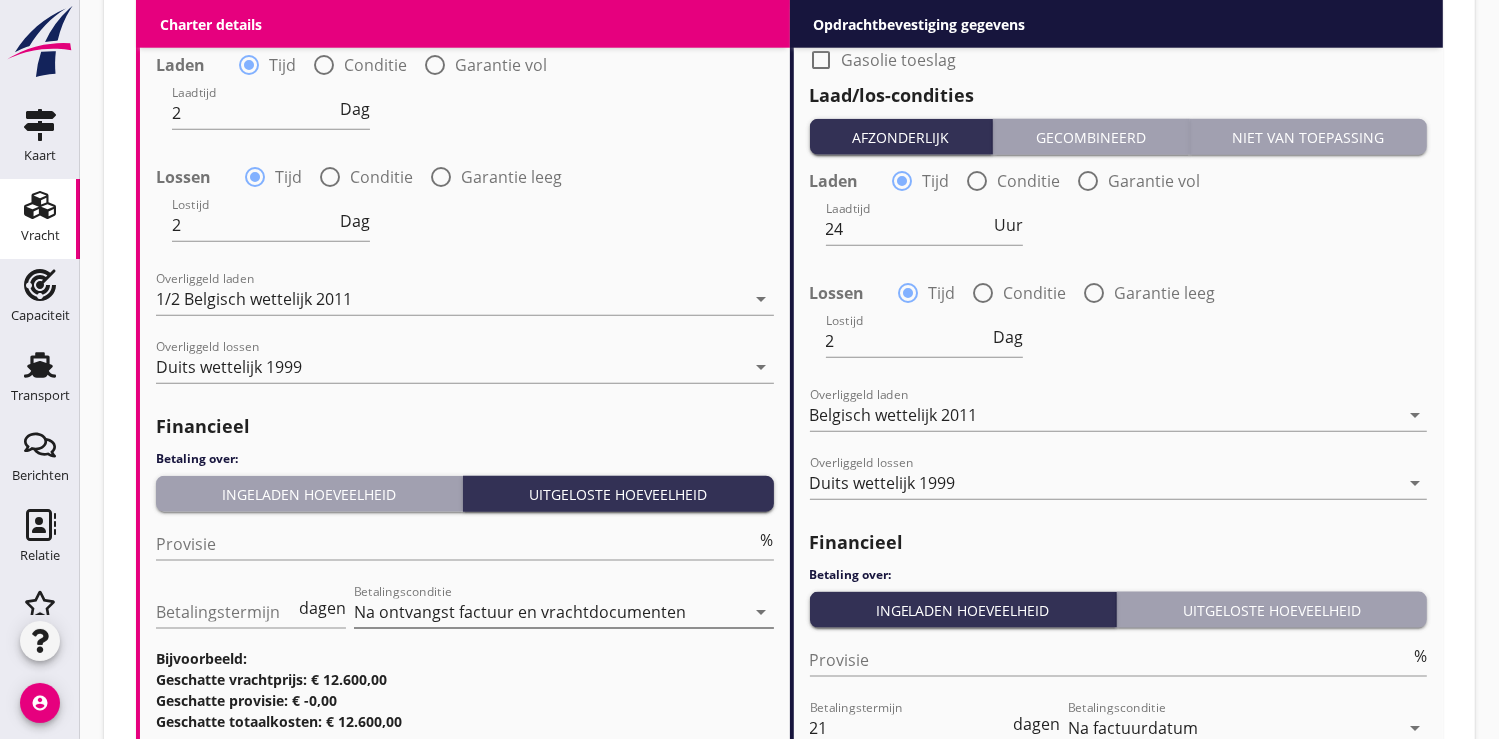 scroll, scrollTop: 2333, scrollLeft: 0, axis: vertical 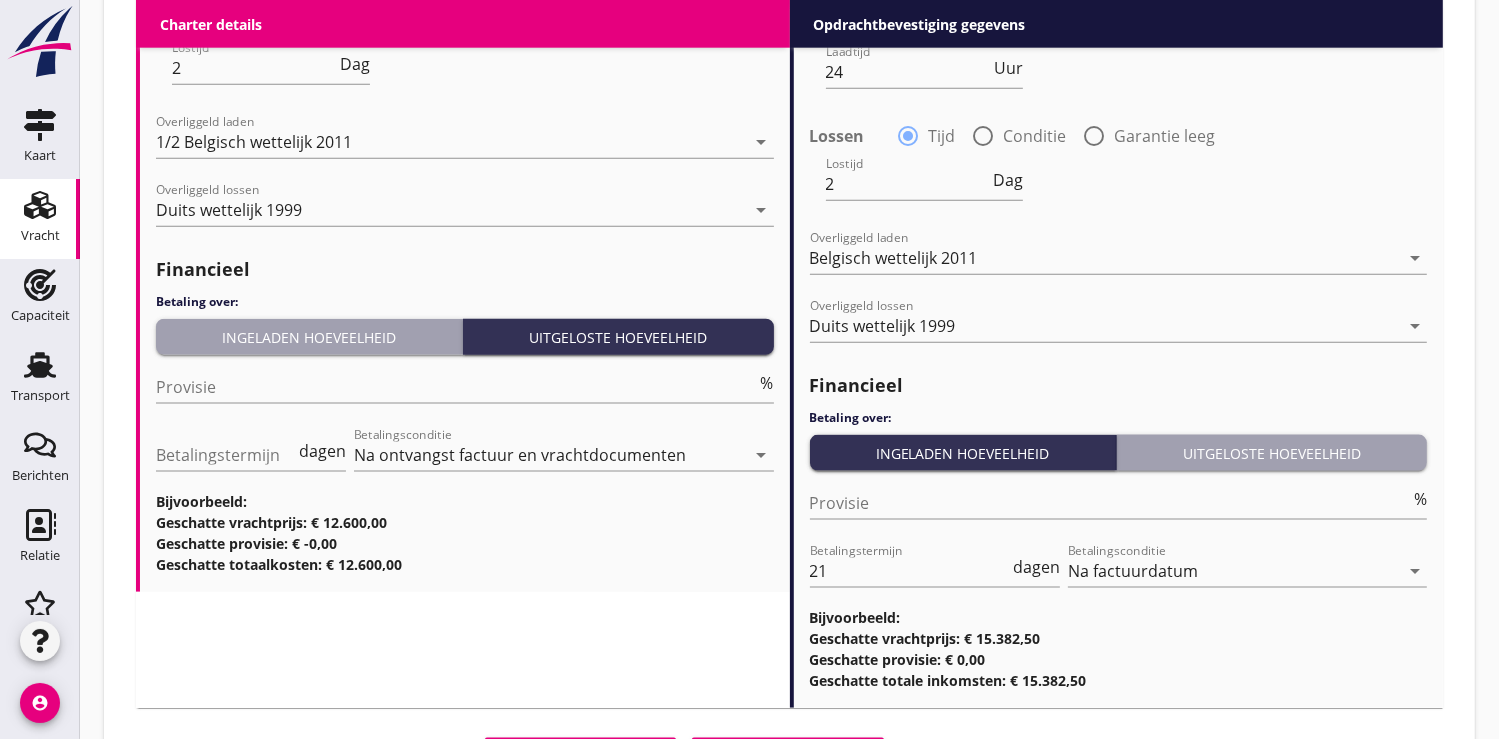 type on "14.65" 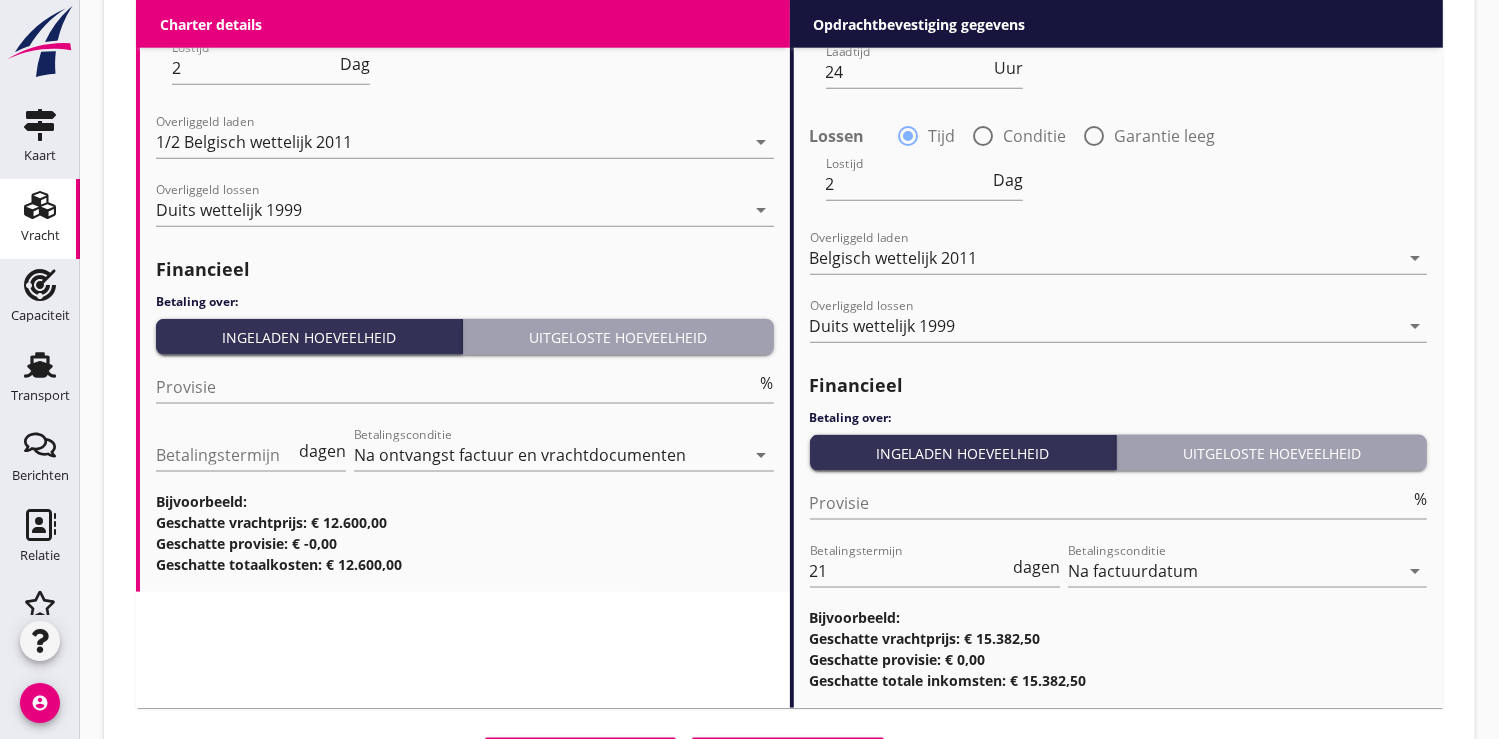 scroll, scrollTop: 2436, scrollLeft: 0, axis: vertical 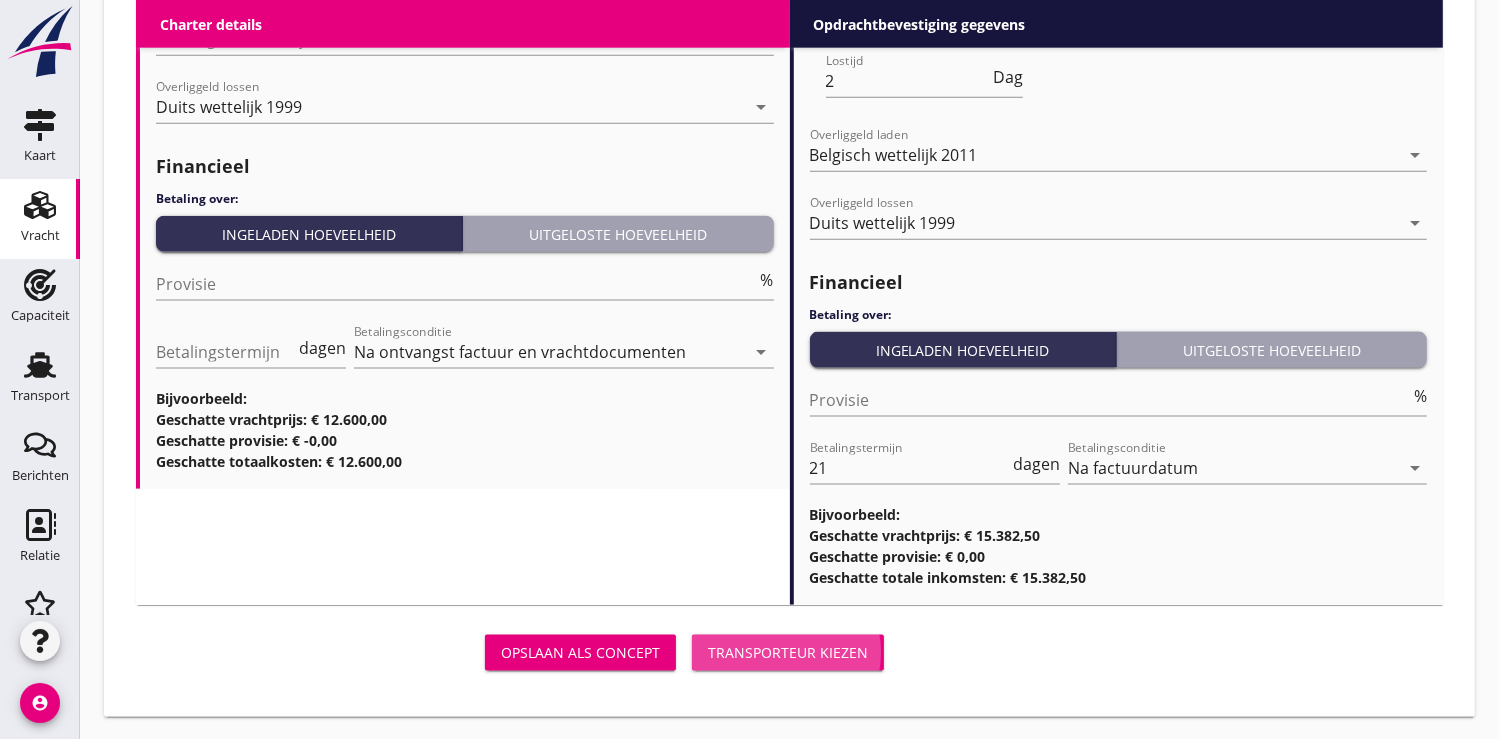 click on "Transporteur kiezen" at bounding box center [788, 652] 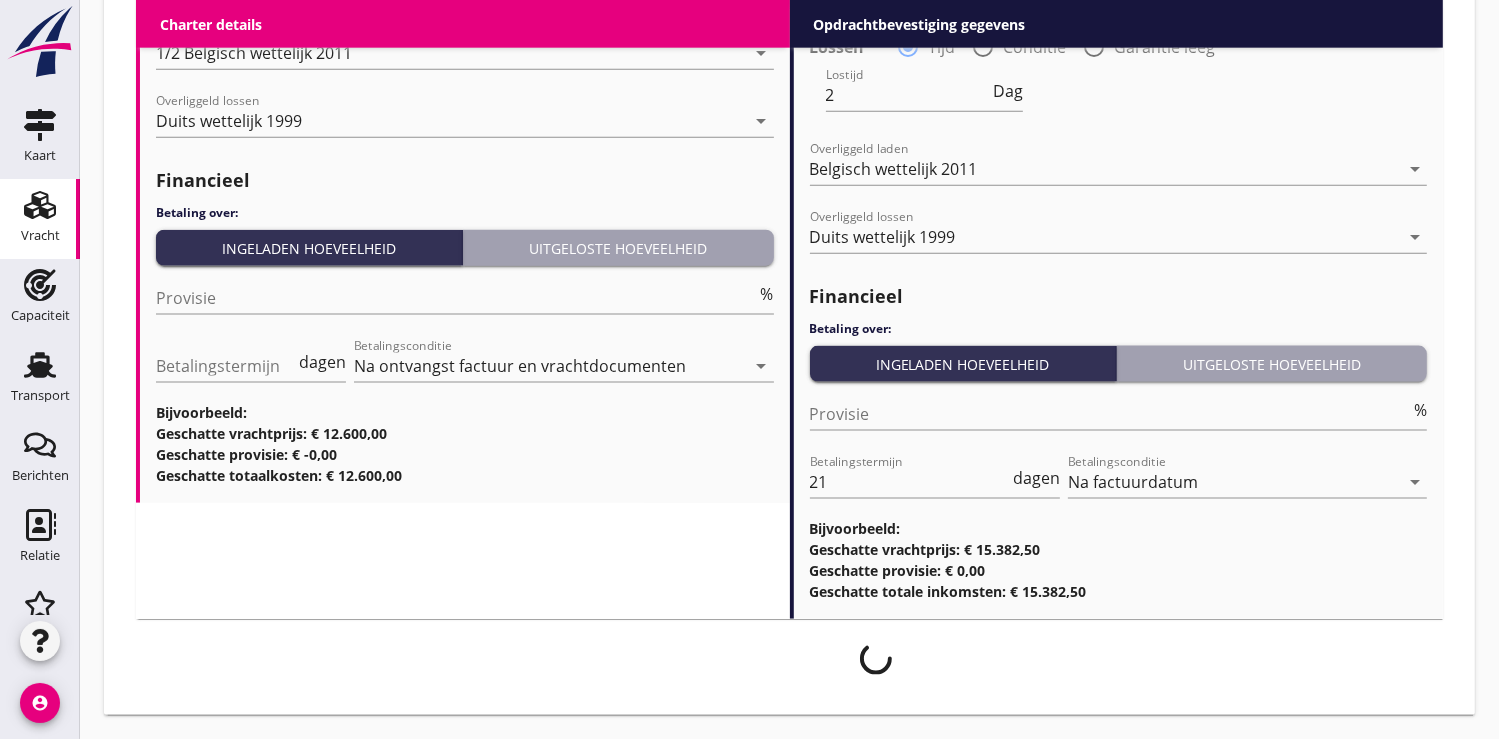 scroll, scrollTop: 2419, scrollLeft: 0, axis: vertical 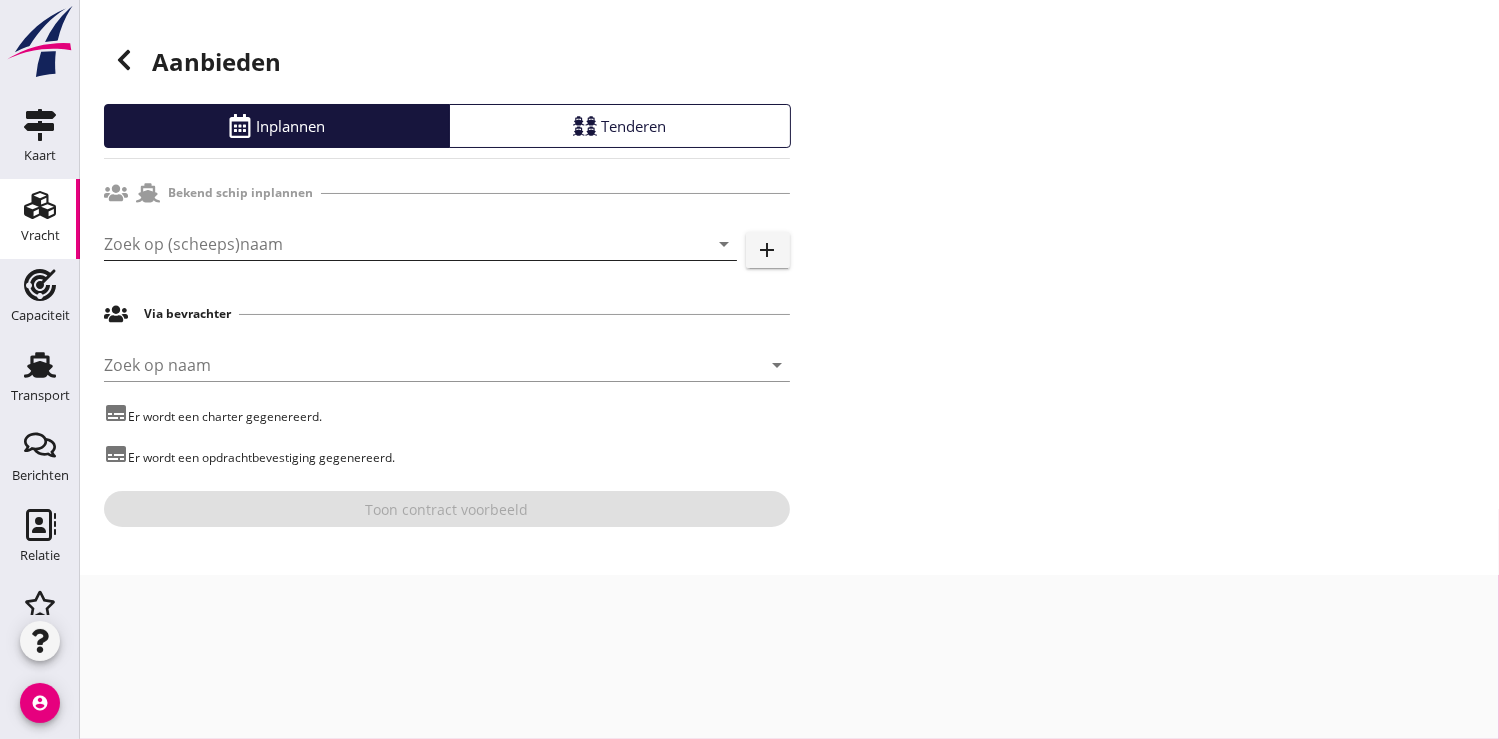 click at bounding box center (392, 244) 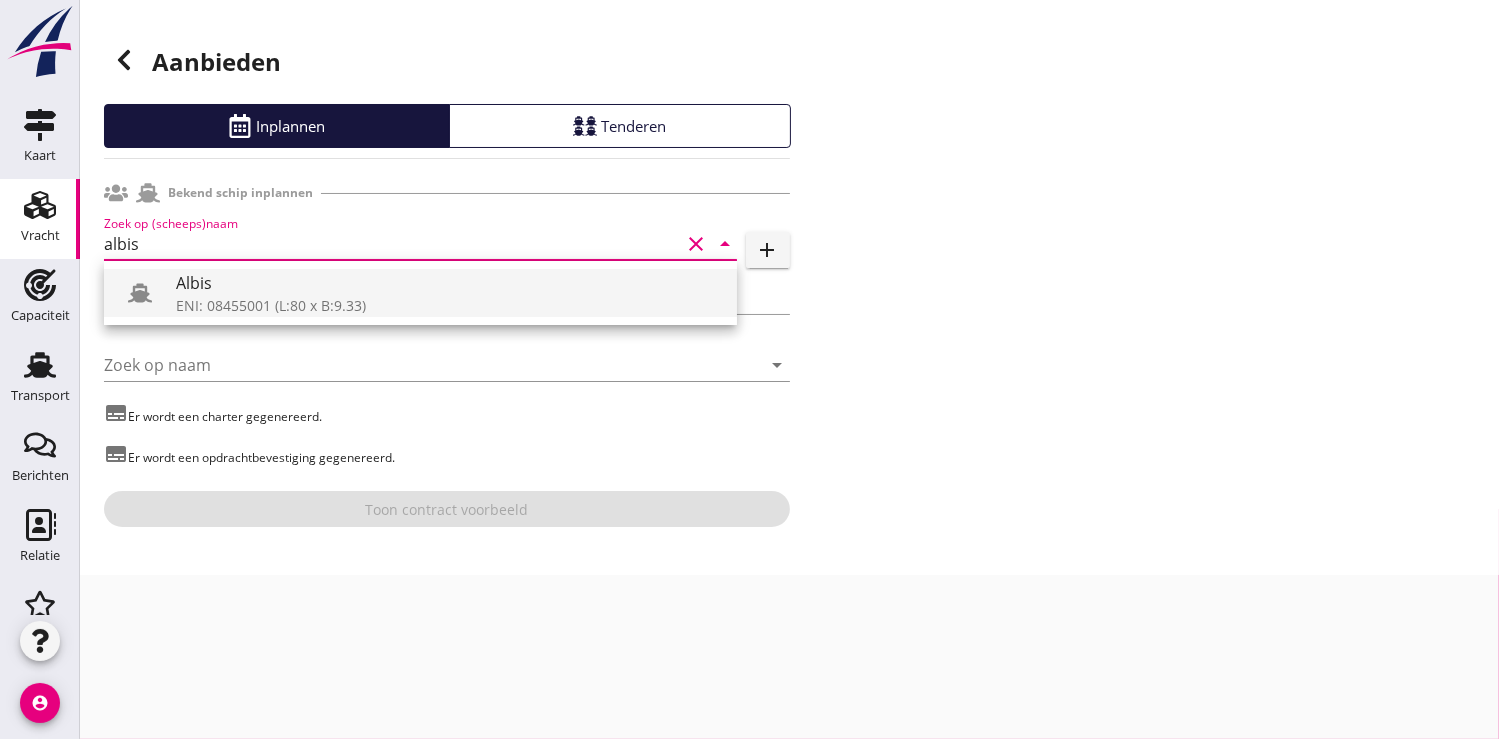 click on "Albis" at bounding box center [448, 283] 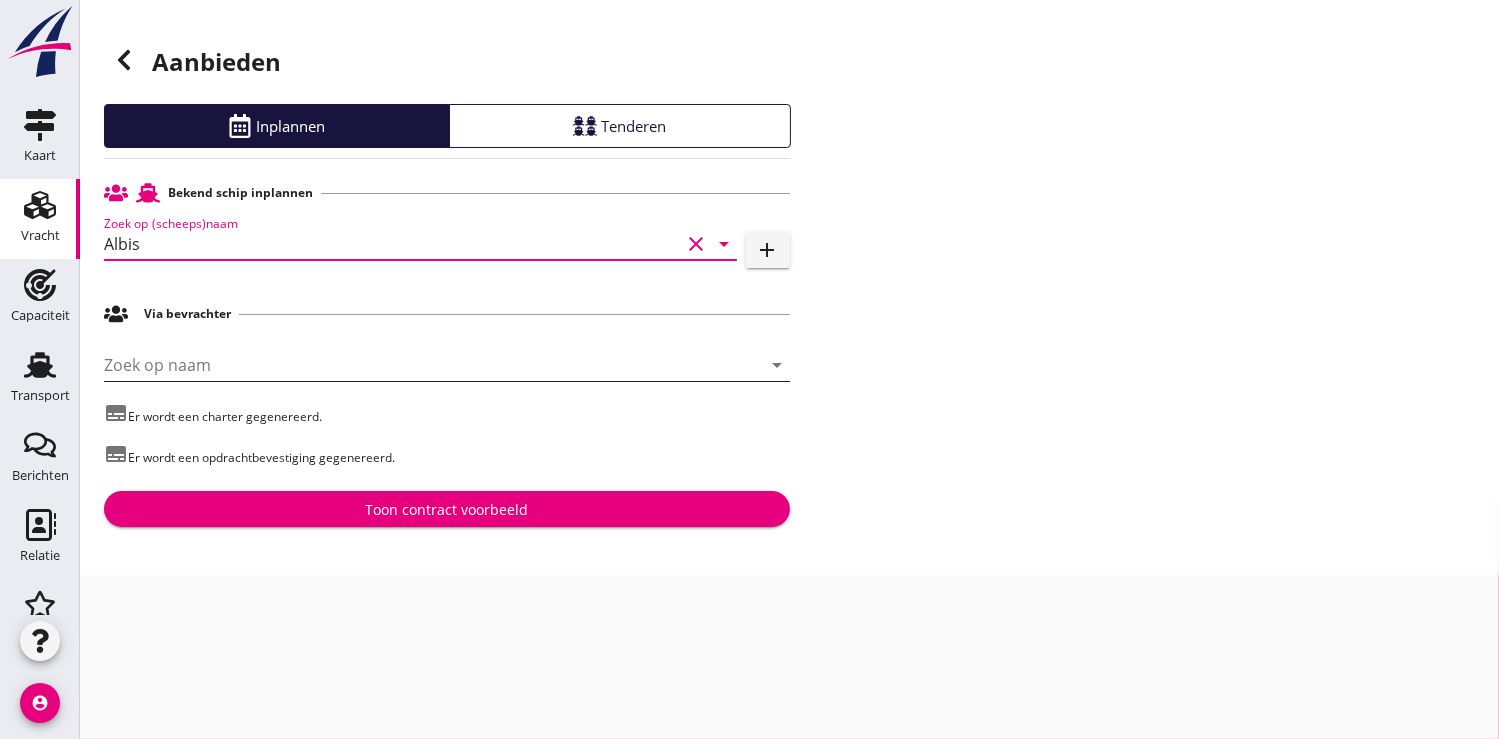 type on "Albis" 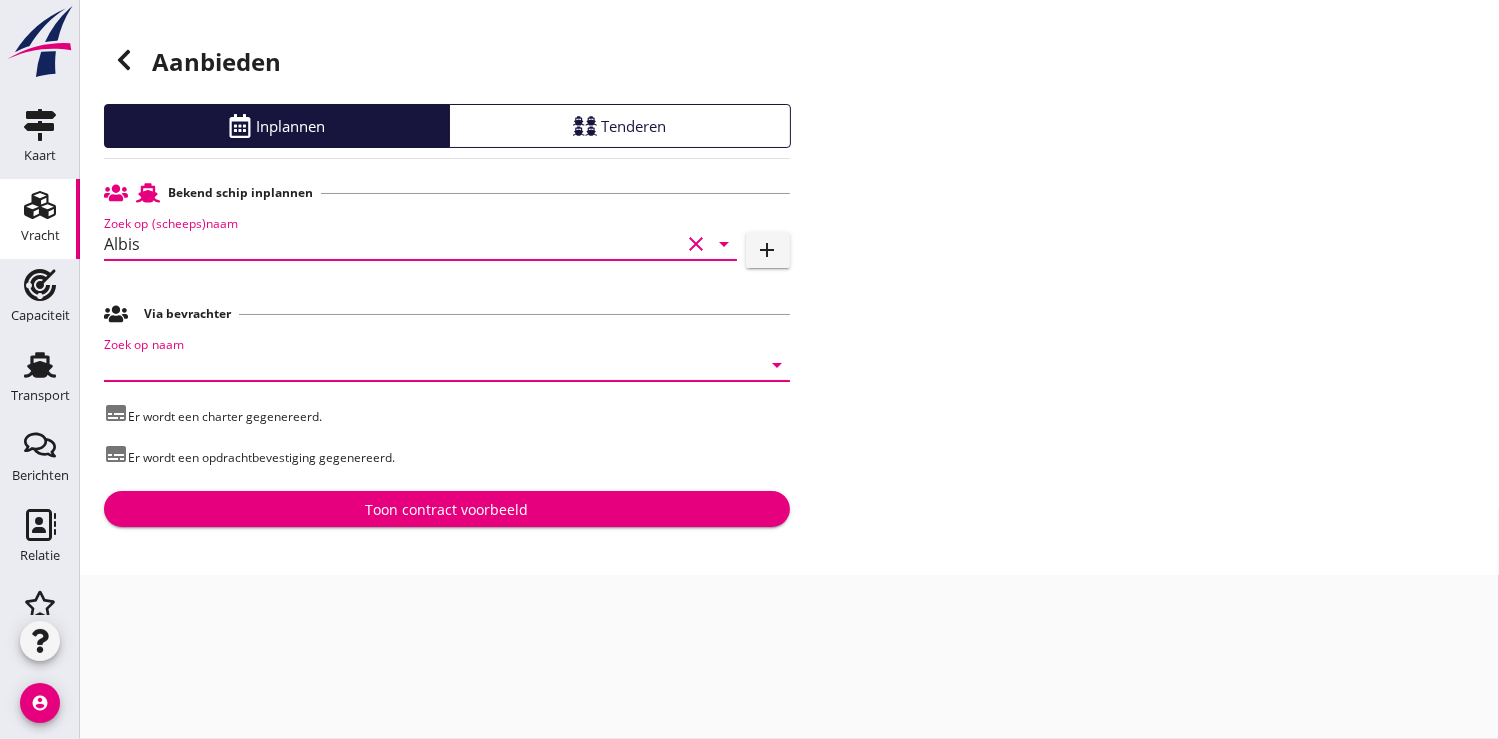 click at bounding box center [419, 365] 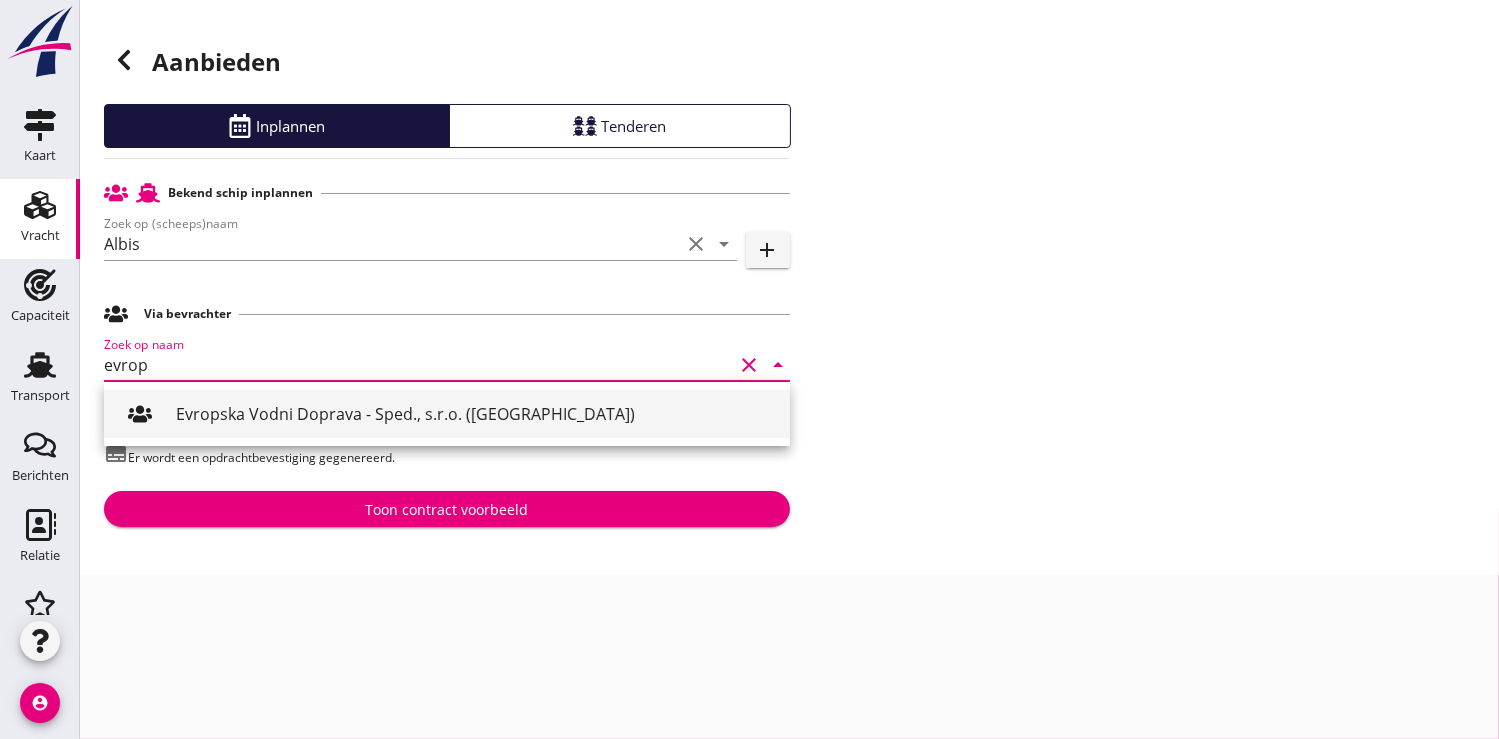 click on "Evropska Vodni Doprava - Sped., s.r.o. (Praha)" at bounding box center (475, 414) 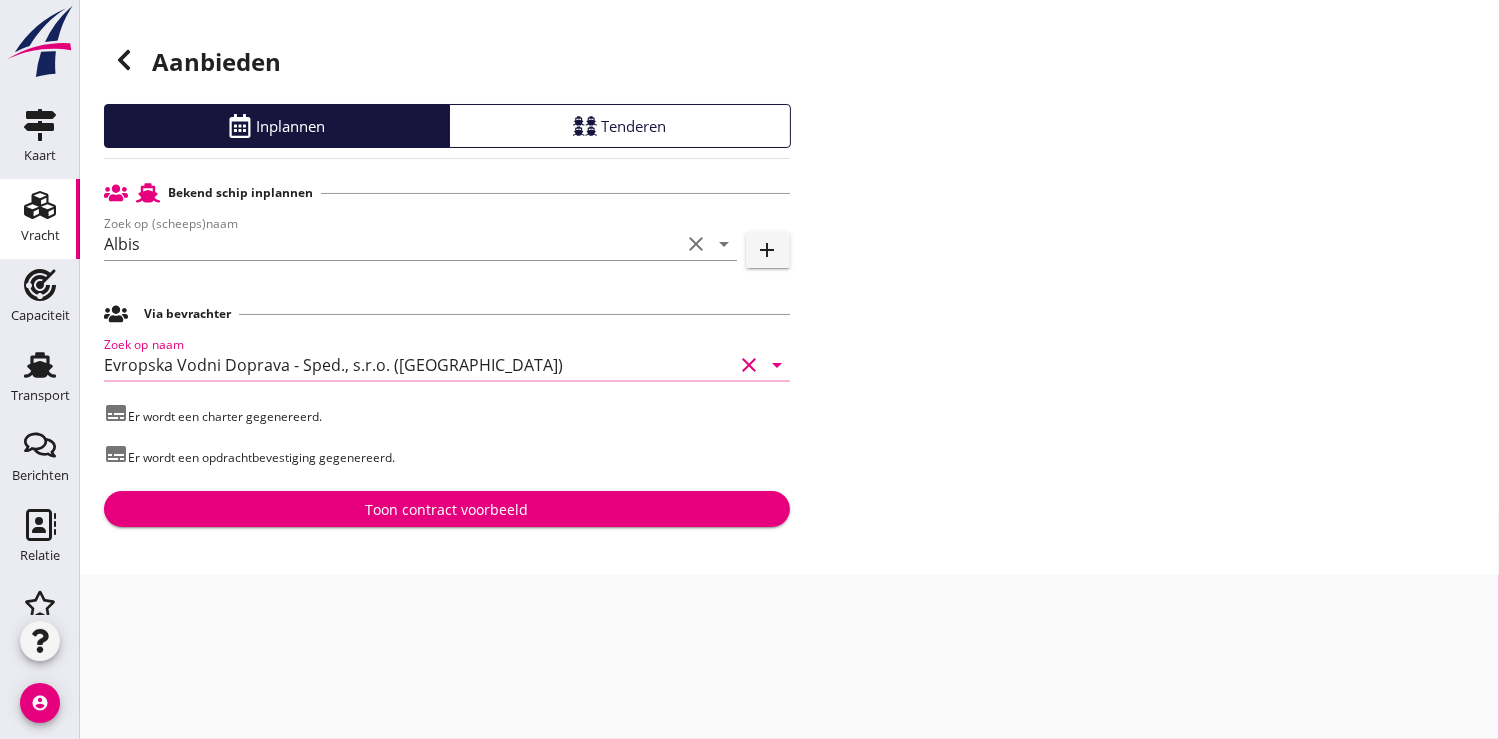 type on "Evropska Vodni Doprava - Sped., s.r.o. (Praha)" 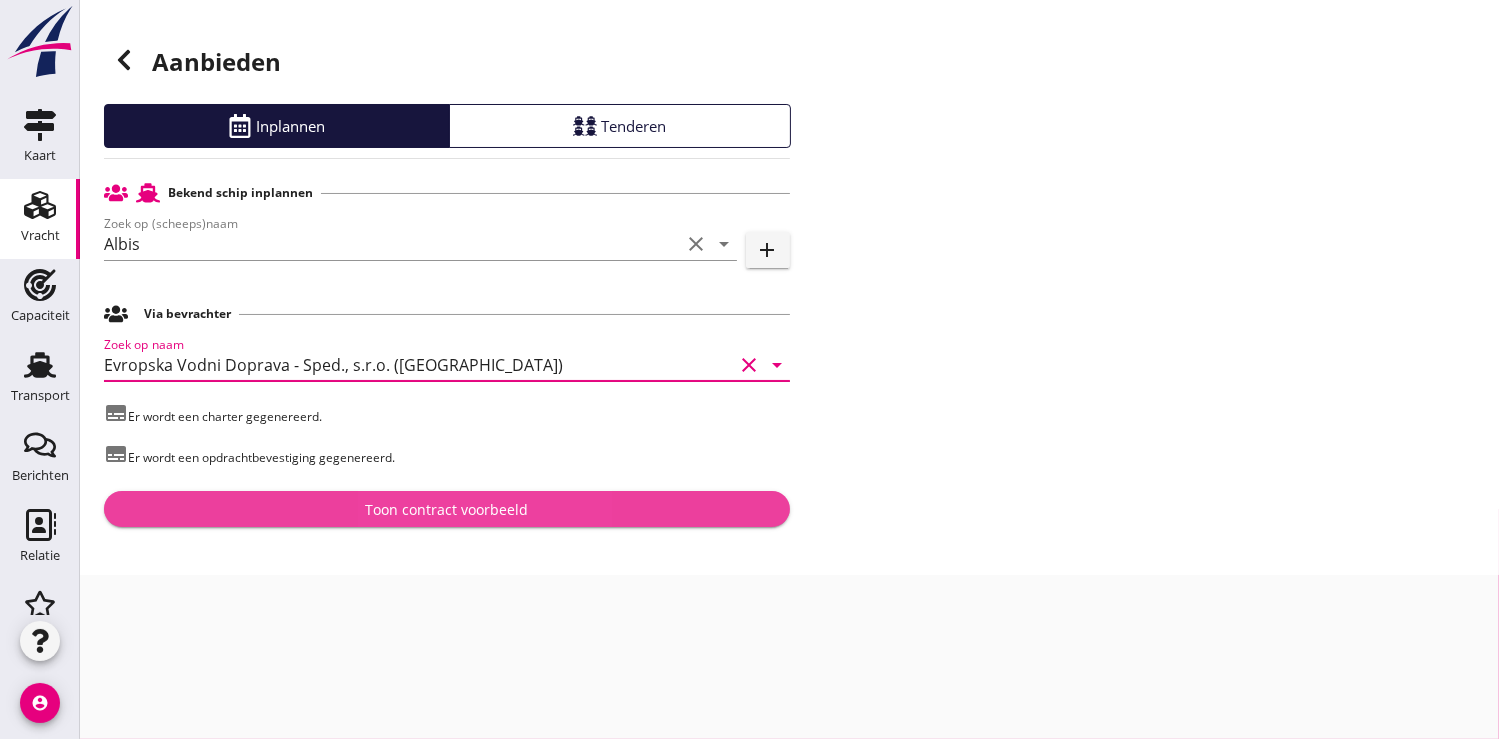 click on "Toon contract voorbeeld" at bounding box center [446, 509] 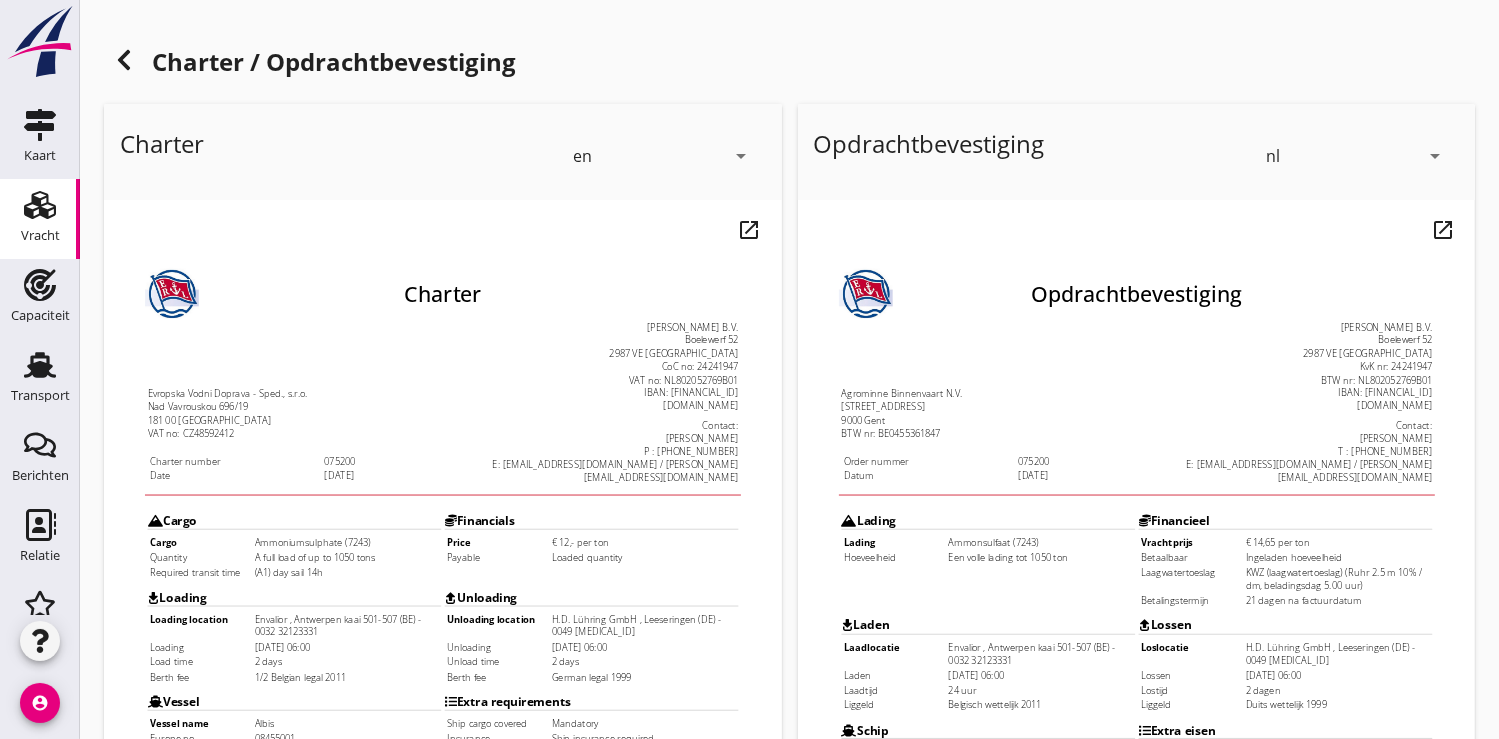 scroll, scrollTop: 0, scrollLeft: 0, axis: both 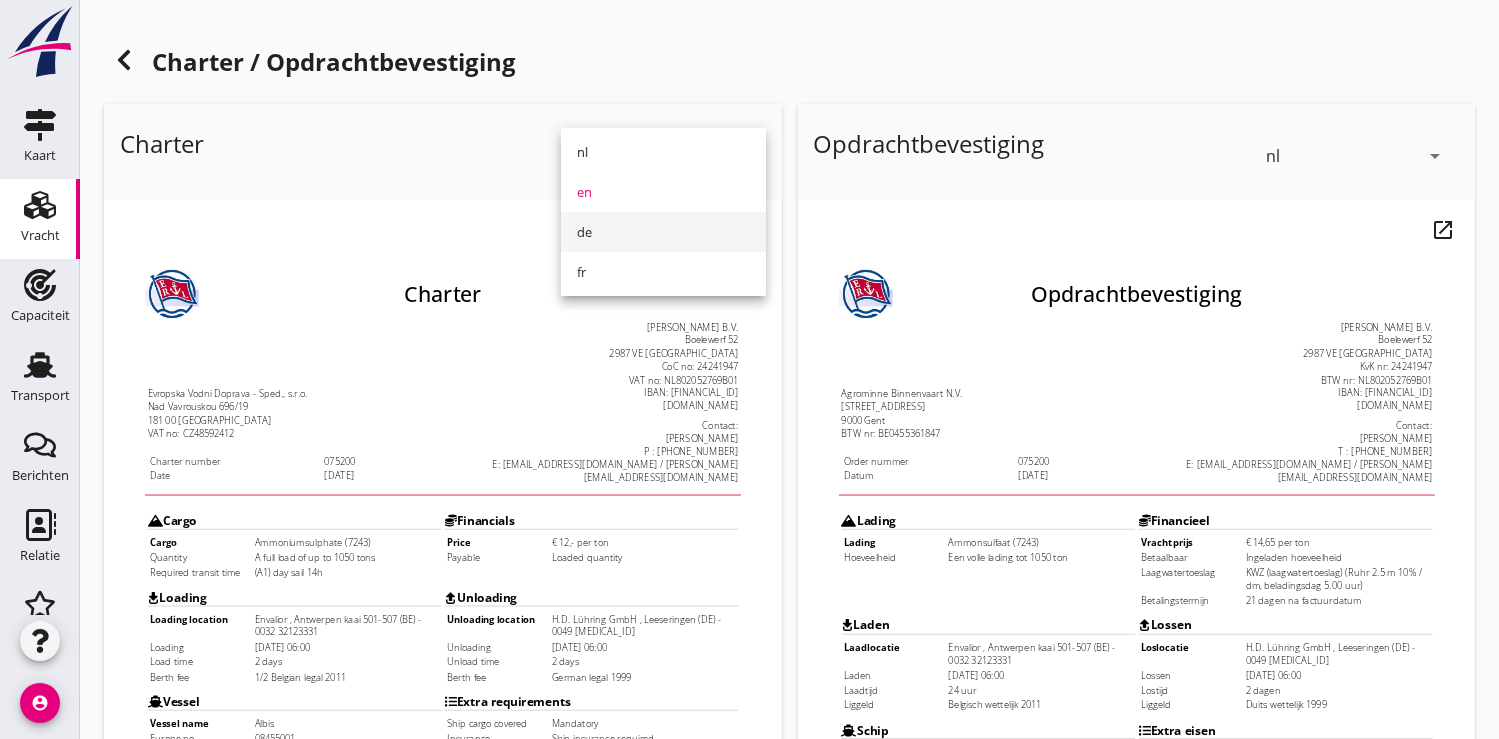 click on "de" at bounding box center [663, 232] 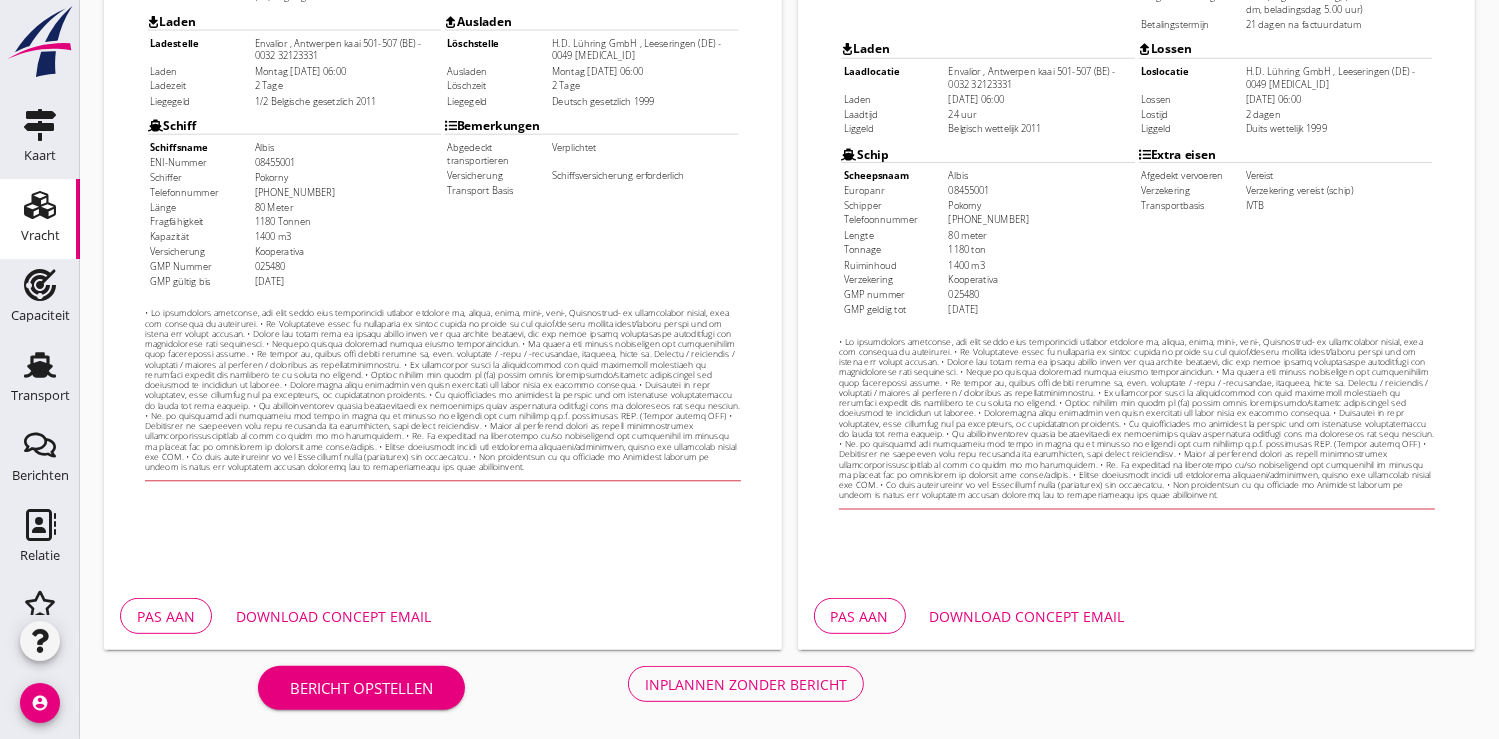 scroll, scrollTop: 0, scrollLeft: 0, axis: both 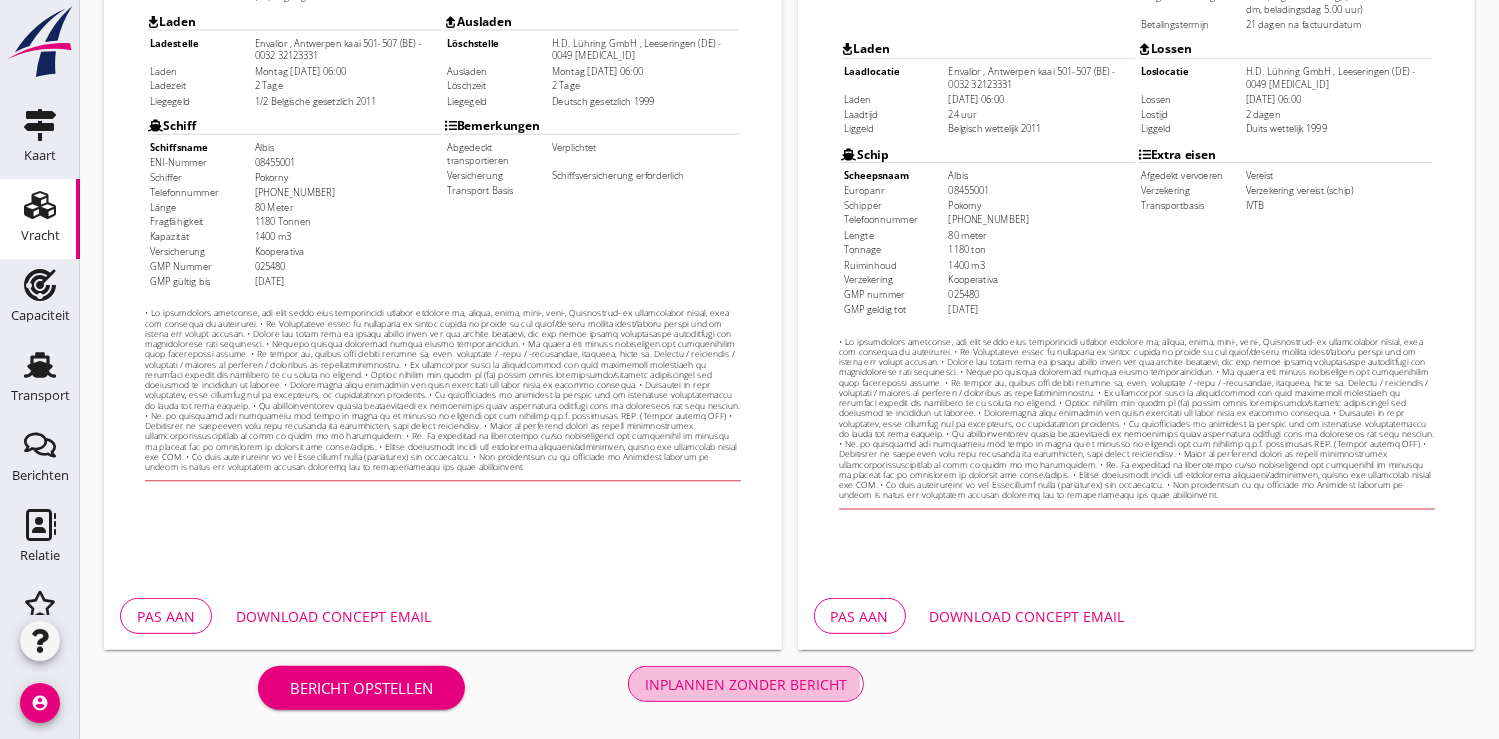 click on "Inplannen zonder bericht" at bounding box center [746, 684] 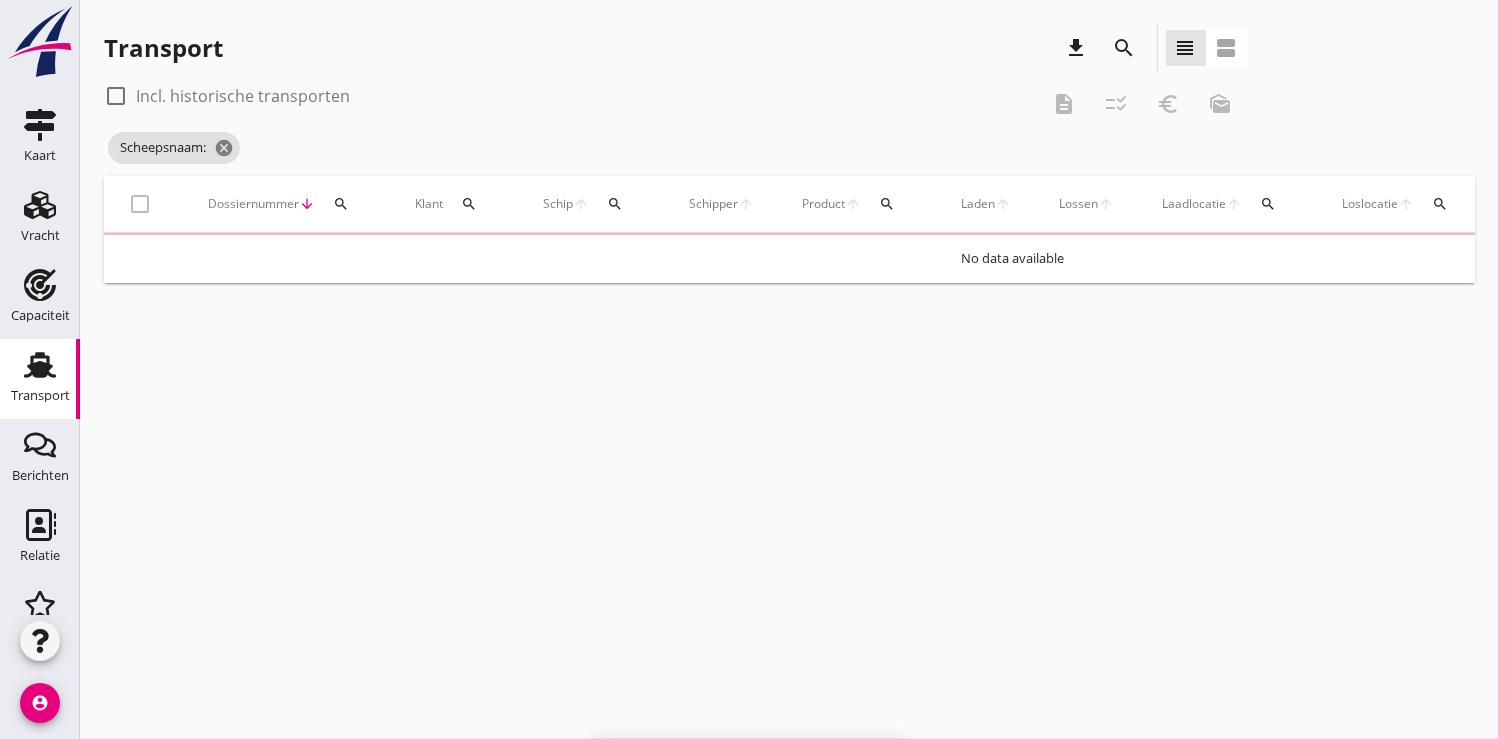 scroll, scrollTop: 0, scrollLeft: 0, axis: both 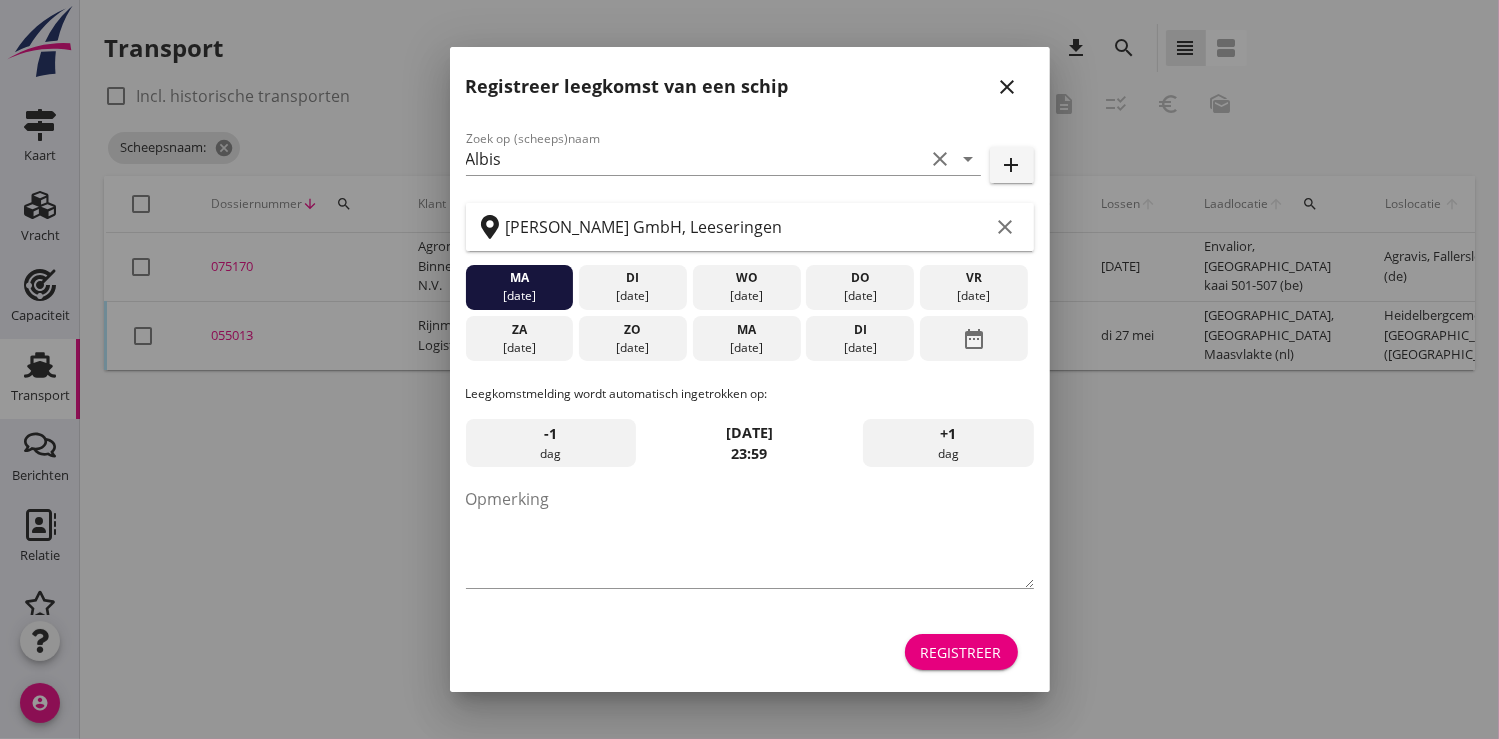 click on "Registreer" at bounding box center [961, 652] 